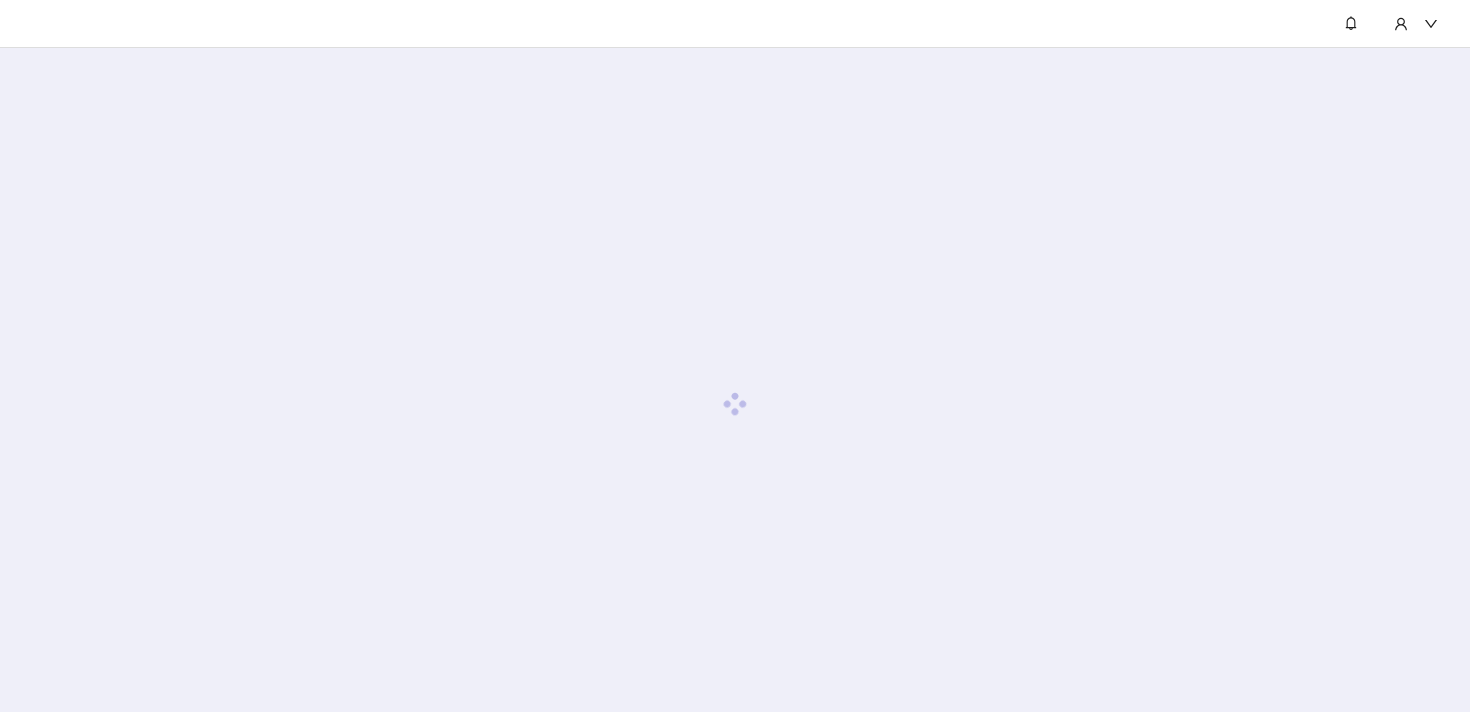 scroll, scrollTop: 0, scrollLeft: 0, axis: both 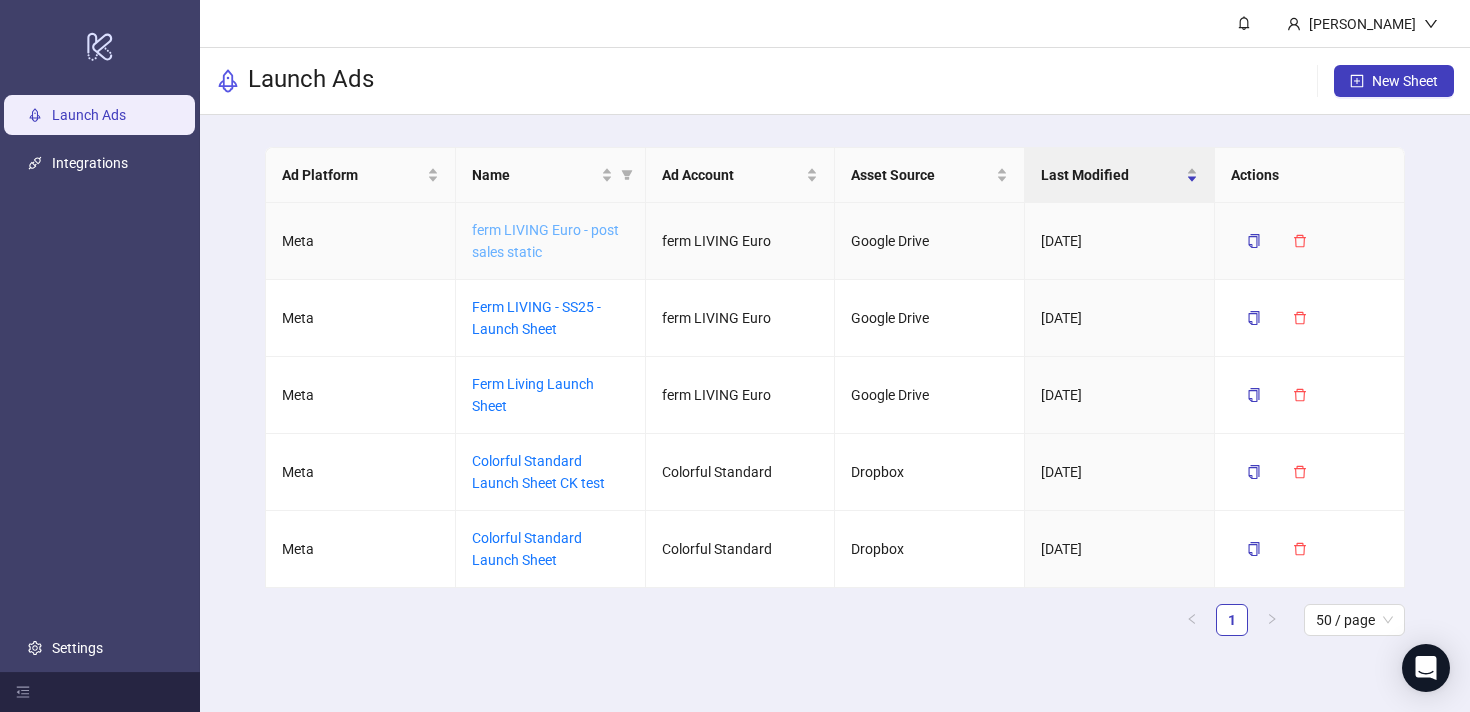 click on "ferm LIVING Euro - post sales static" at bounding box center [545, 241] 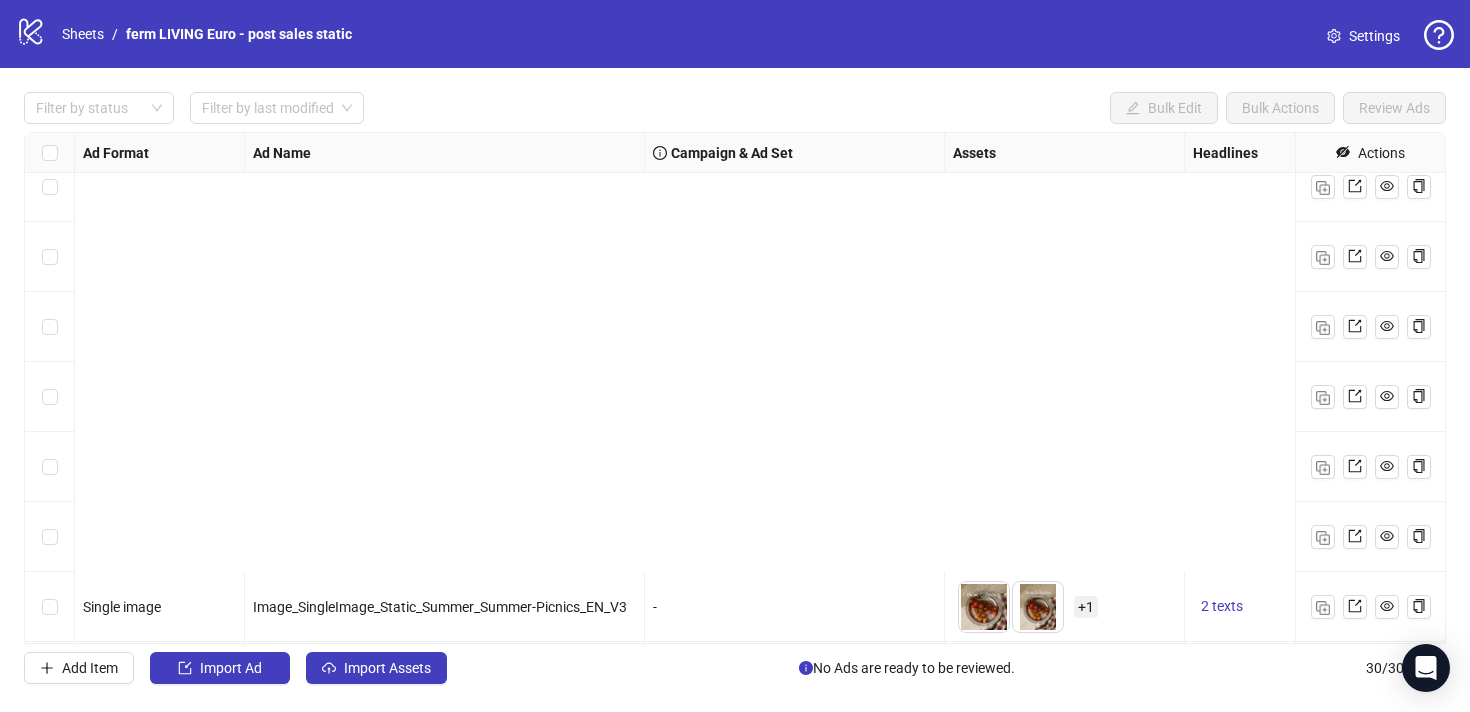 scroll, scrollTop: 1630, scrollLeft: 0, axis: vertical 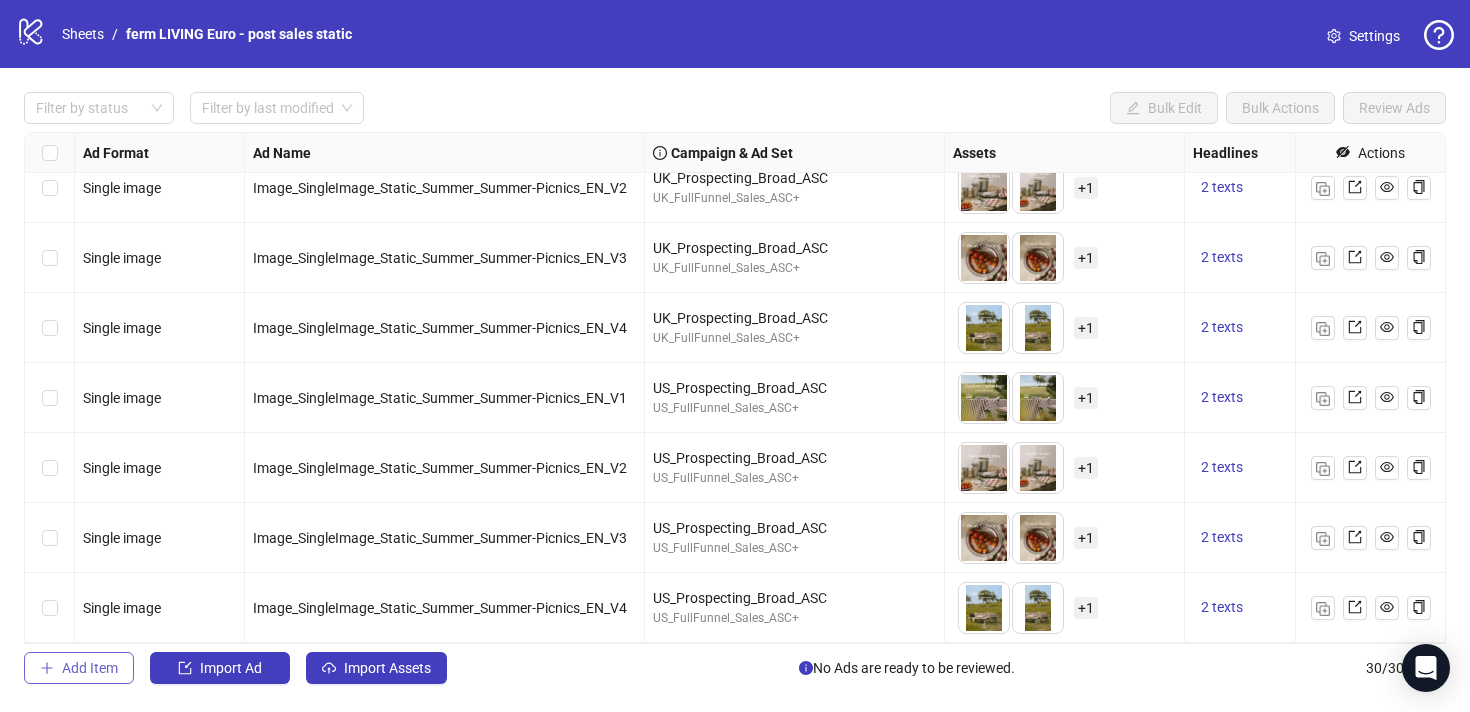 click on "Add Item" at bounding box center (90, 668) 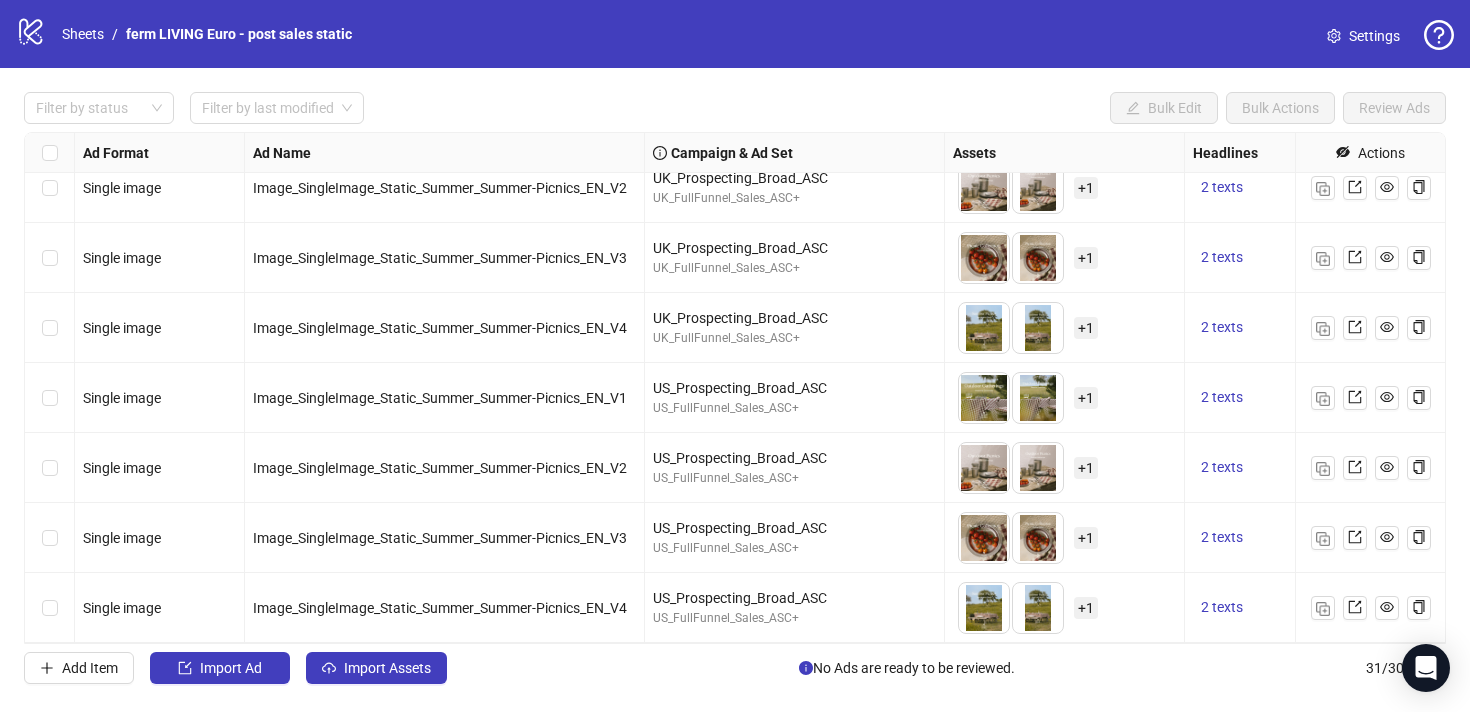 scroll, scrollTop: 1700, scrollLeft: 0, axis: vertical 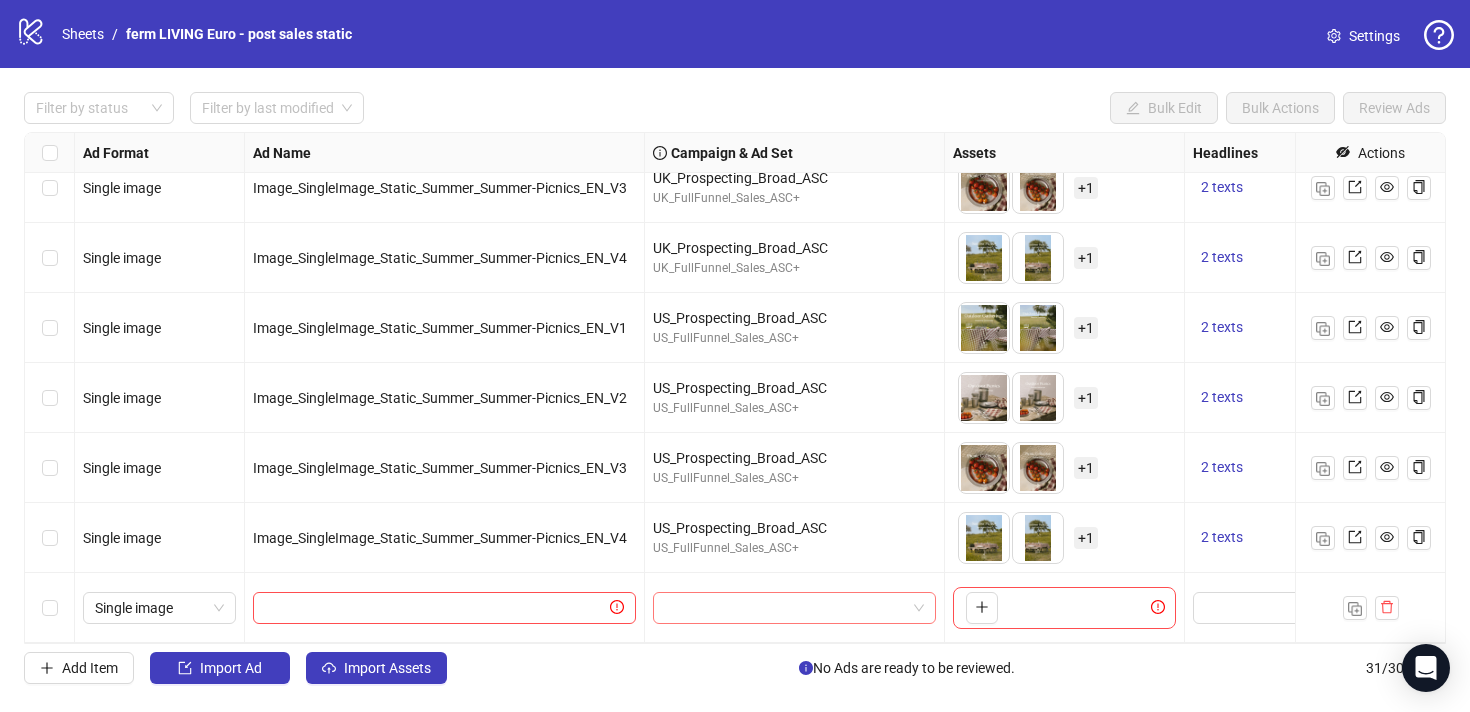 click at bounding box center [785, 608] 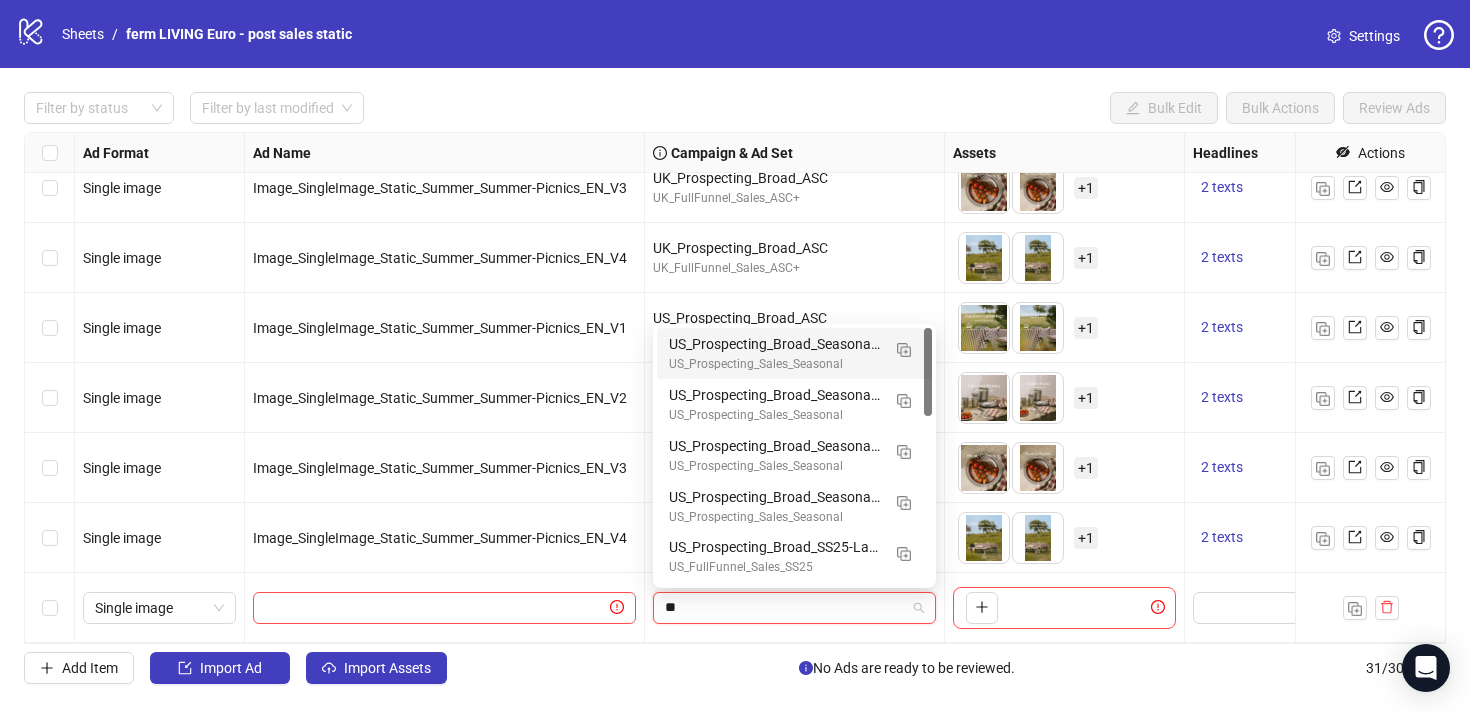 type on "*" 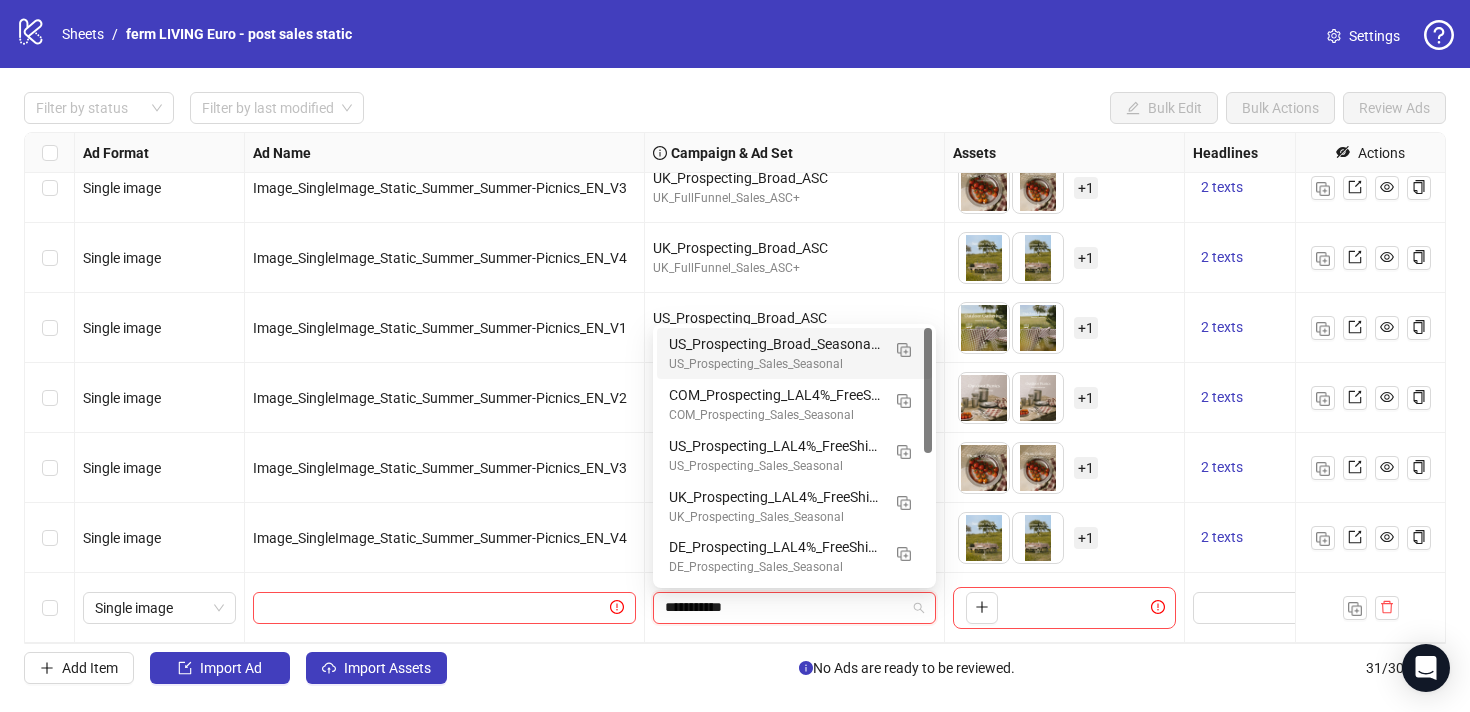 type on "**********" 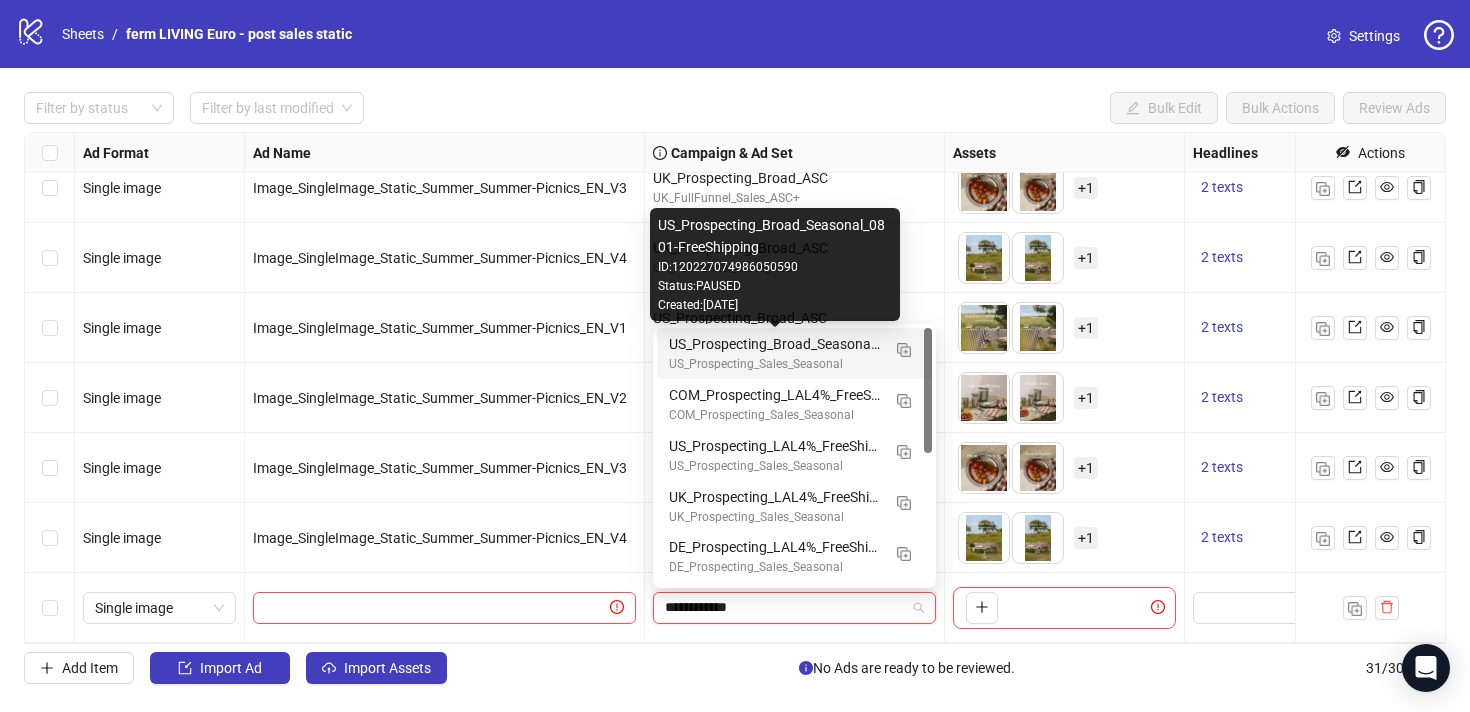 click on "US_Prospecting_Broad_Seasonal_0801-FreeShipping" at bounding box center [774, 344] 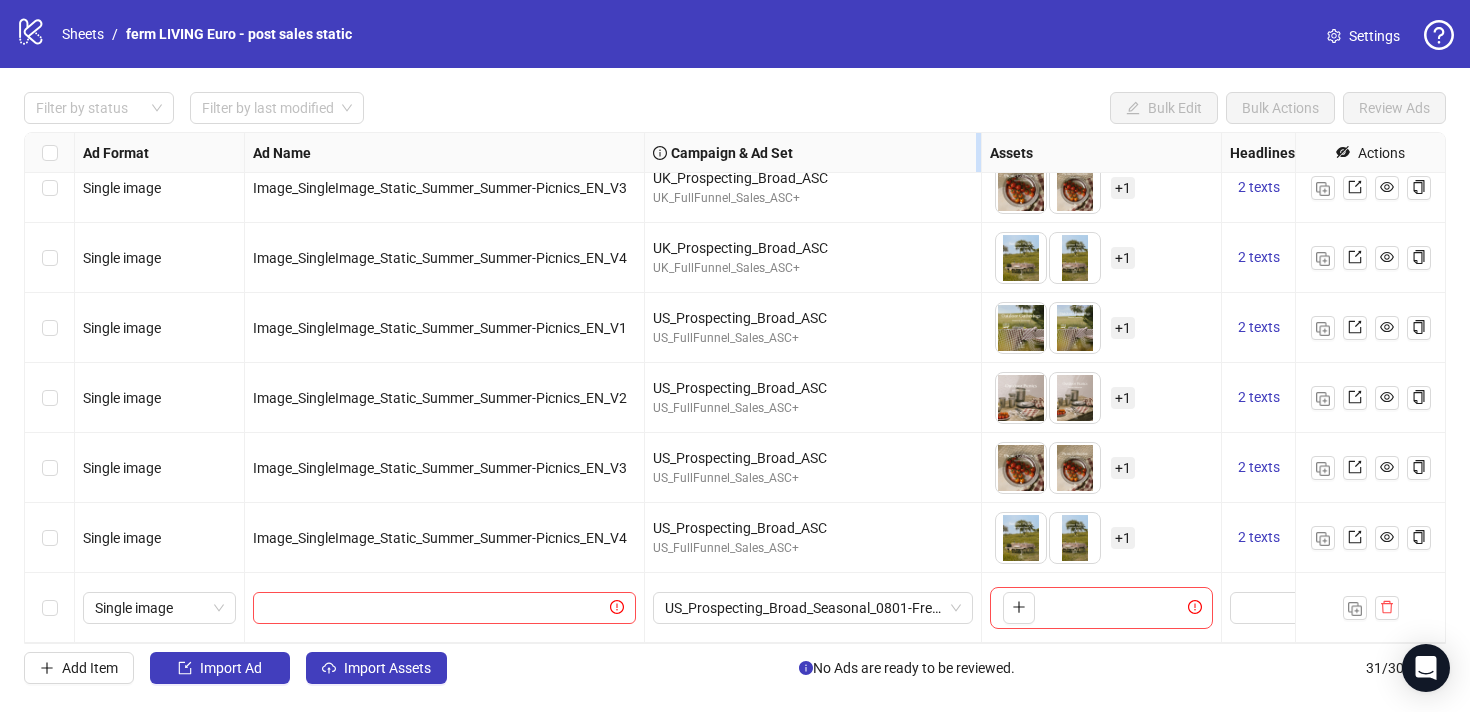 drag, startPoint x: 942, startPoint y: 142, endPoint x: 980, endPoint y: 142, distance: 38 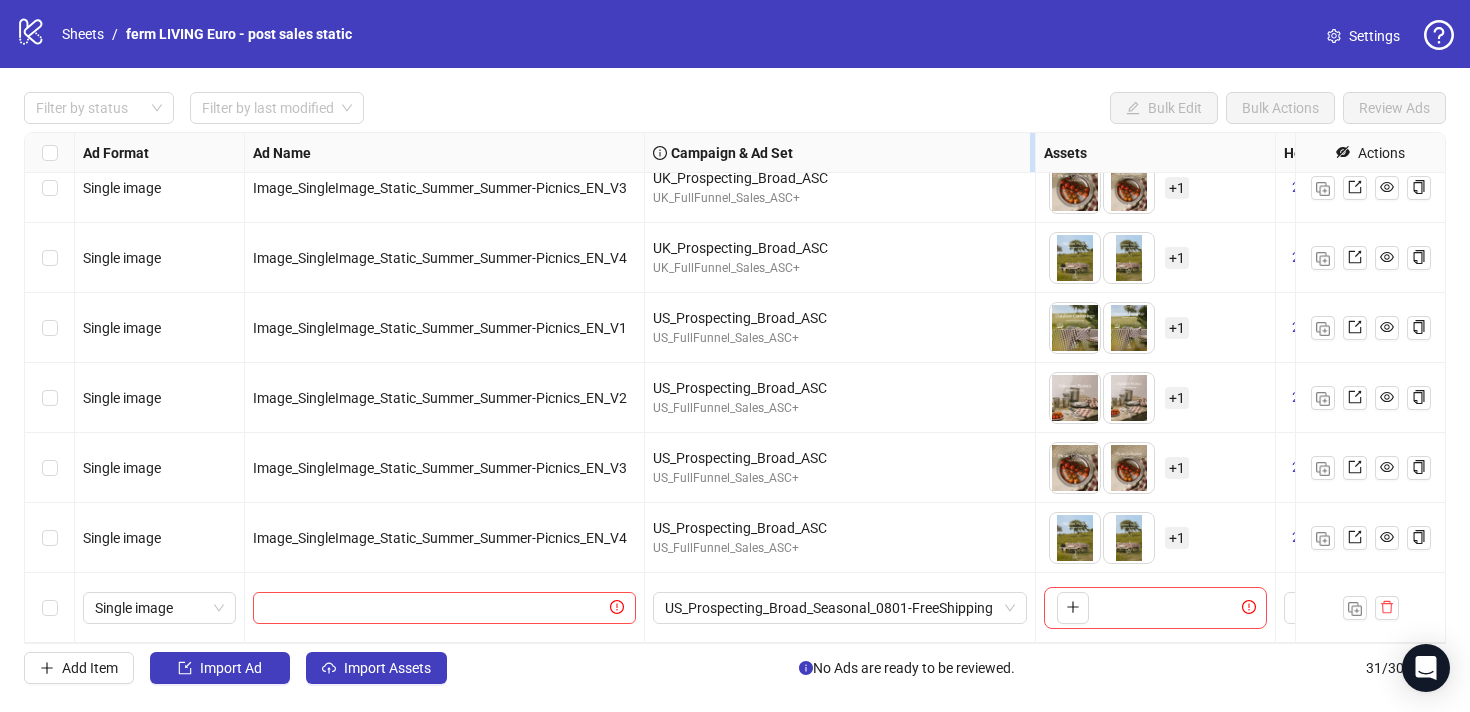 drag, startPoint x: 980, startPoint y: 142, endPoint x: 1034, endPoint y: 149, distance: 54.451813 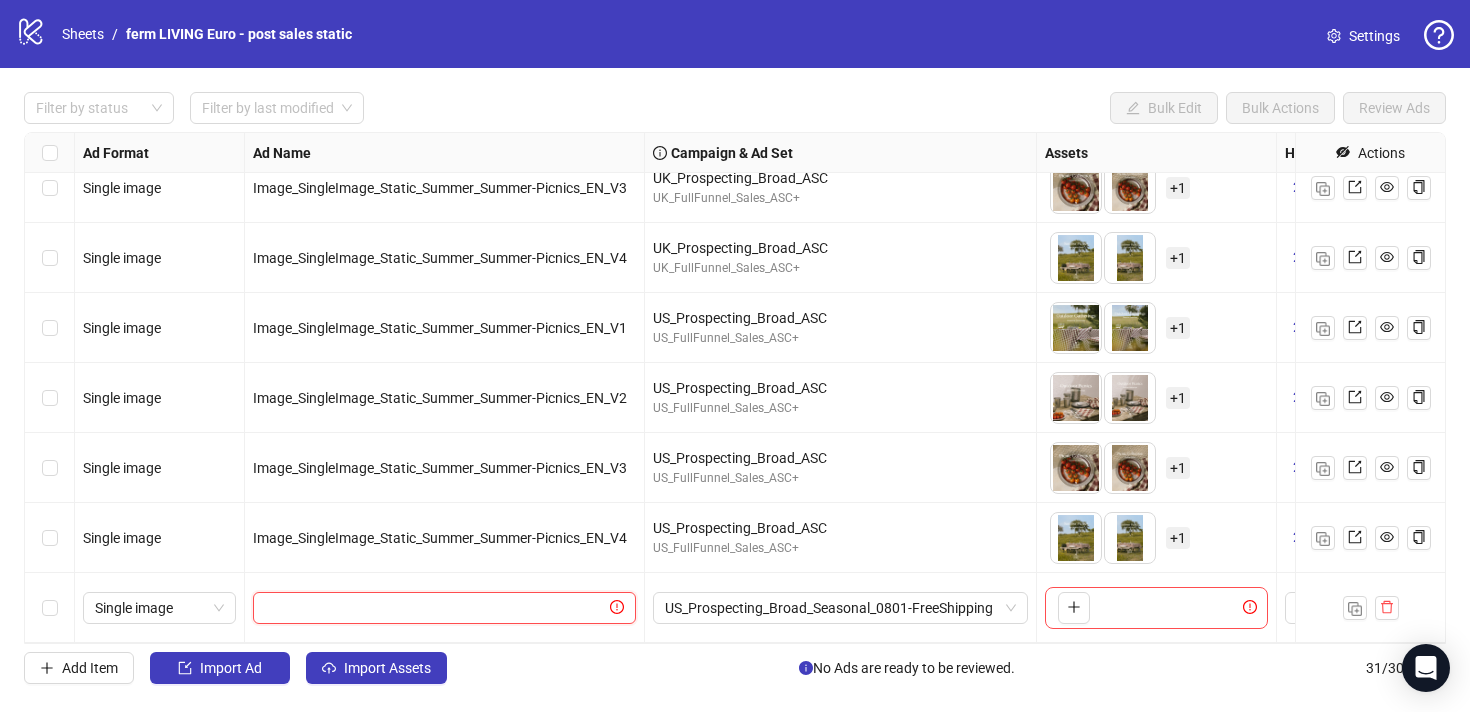 click at bounding box center [435, 608] 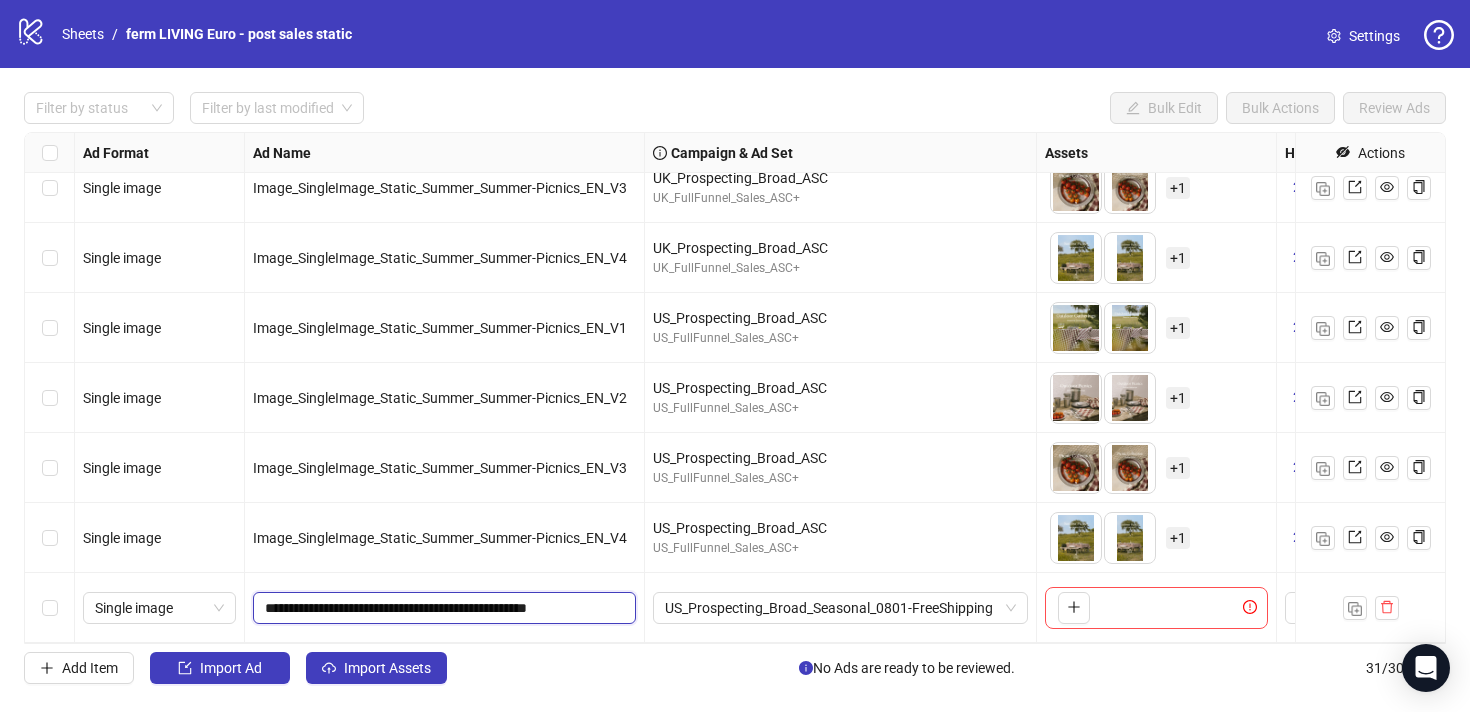 scroll, scrollTop: 0, scrollLeft: 6, axis: horizontal 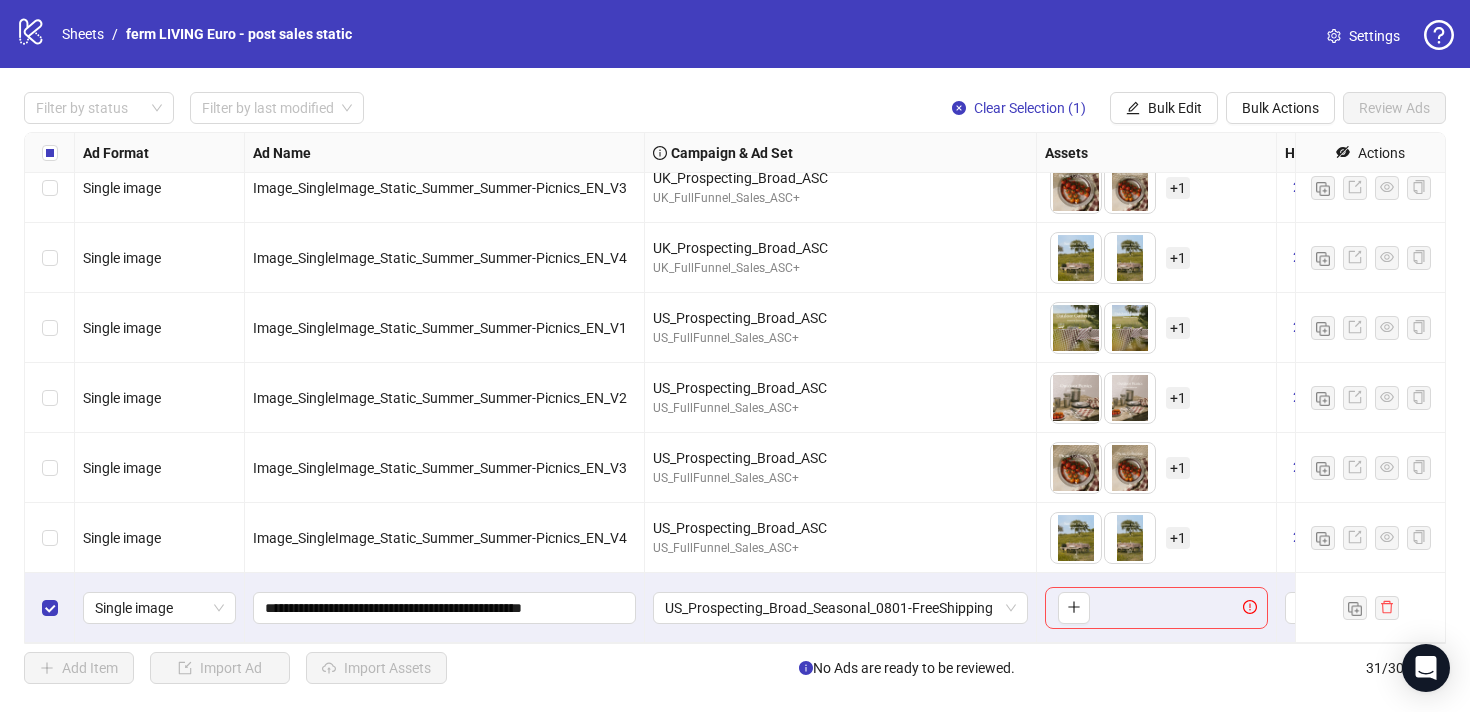 click on "To pick up a draggable item, press the space bar.
While dragging, use the arrow keys to move the item.
Press space again to drop the item in its new position, or press escape to cancel." at bounding box center [1156, 608] 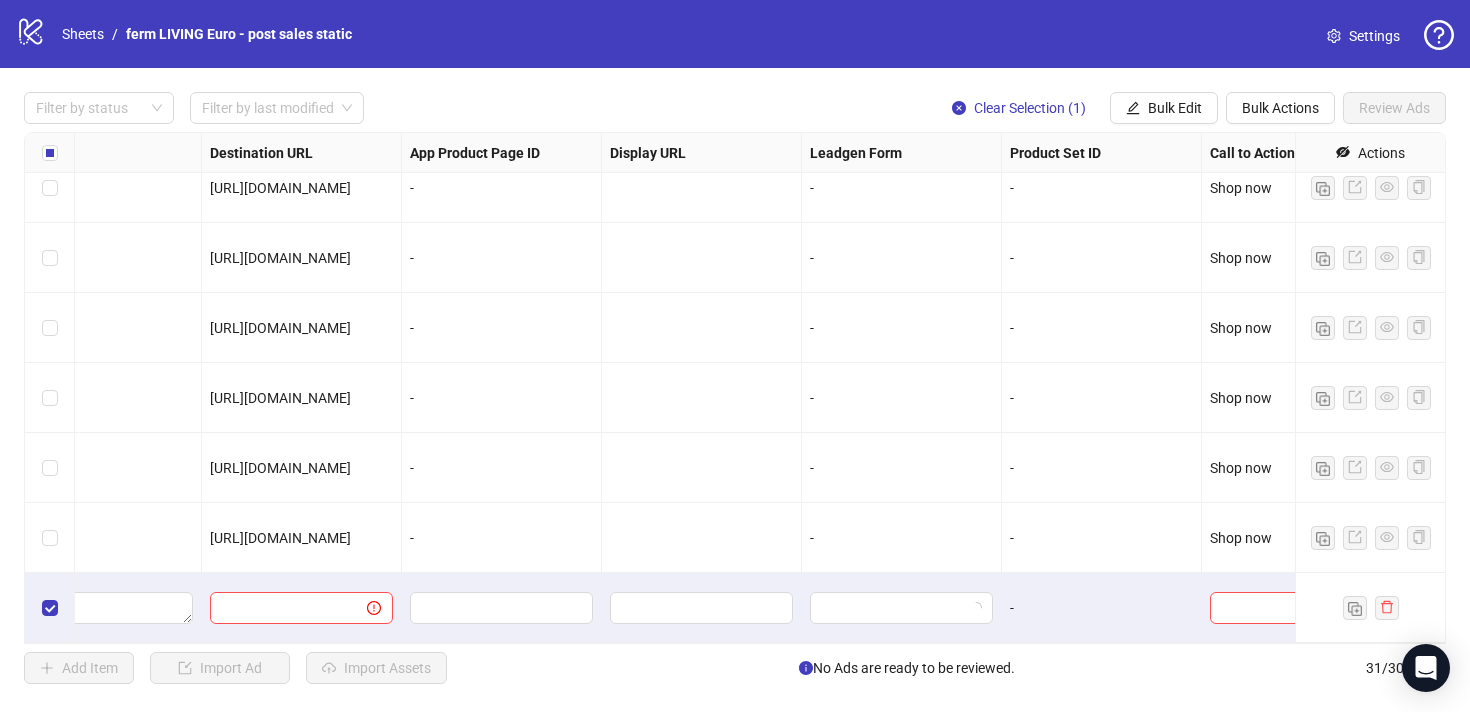 scroll, scrollTop: 1700, scrollLeft: 1890, axis: both 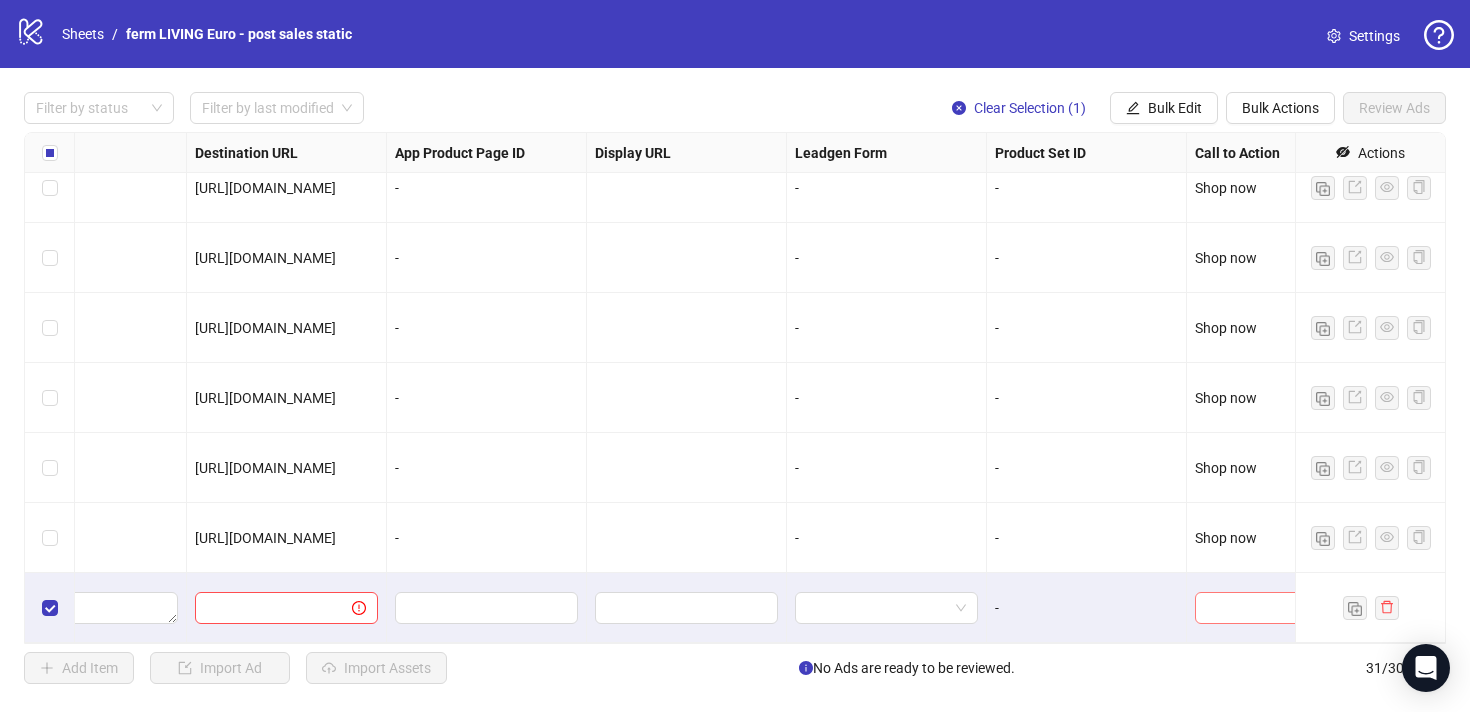 click at bounding box center [1257, 608] 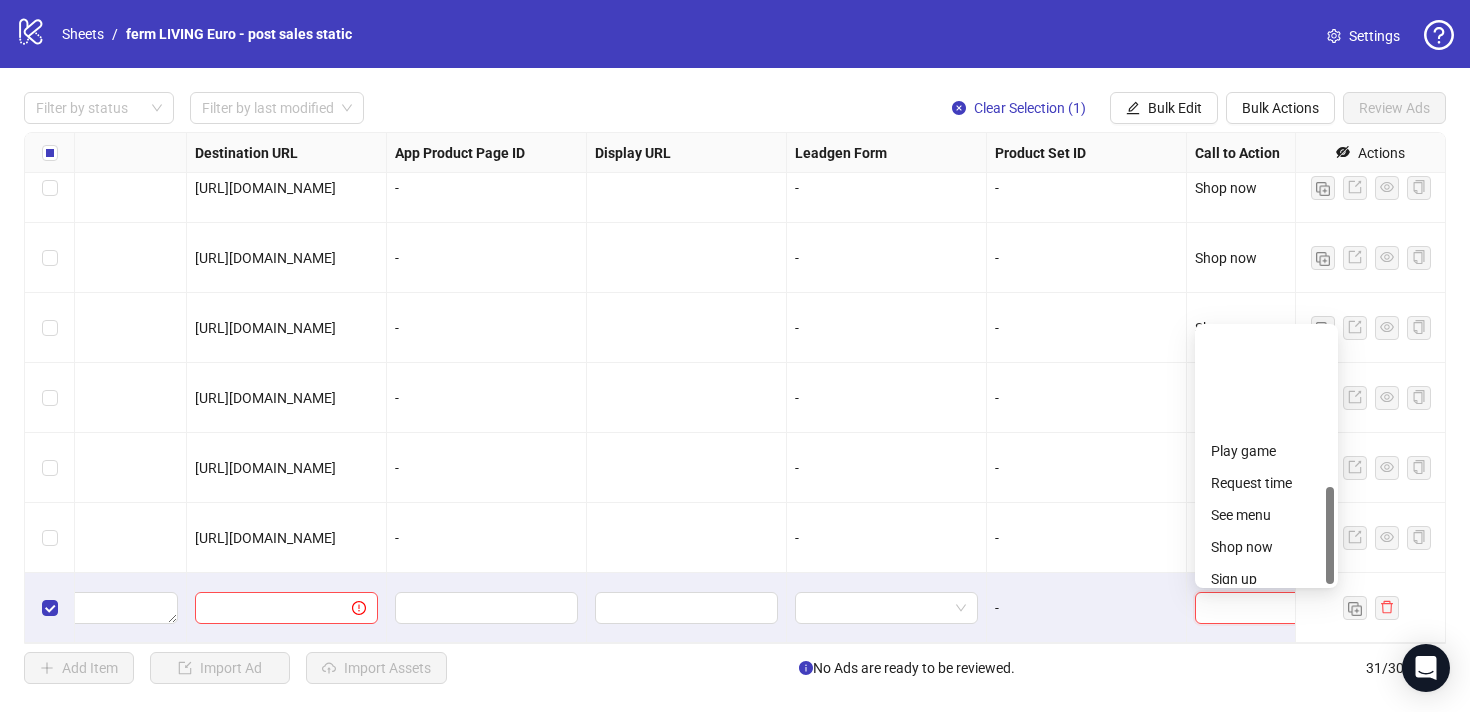 scroll, scrollTop: 416, scrollLeft: 0, axis: vertical 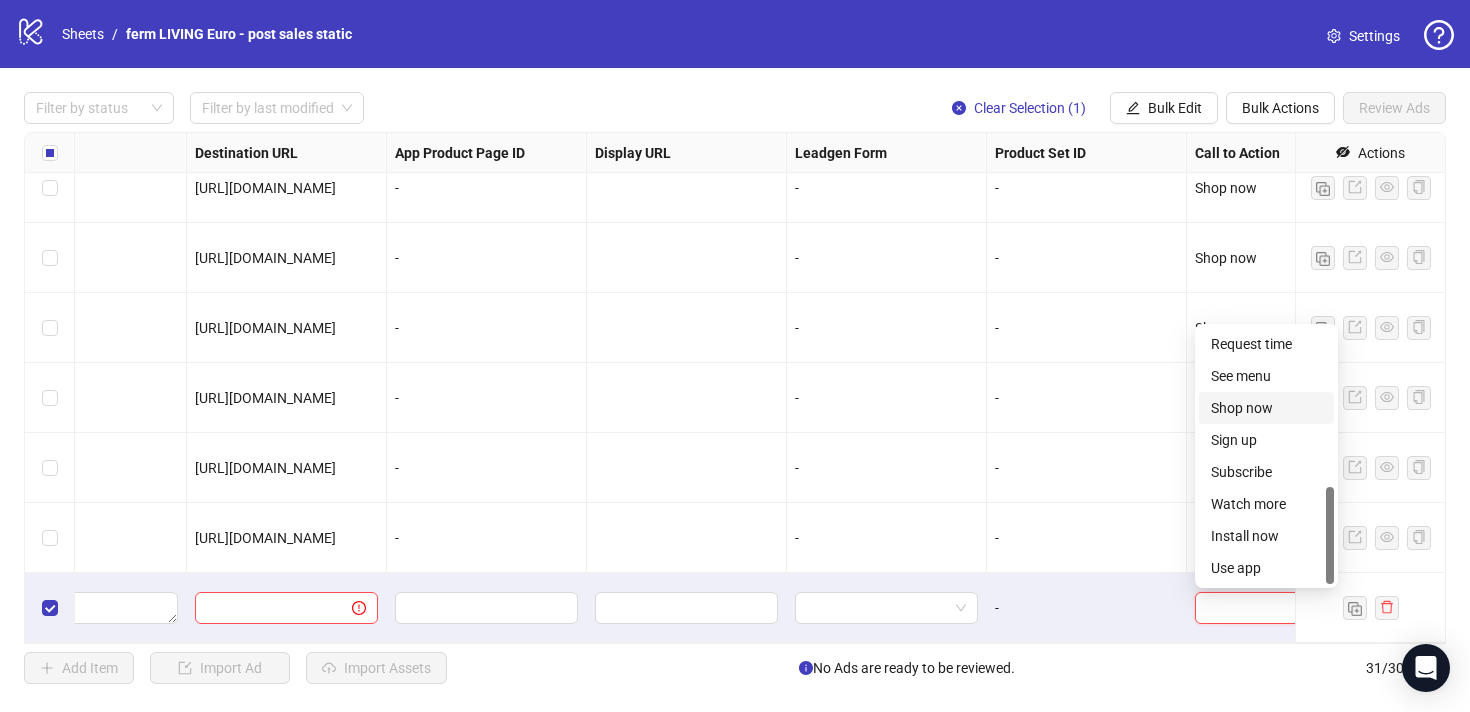click on "Shop now" at bounding box center [1266, 408] 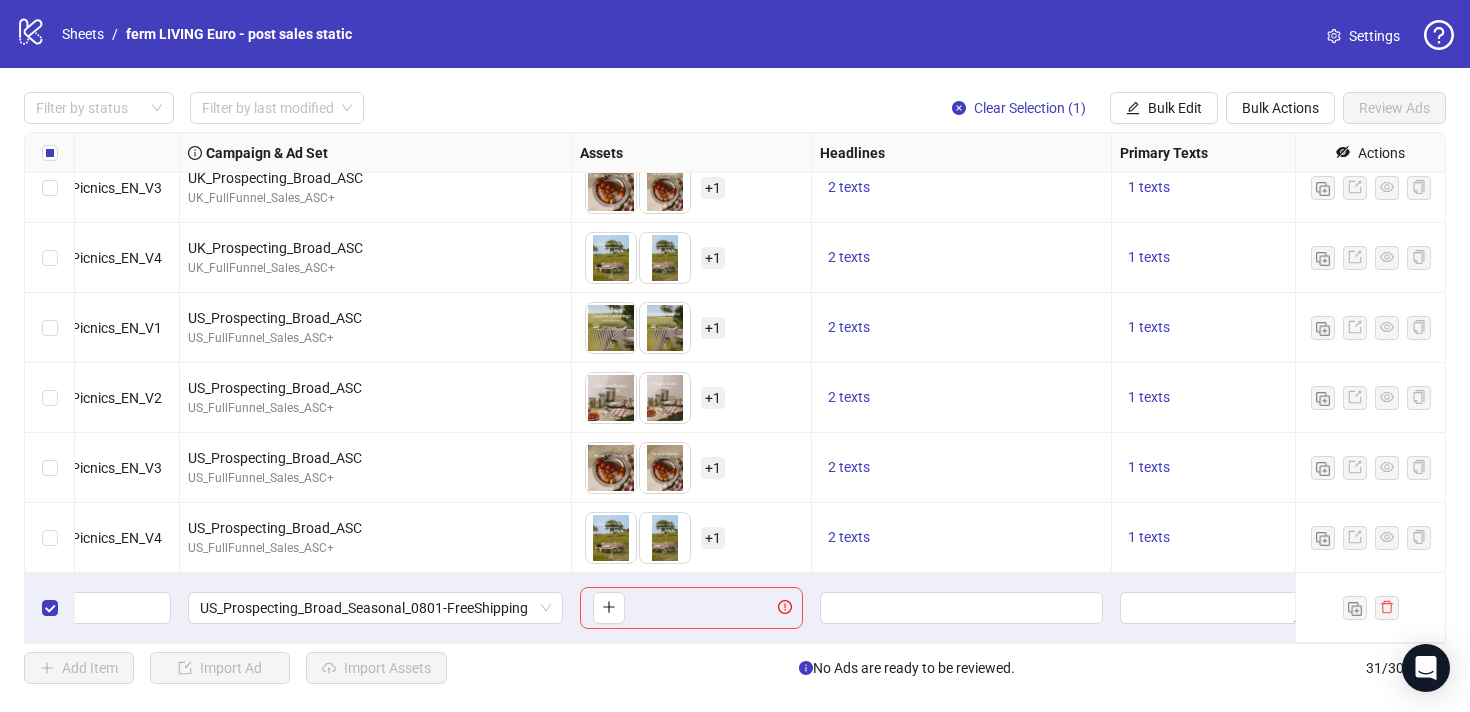 scroll, scrollTop: 1700, scrollLeft: 0, axis: vertical 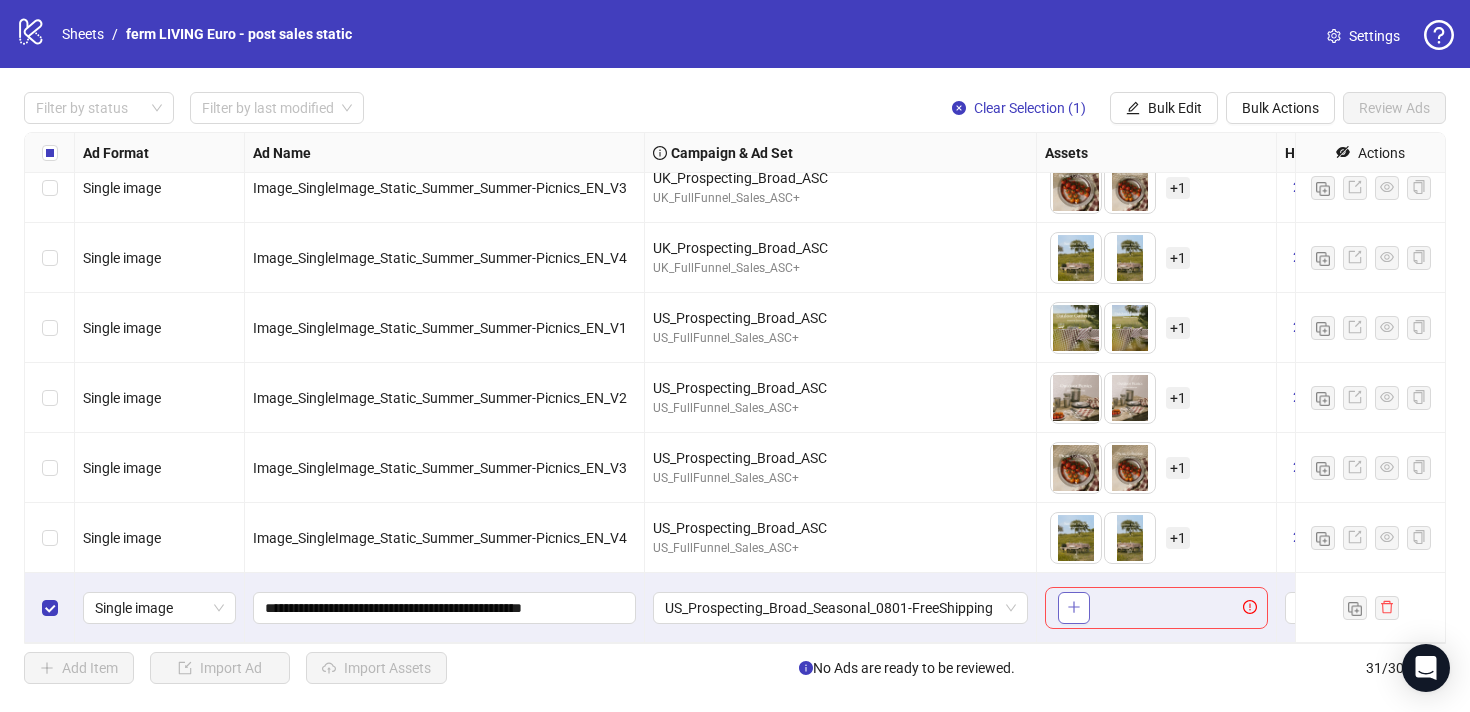 click 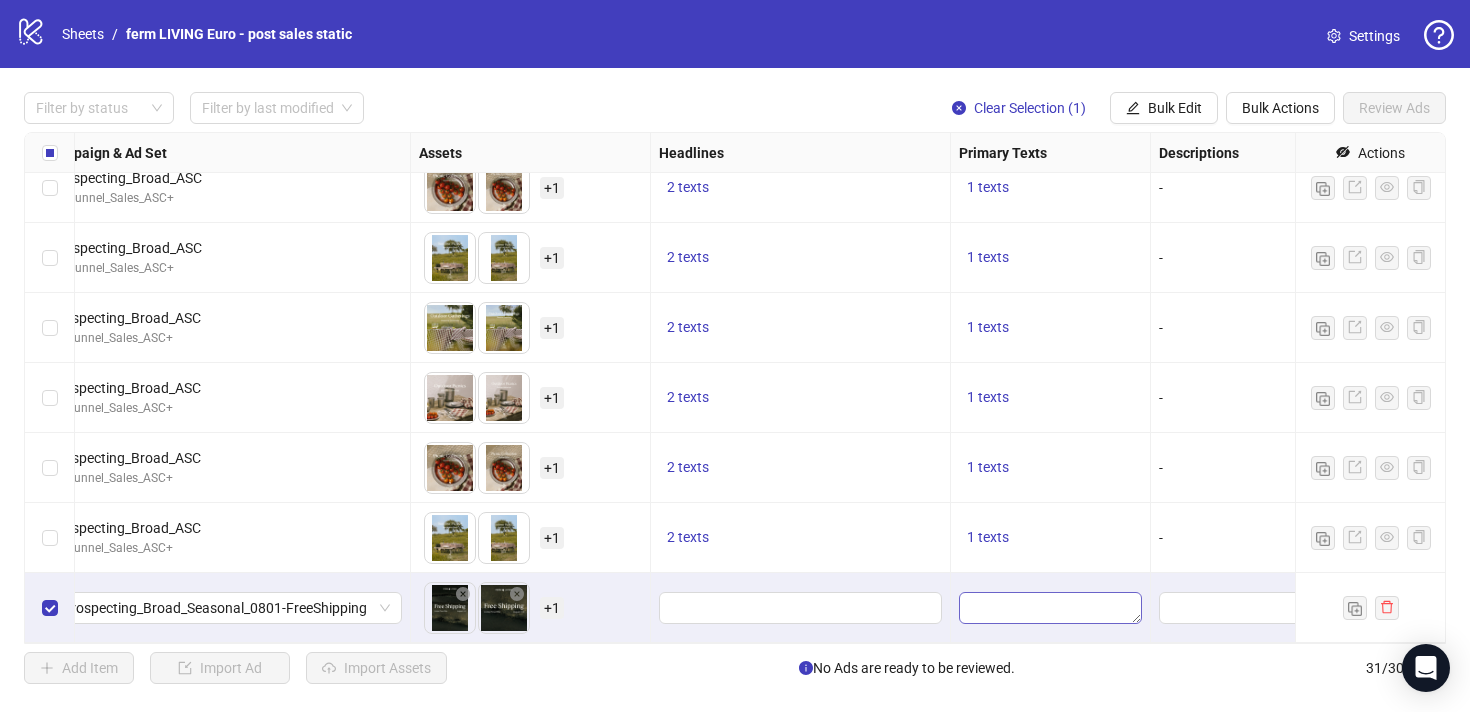 scroll, scrollTop: 1700, scrollLeft: 683, axis: both 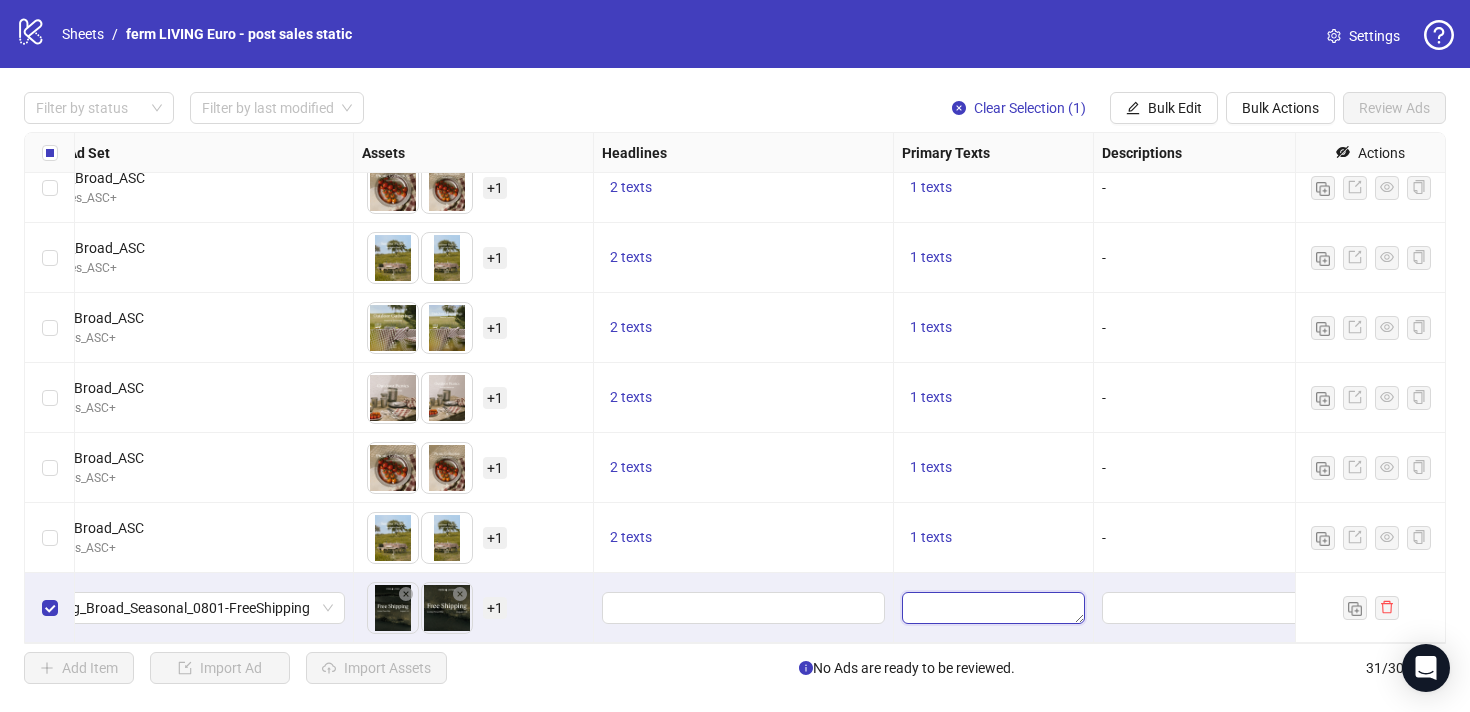 click at bounding box center (993, 608) 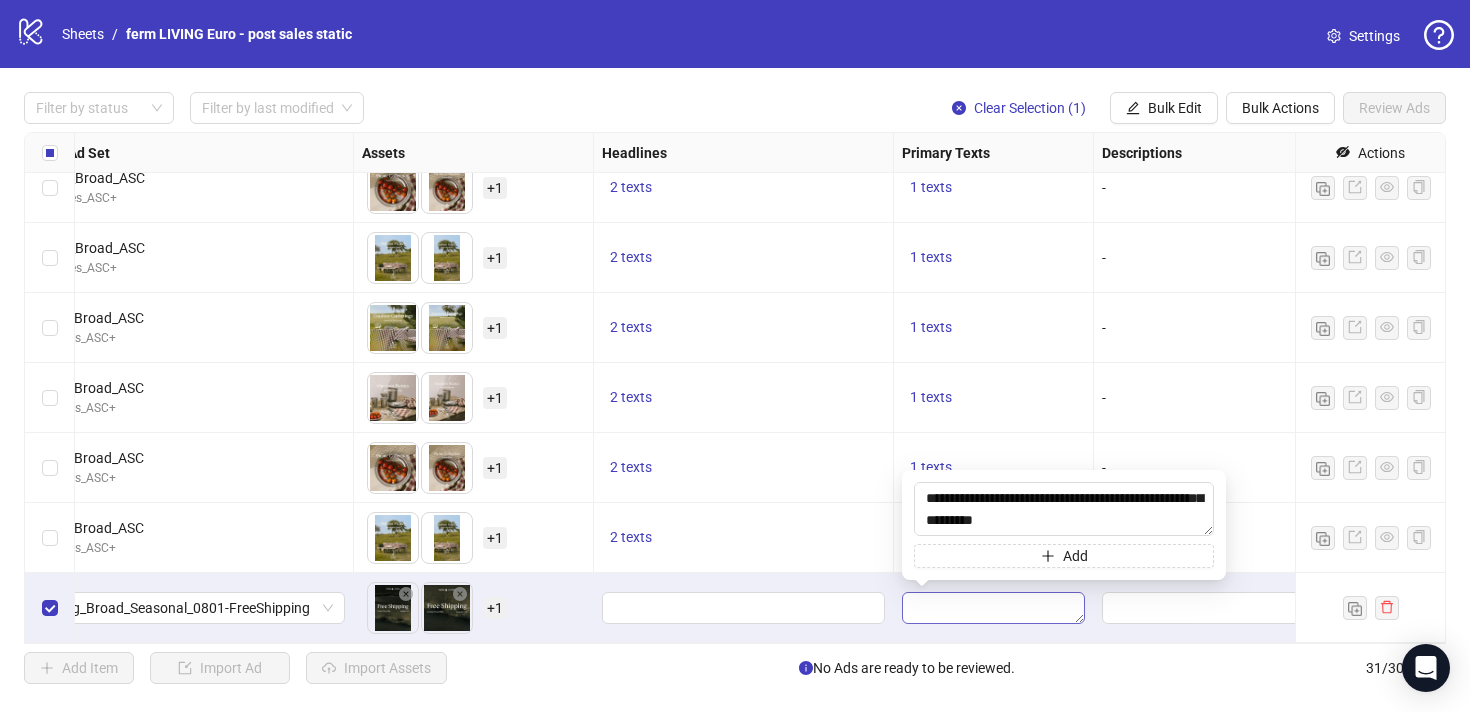type on "**********" 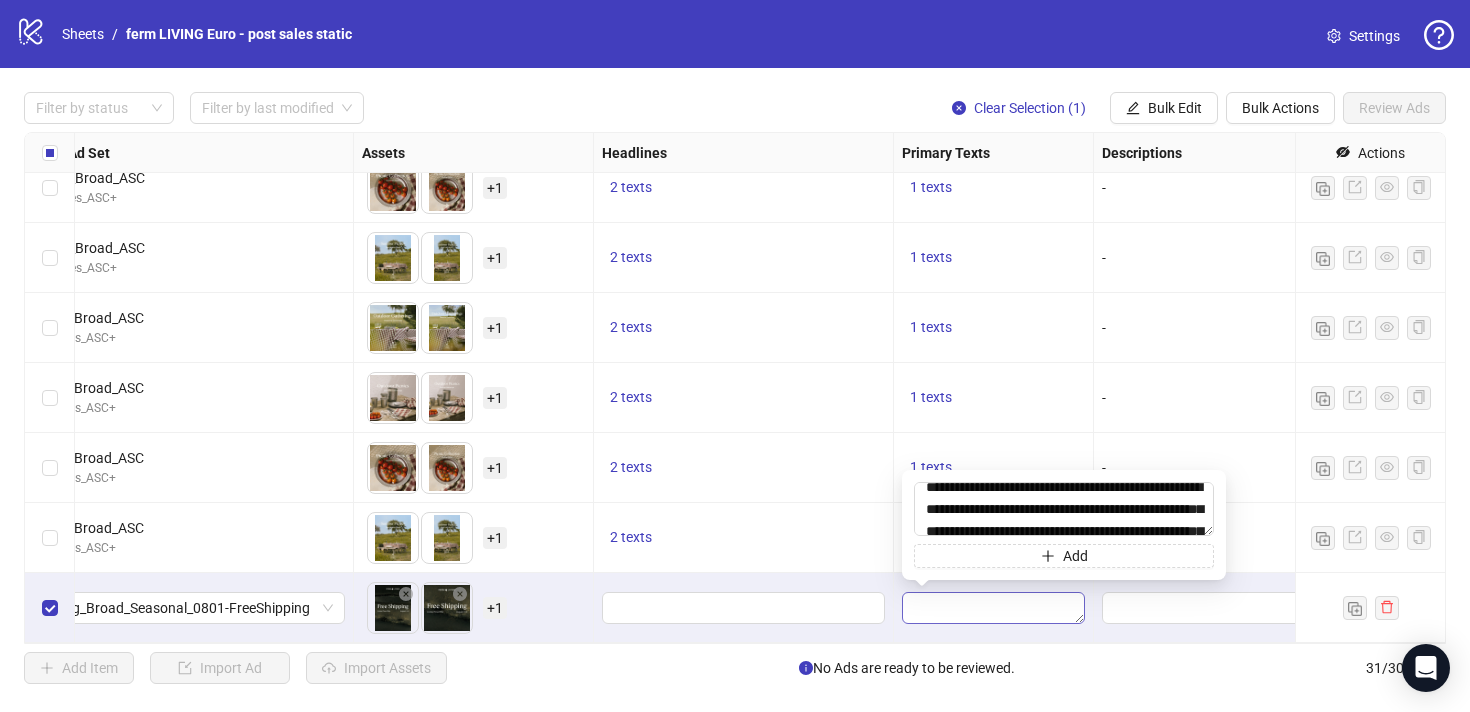 scroll, scrollTop: 6, scrollLeft: 0, axis: vertical 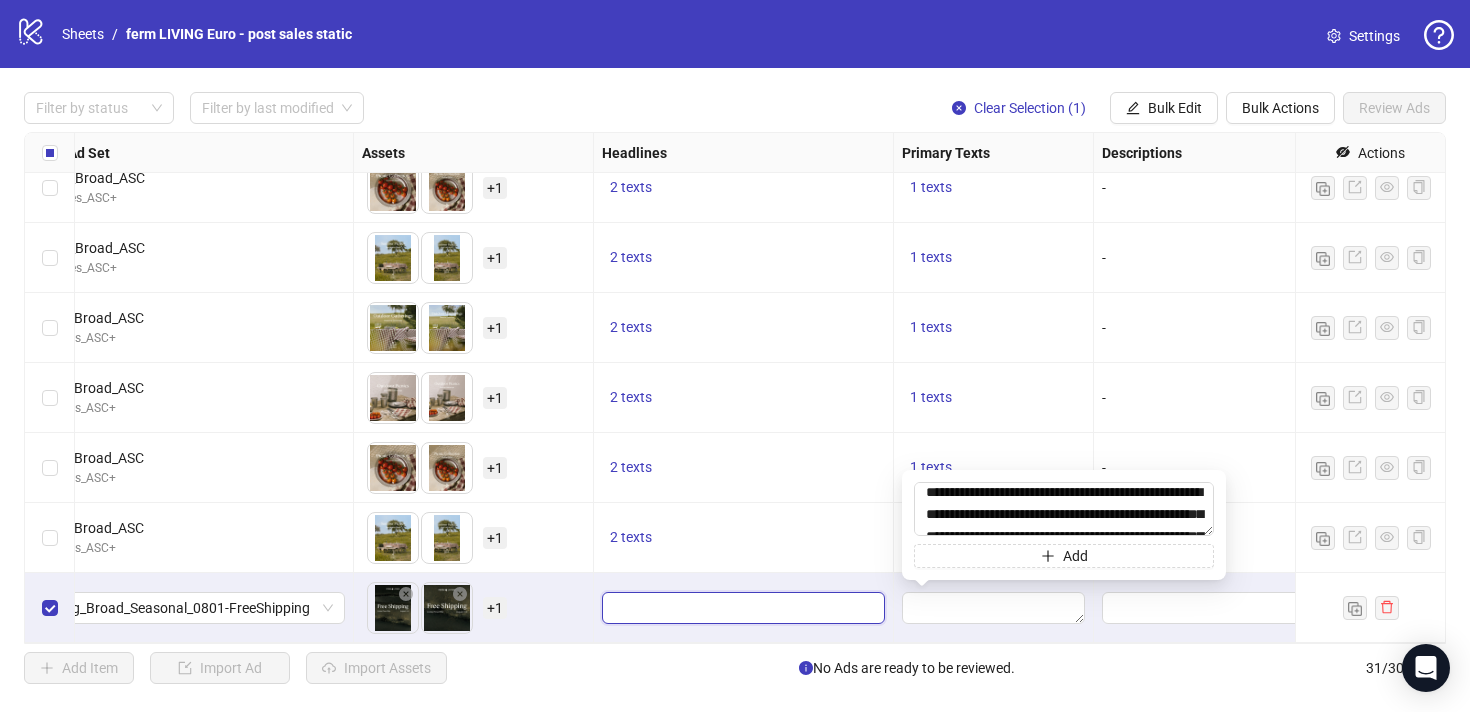 click at bounding box center (741, 608) 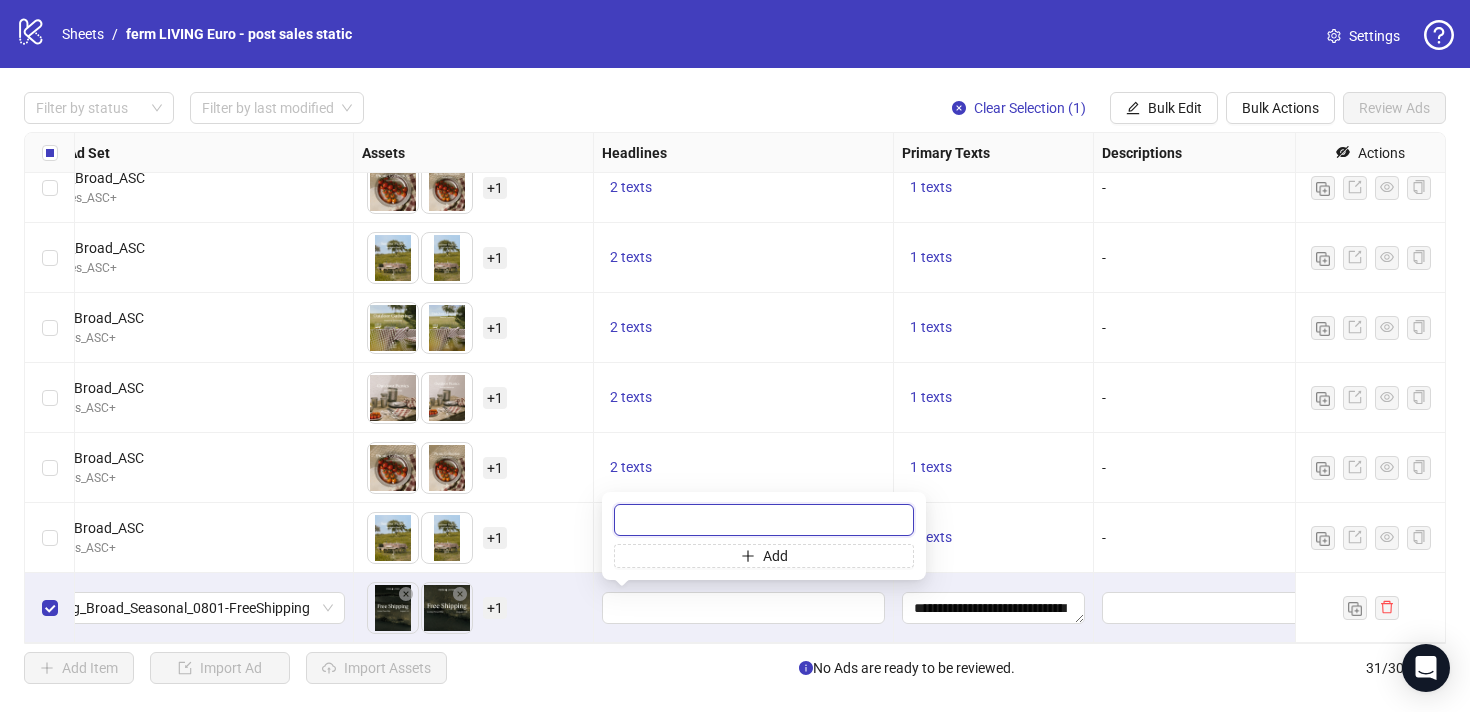 paste on "**********" 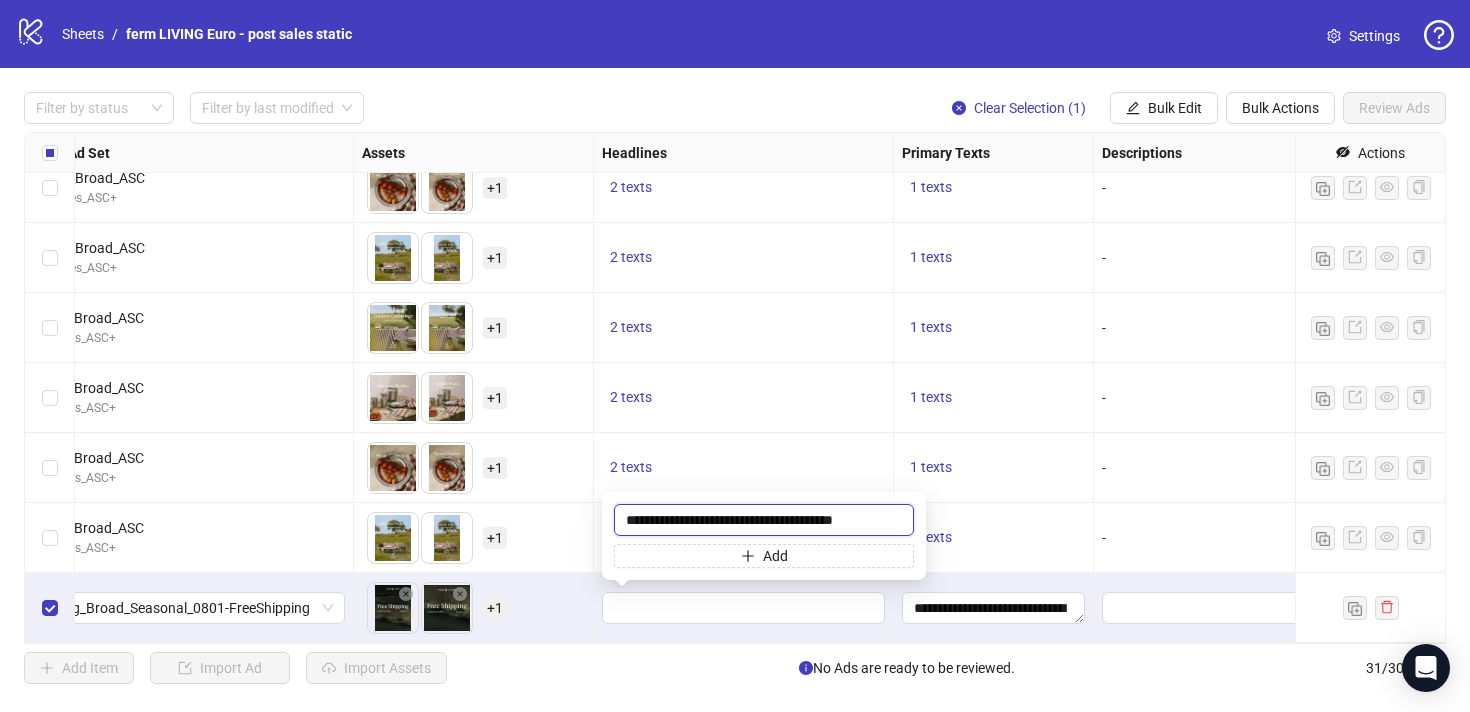 type on "**********" 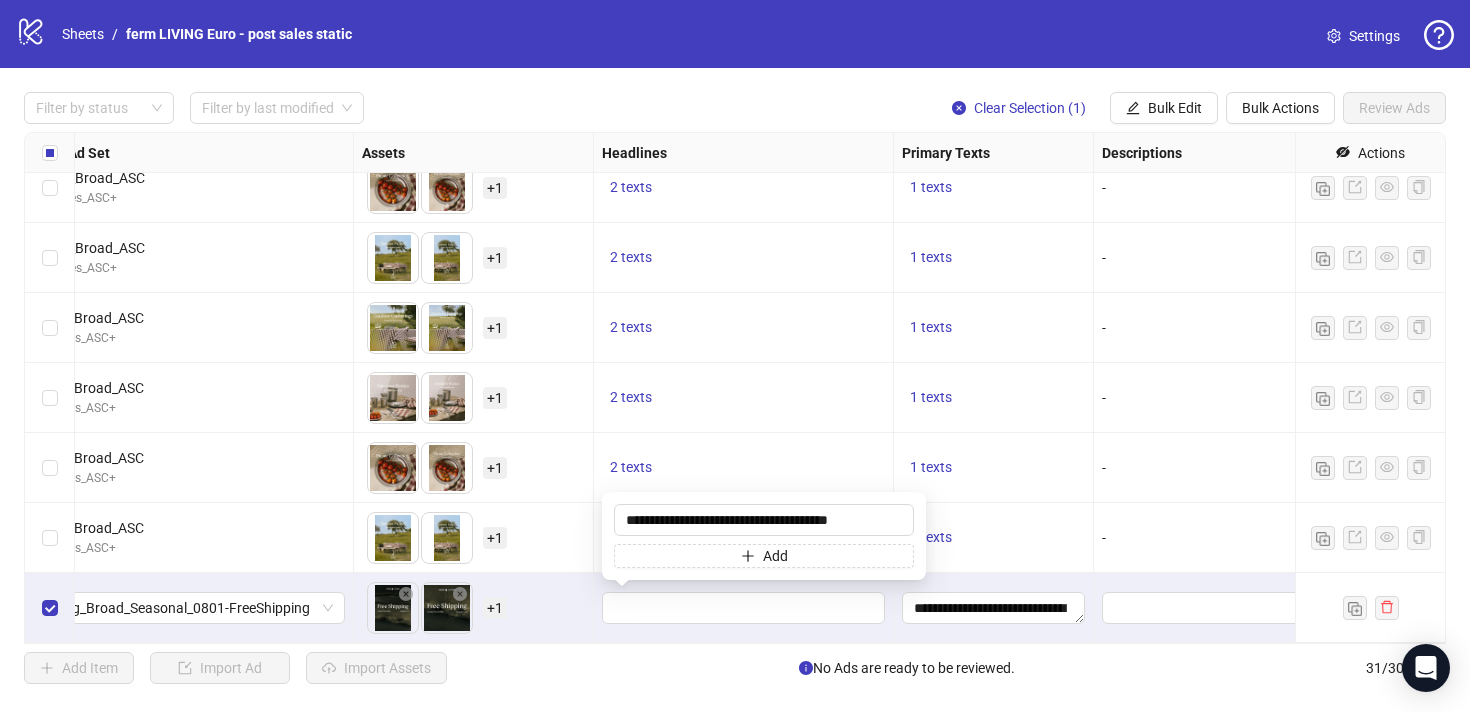 click on "Filter by status Filter by last modified Clear Selection (1) Bulk Edit Bulk Actions Review Ads Ad Format Ad Name Campaign & Ad Set Assets Headlines Primary Texts Descriptions Destination URL App Product Page ID Display URL Leadgen Form Product Set ID Call to Action Actions Image_SingleImage_Static_Summer_Summer-Picnics_EN_V1 UK_Prospecting_Broad_ASC UK_FullFunnel_Sales_ASC+
To pick up a draggable item, press the space bar.
While dragging, use the arrow keys to move the item.
Press space again to drop the item in its new position, or press escape to cancel.
+ 1 2 texts 1 texts - [URL][DOMAIN_NAME] - Image_SingleImage_Static_Summer_Summer-Picnics_EN_V2 UK_Prospecting_Broad_ASC [GEOGRAPHIC_DATA]
To pick up a draggable item, press the space bar.
While dragging, use the arrow keys to move the item.
Press space again to drop the item in its new position, or press escape to cancel.
+ 1 2 texts 1 texts - [URL][DOMAIN_NAME] -" at bounding box center [735, 388] 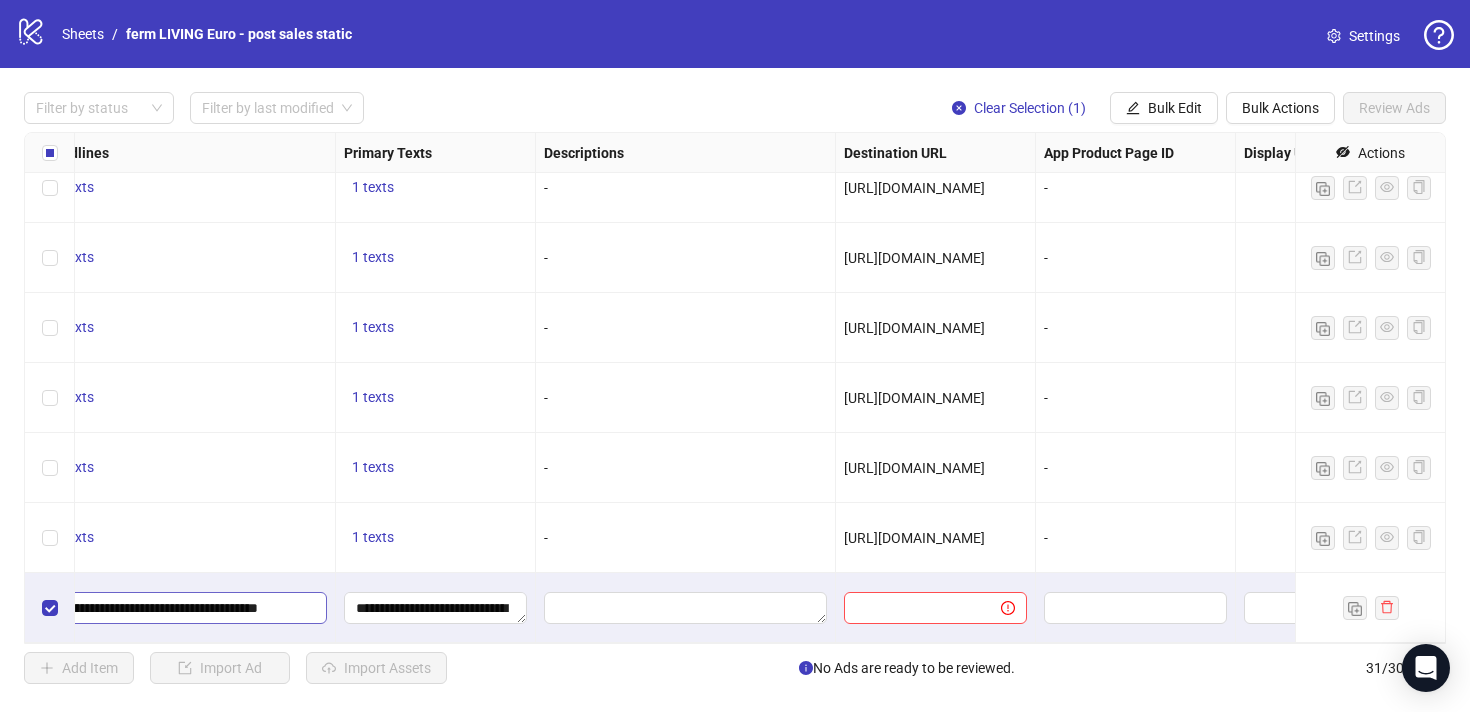 scroll, scrollTop: 1700, scrollLeft: 1272, axis: both 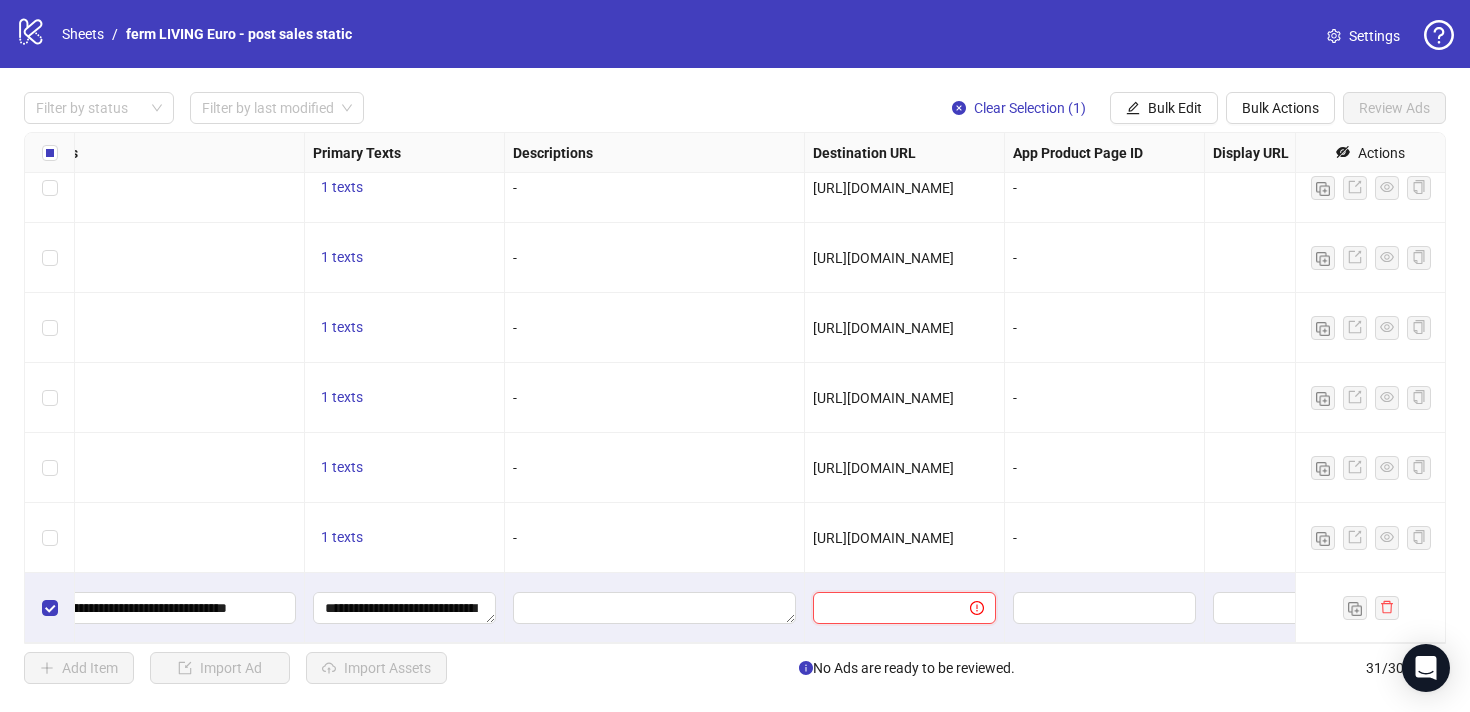 click at bounding box center [883, 608] 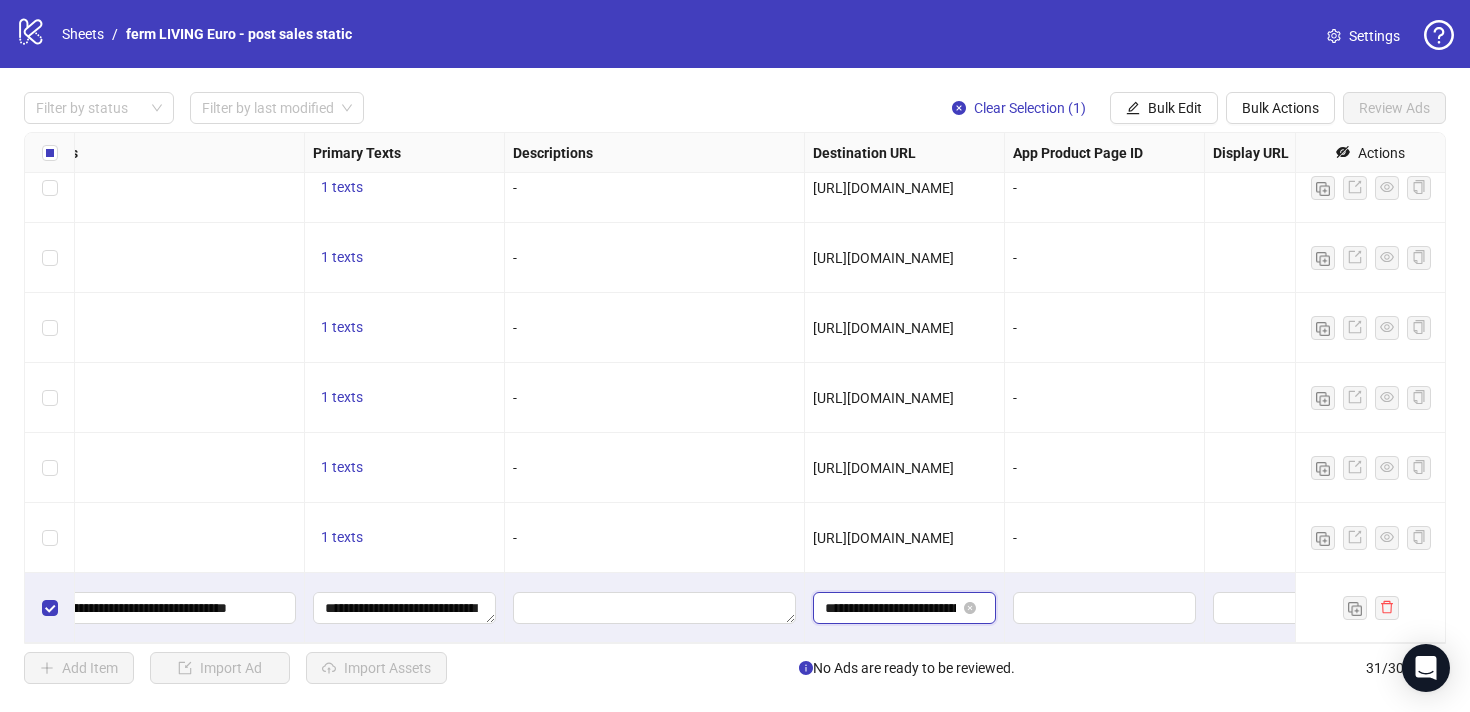 scroll, scrollTop: 0, scrollLeft: 142, axis: horizontal 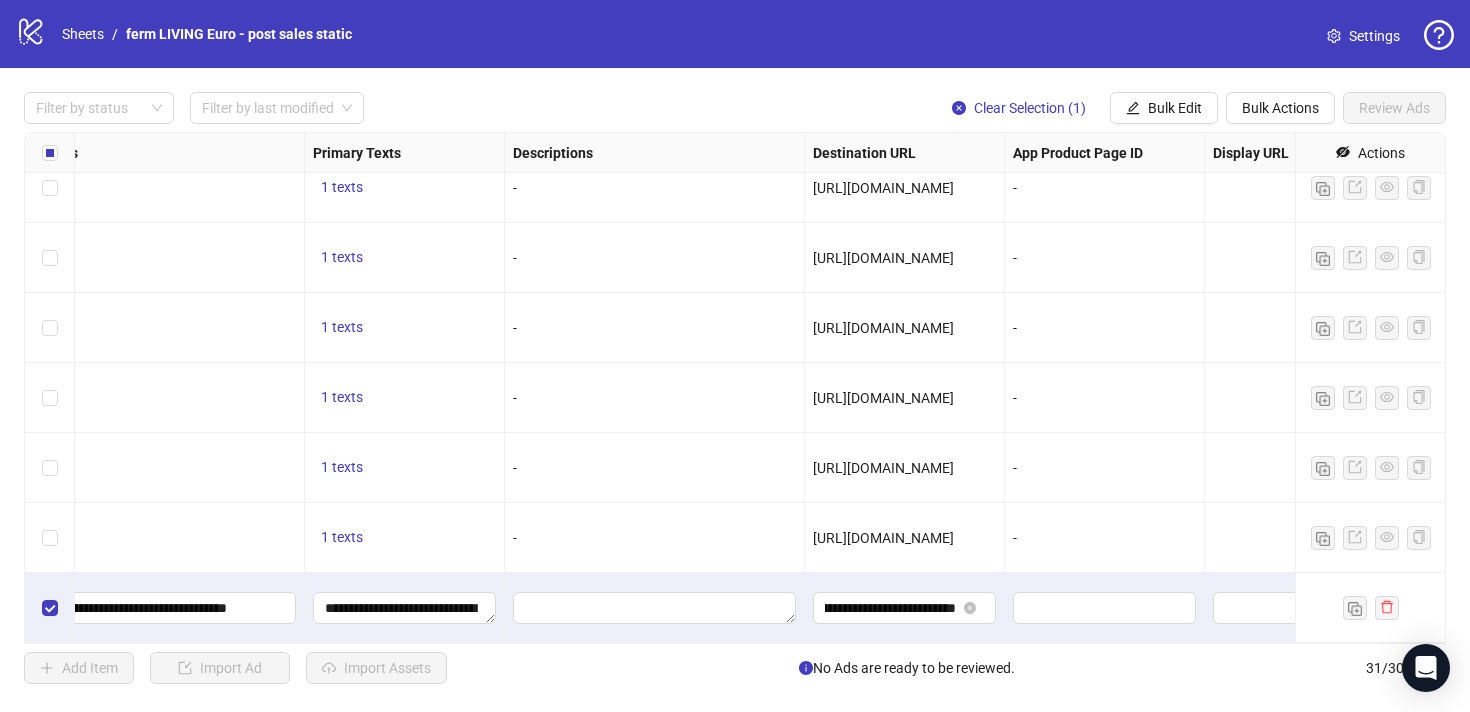 click on "Filter by status Filter by last modified Clear Selection (1) Bulk Edit Bulk Actions Review Ads Ad Format Ad Name Campaign & Ad Set Assets Headlines Primary Texts Descriptions Destination URL App Product Page ID Display URL Leadgen Form Product Set ID Call to Action Actions
To pick up a draggable item, press the space bar.
While dragging, use the arrow keys to move the item.
Press space again to drop the item in its new position, or press escape to cancel.
+ 1 2 texts 1 texts - [URL][DOMAIN_NAME] - - -
To pick up a draggable item, press the space bar.
While dragging, use the arrow keys to move the item.
Press space again to drop the item in its new position, or press escape to cancel.
+ 1 2 texts 1 texts - [URL][DOMAIN_NAME] - - - + 1 2 texts 1 texts - [URL][DOMAIN_NAME] - - - + 1 2 texts 1 texts - [URL][DOMAIN_NAME] - - - + 1 2 texts 1 texts - - - - + 1 2 texts 1 texts - -" at bounding box center [735, 388] 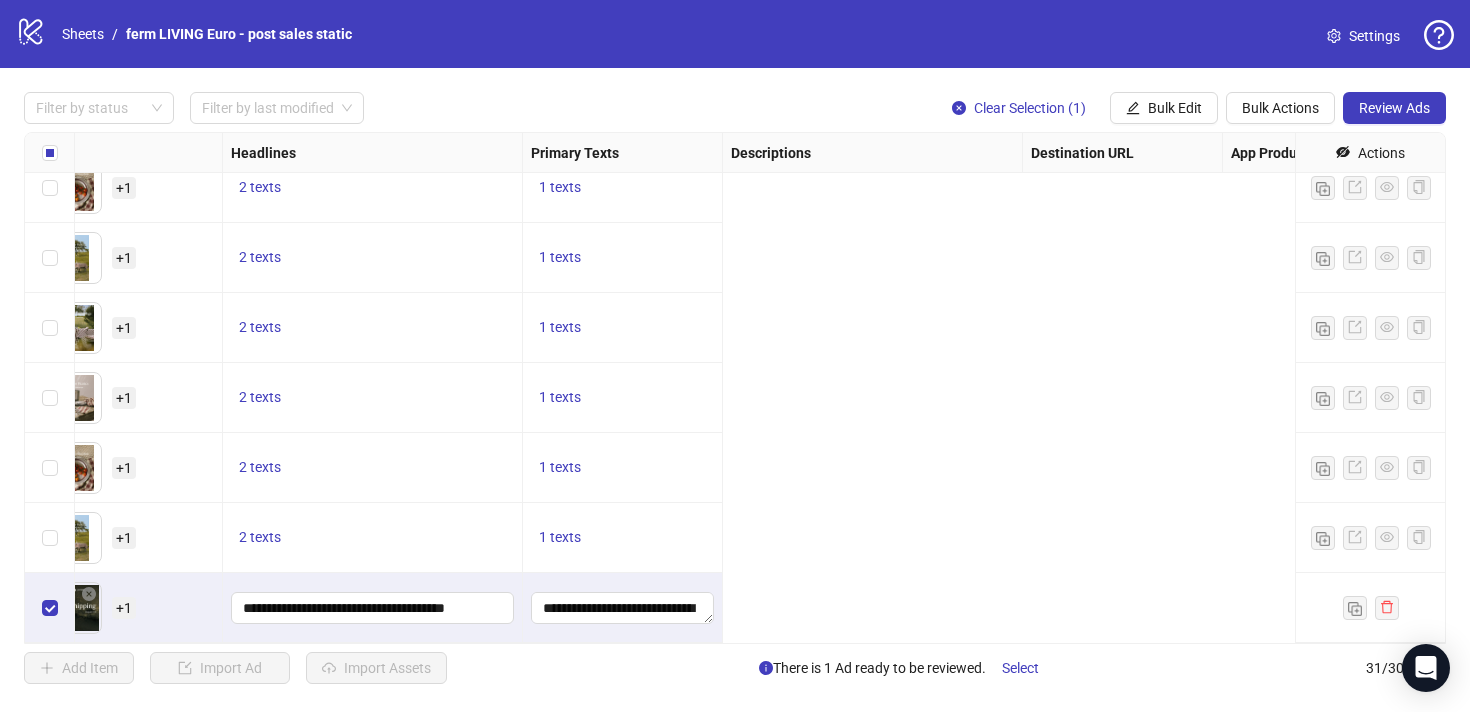 scroll, scrollTop: 1700, scrollLeft: 0, axis: vertical 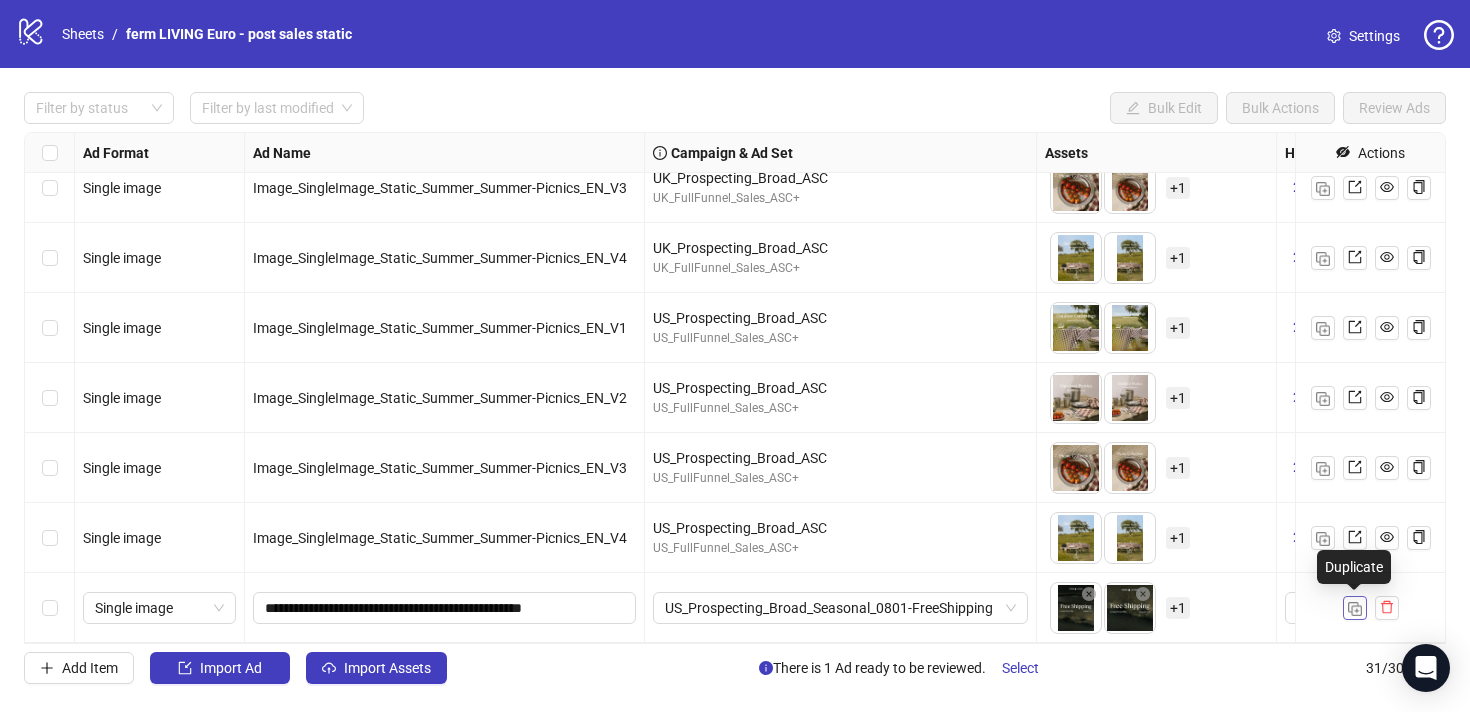 click at bounding box center [1355, 609] 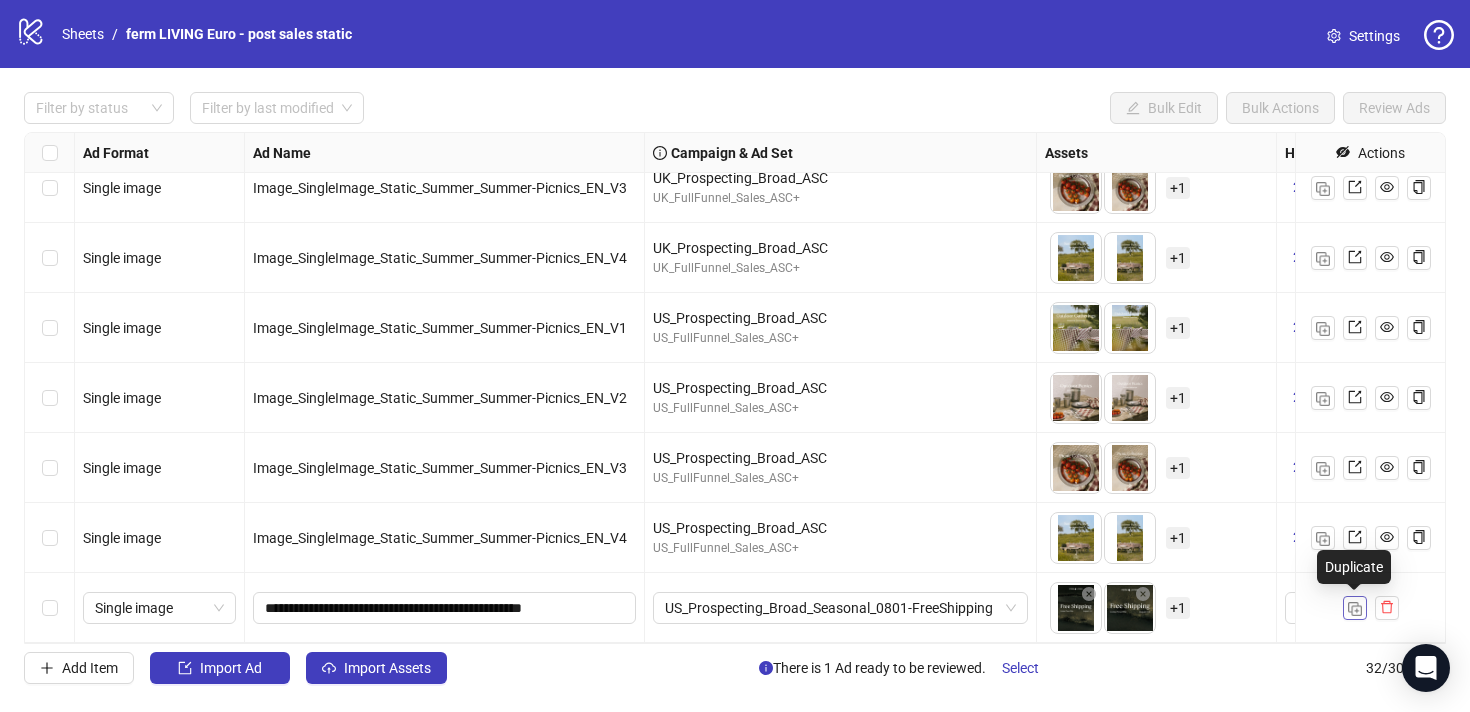 scroll, scrollTop: 1770, scrollLeft: 0, axis: vertical 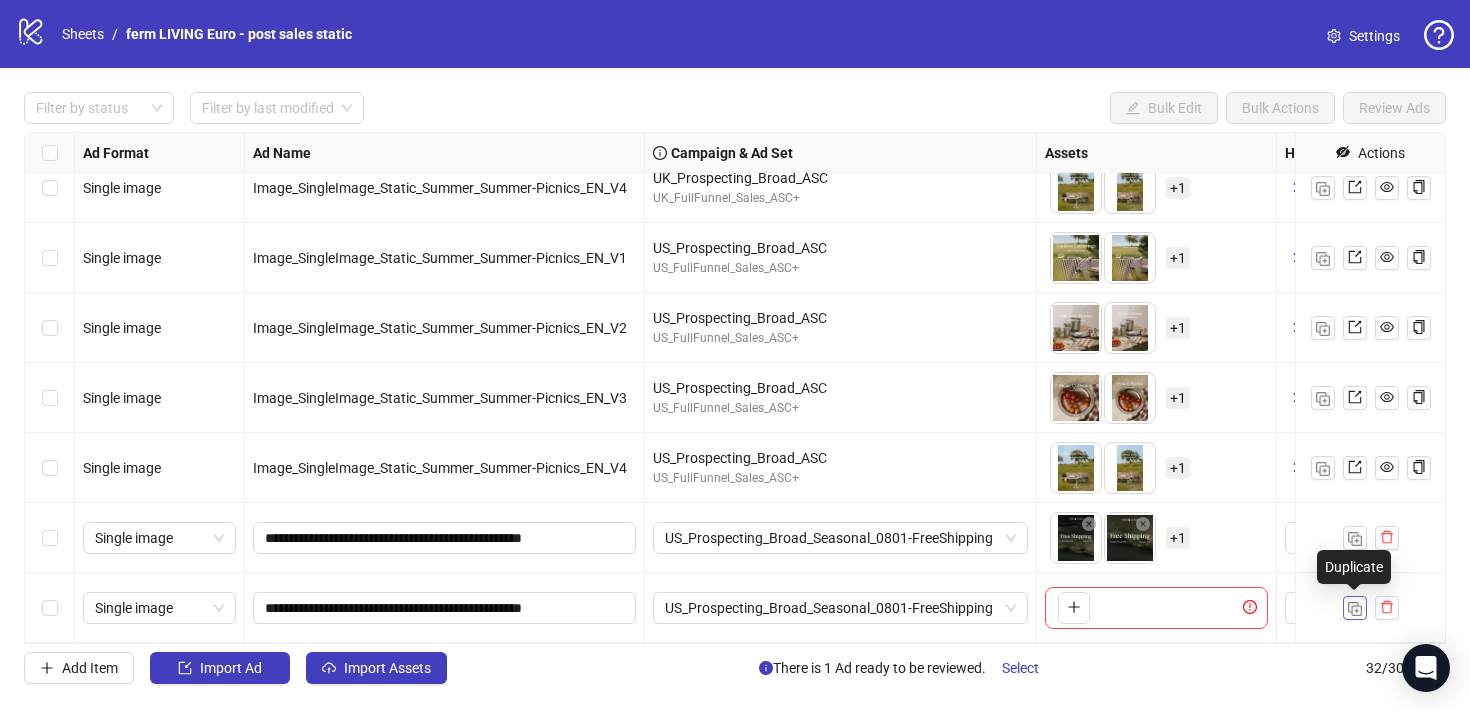 click at bounding box center [1355, 609] 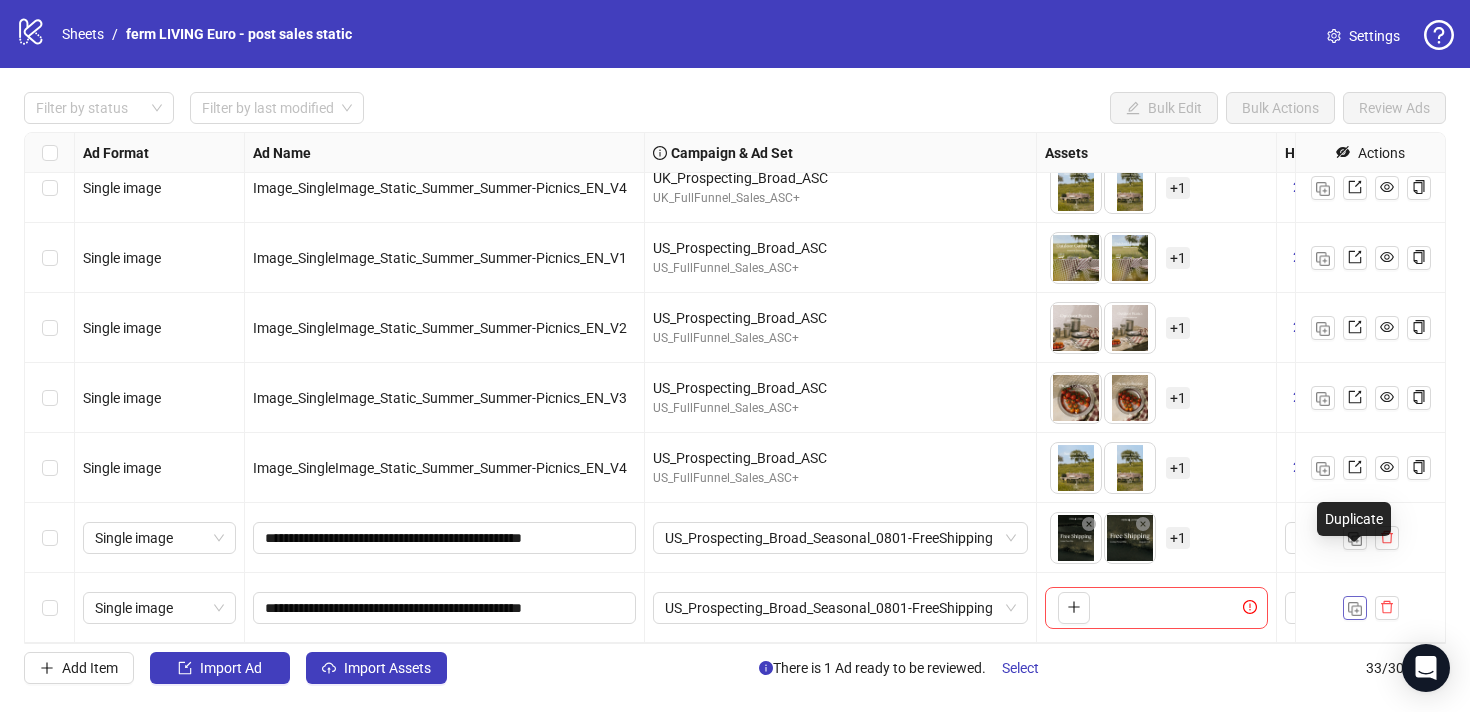 scroll, scrollTop: 1840, scrollLeft: 0, axis: vertical 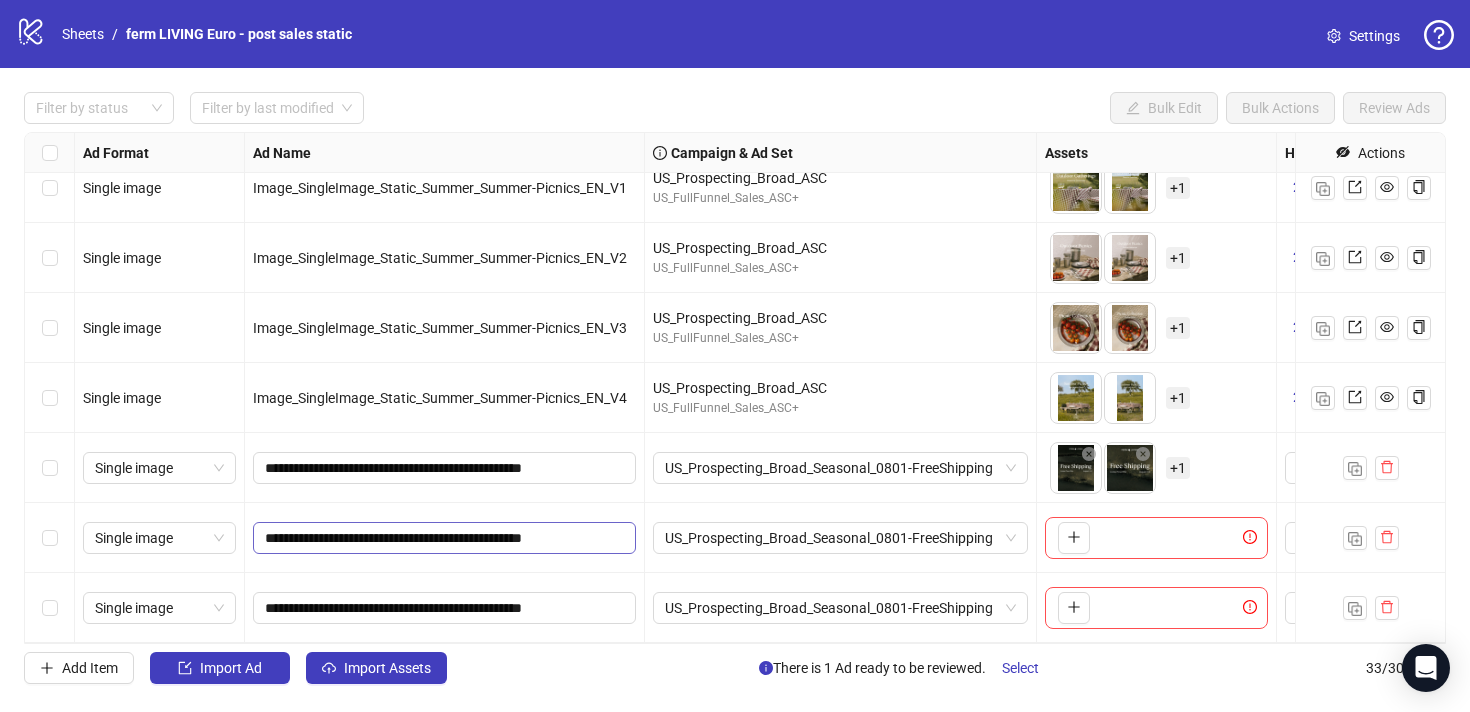 click on "**********" at bounding box center (444, 538) 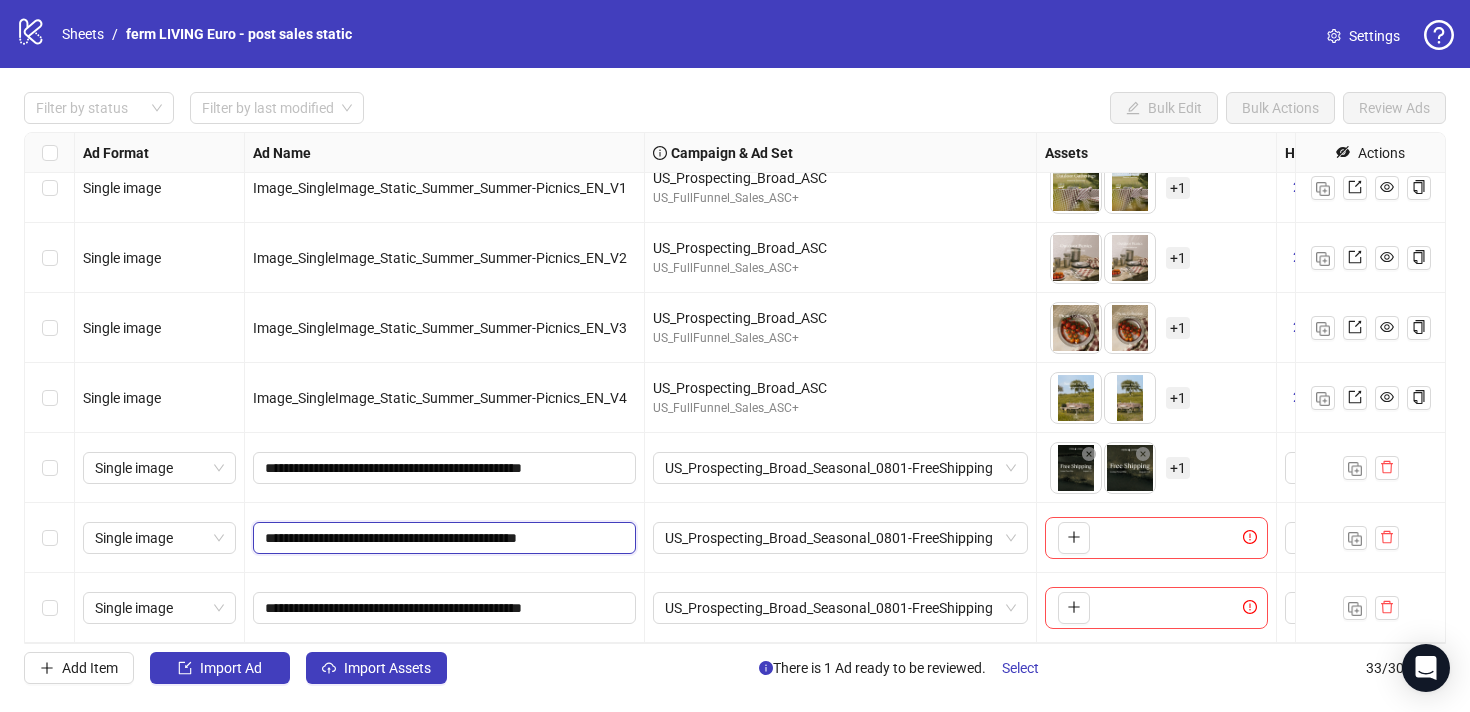 type on "**********" 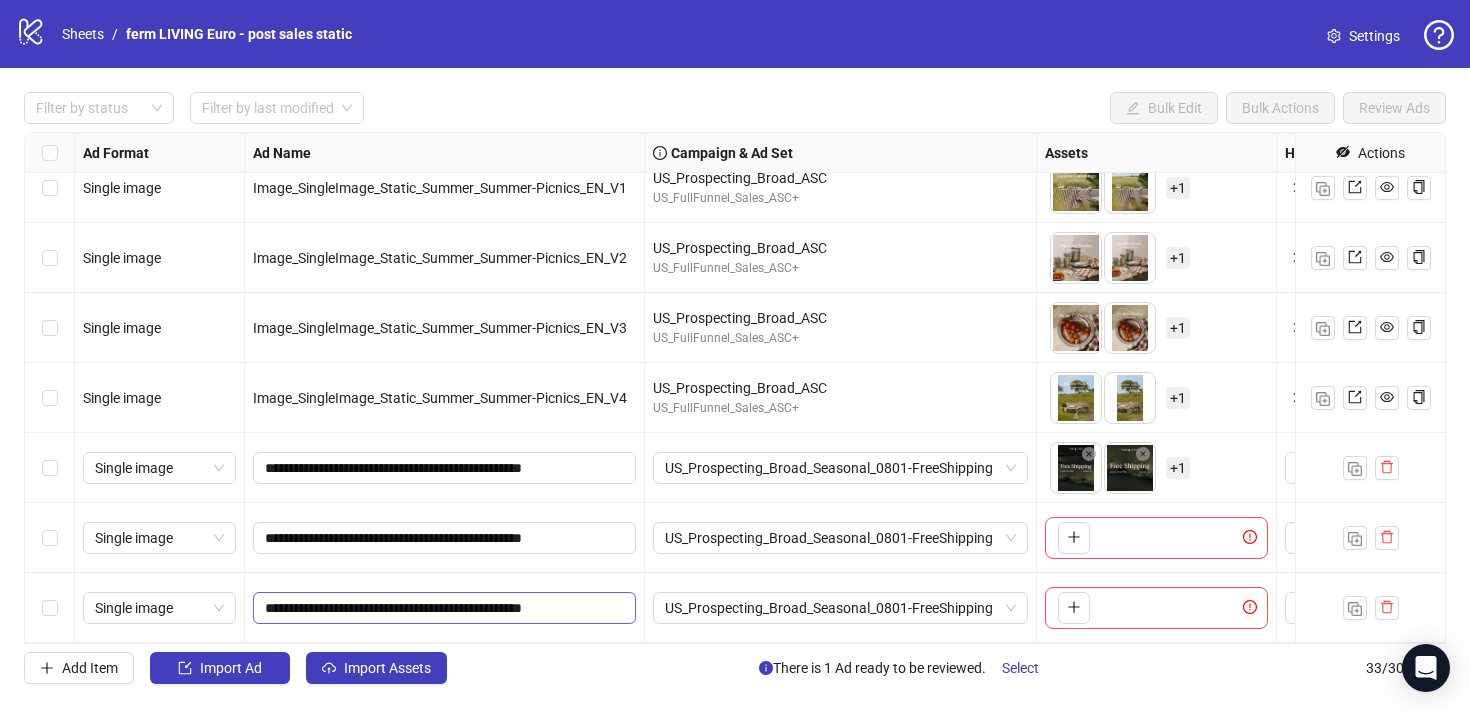 click on "**********" at bounding box center [444, 608] 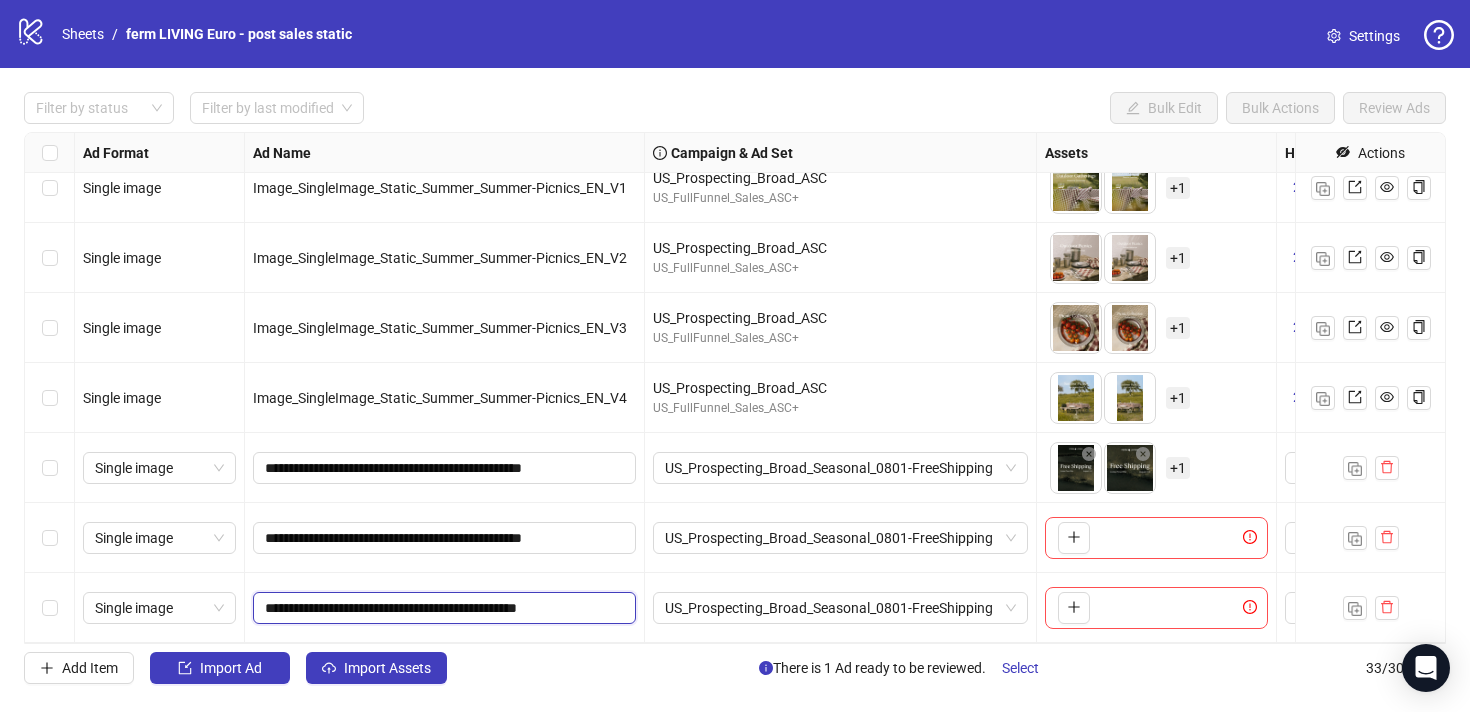 type on "**********" 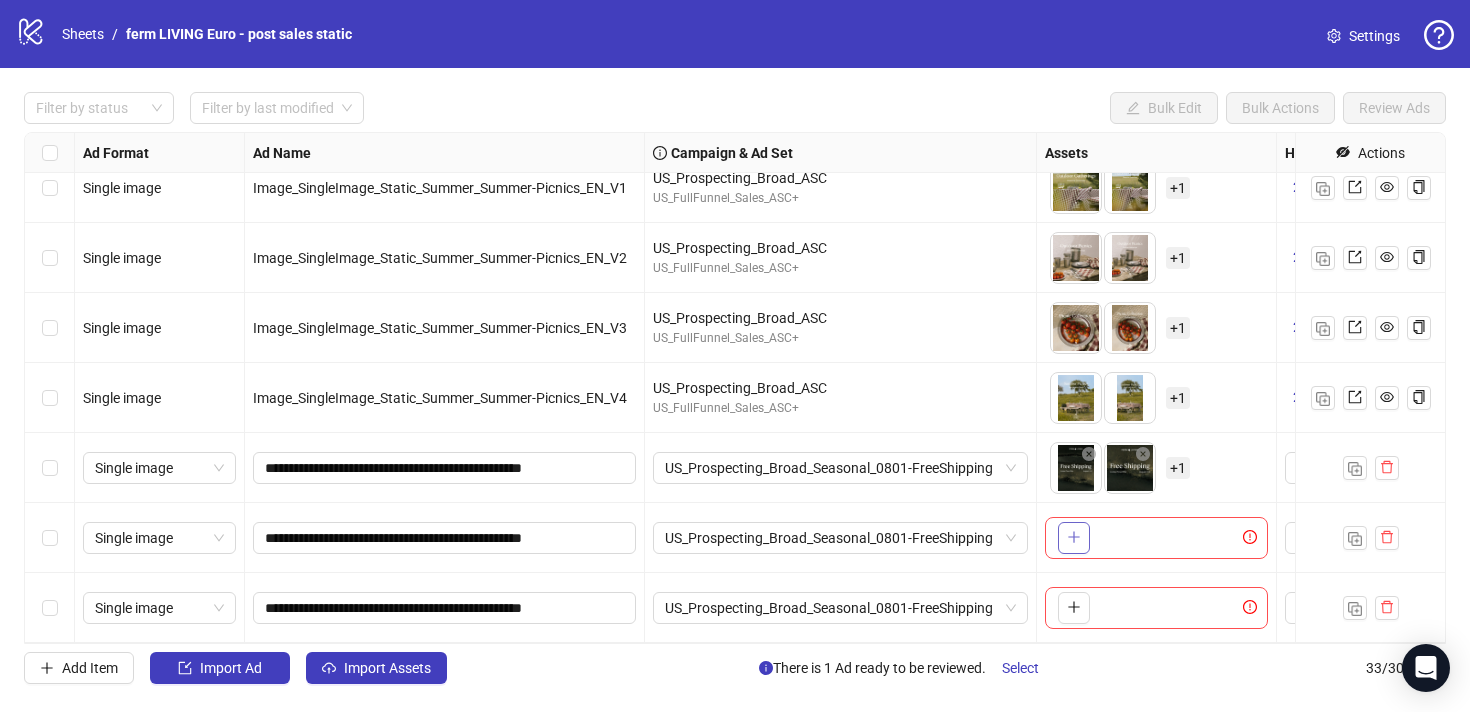 click at bounding box center [1074, 538] 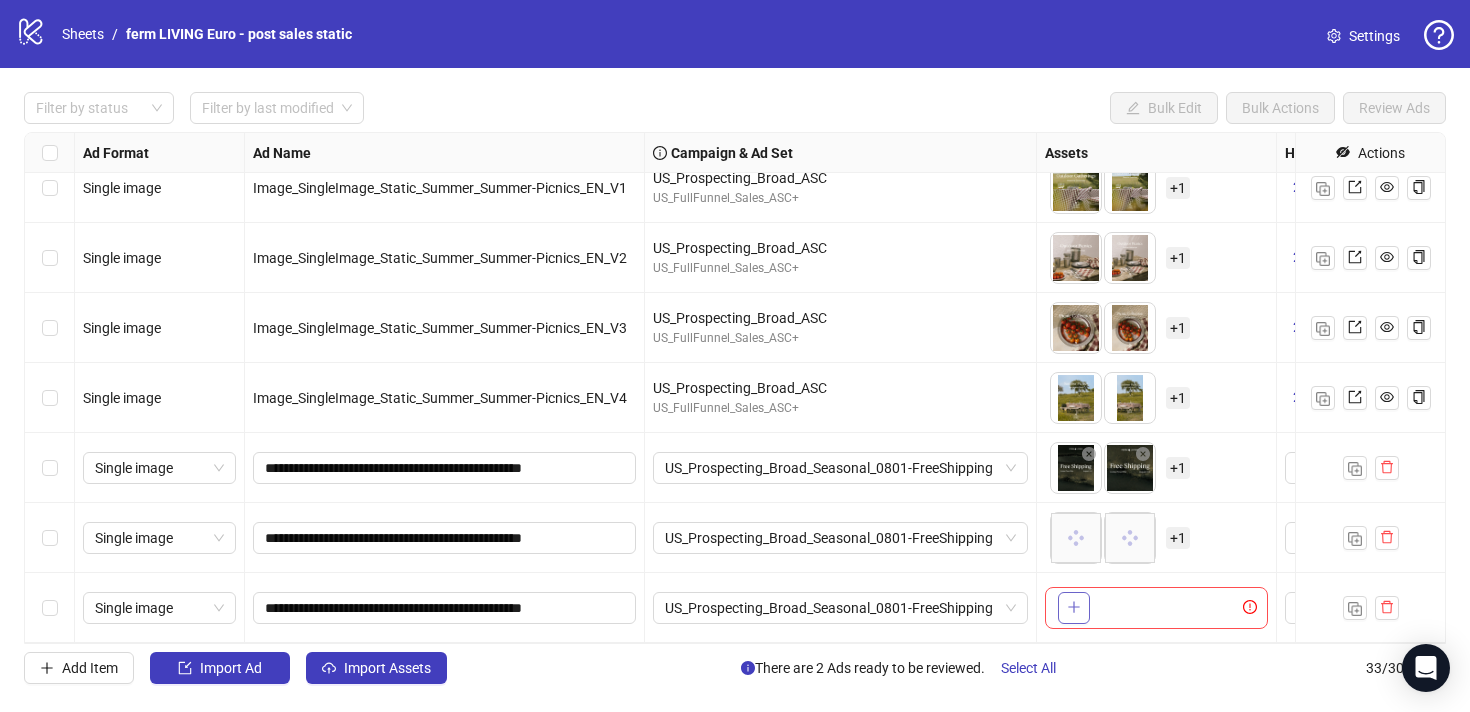 click 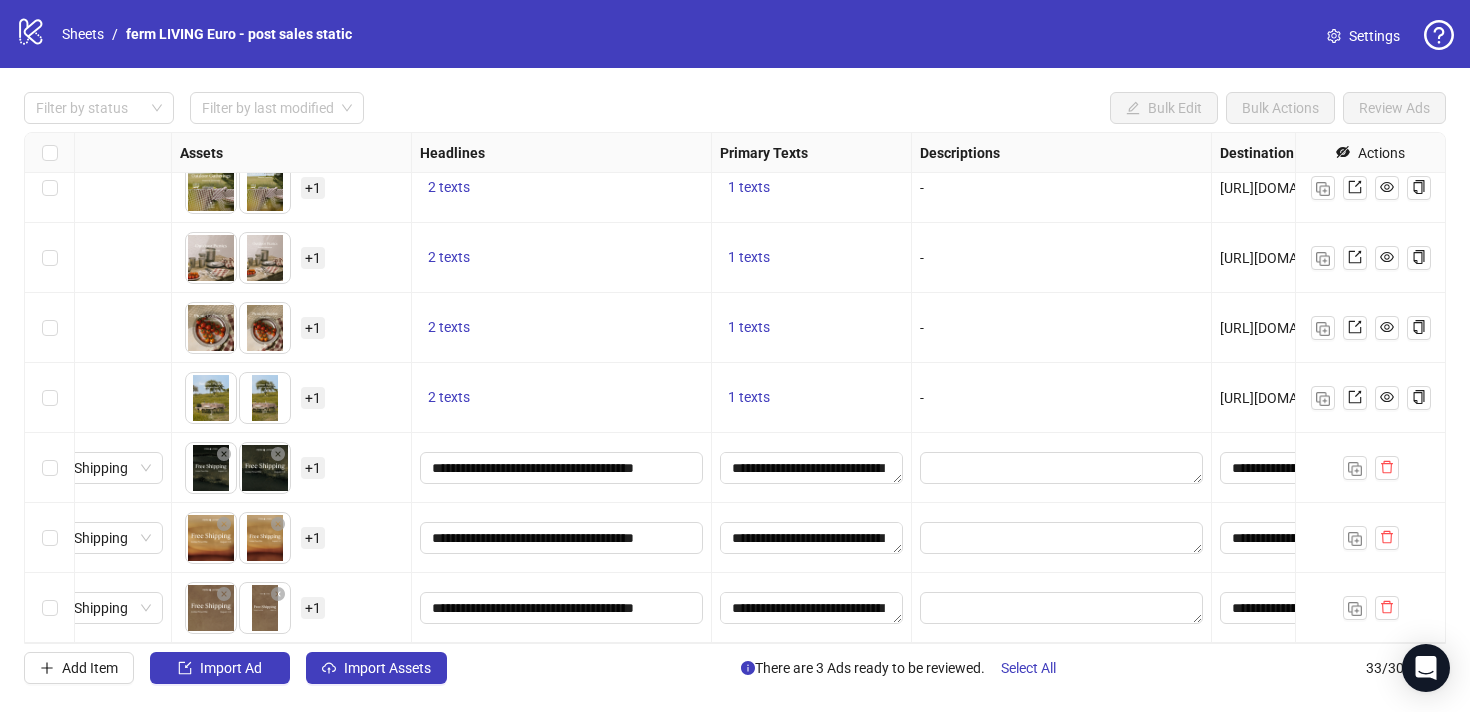 scroll, scrollTop: 1840, scrollLeft: 0, axis: vertical 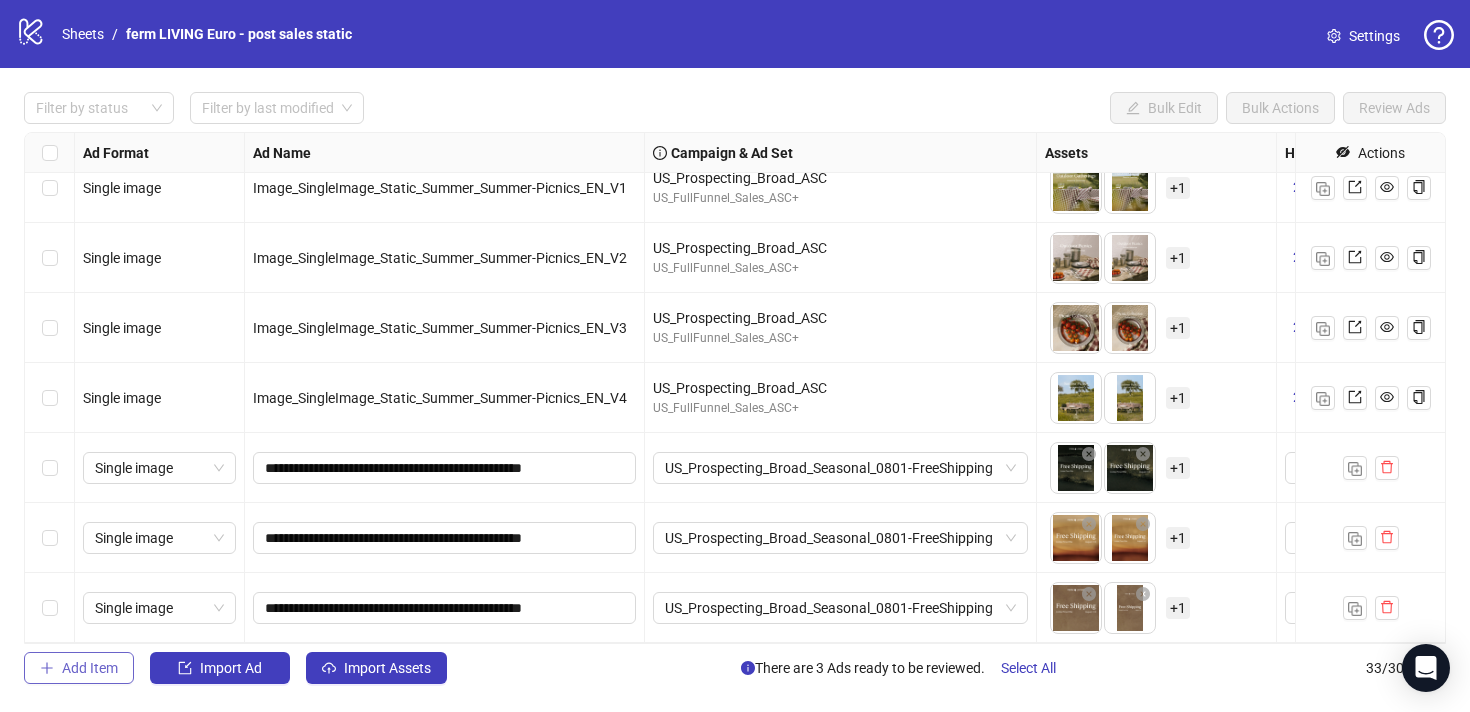 click on "Add Item" at bounding box center (90, 668) 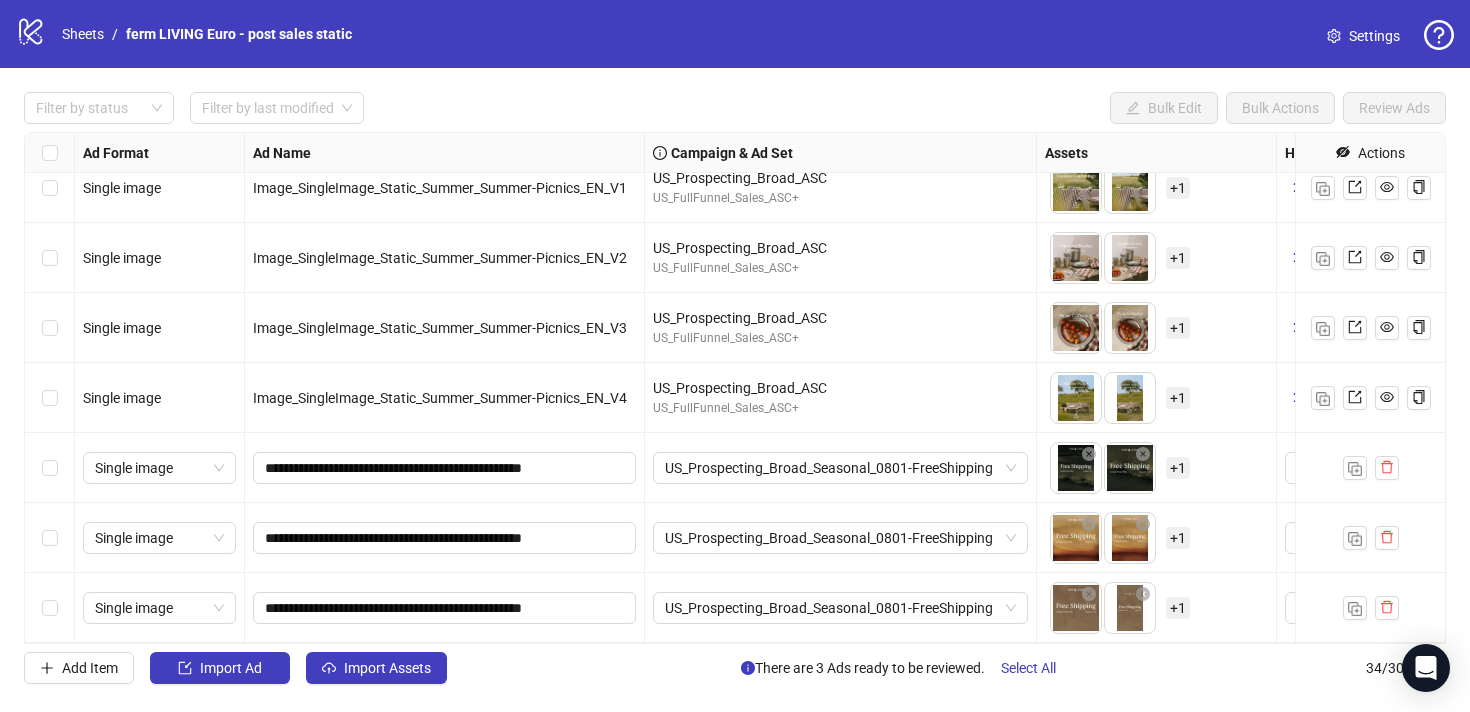 scroll, scrollTop: 1910, scrollLeft: 0, axis: vertical 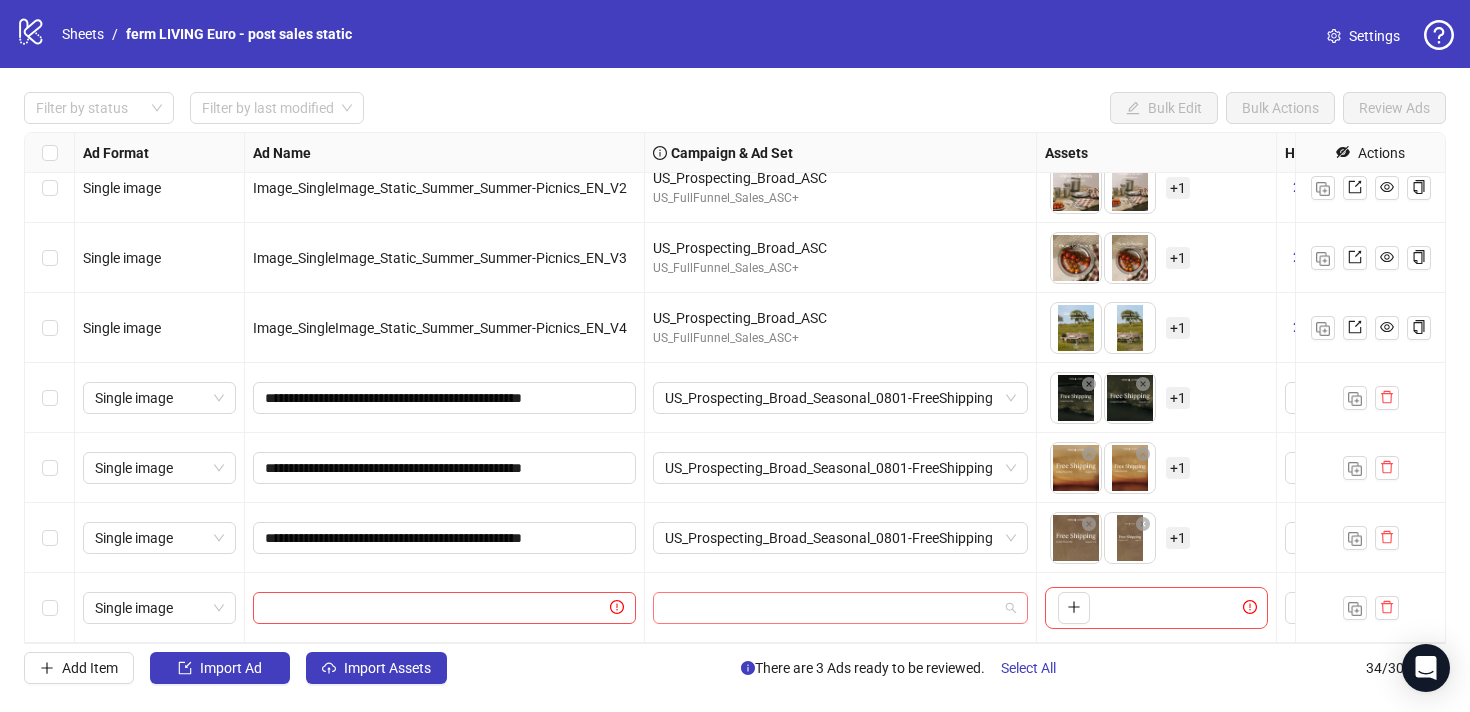 click at bounding box center [831, 608] 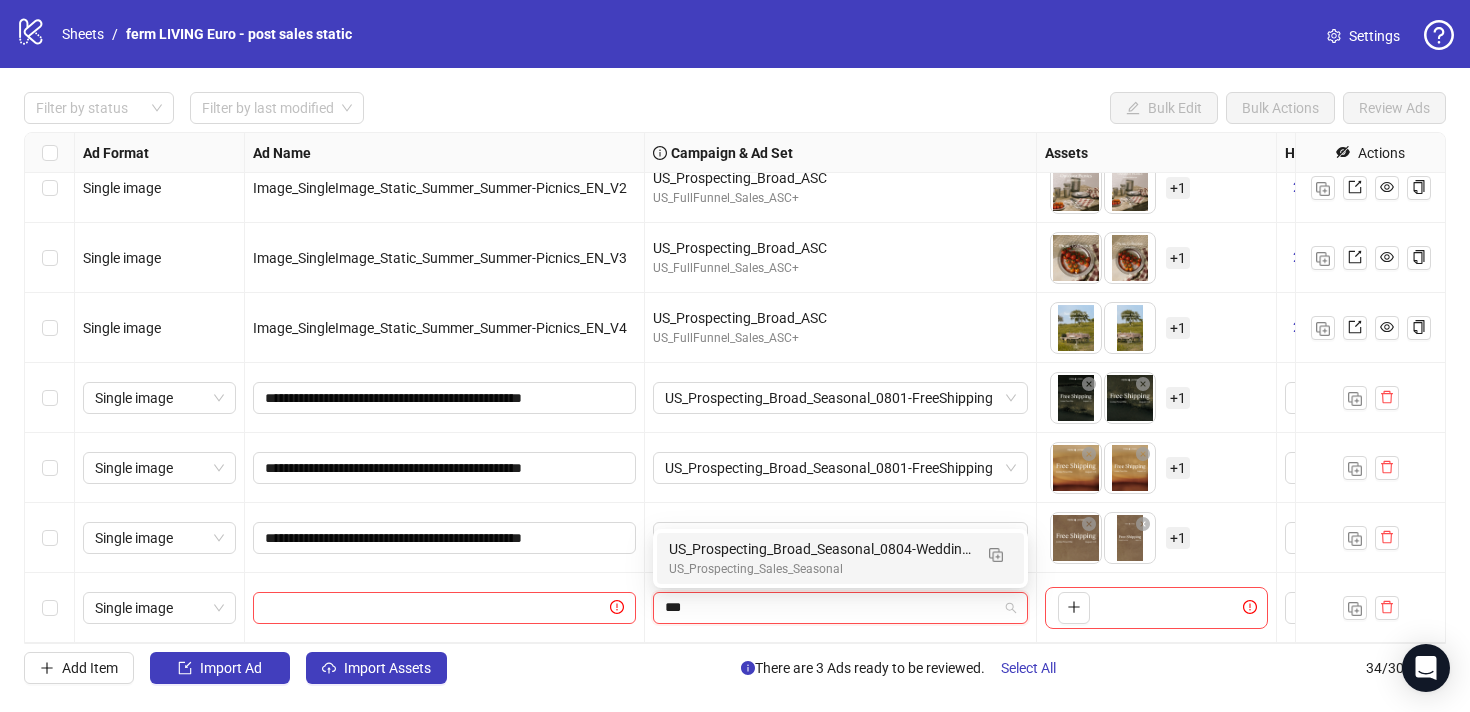 type on "****" 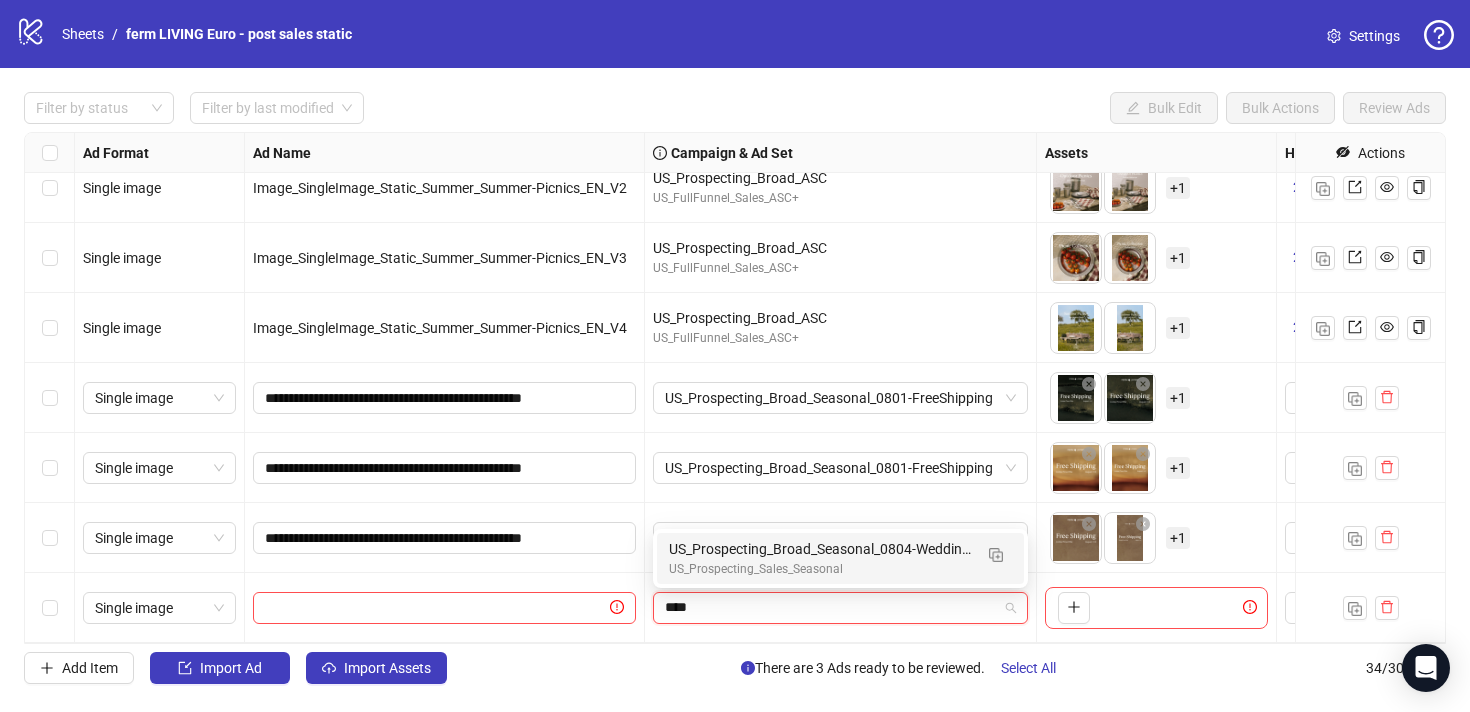 click on "US_Prospecting_Sales_Seasonal" at bounding box center (820, 569) 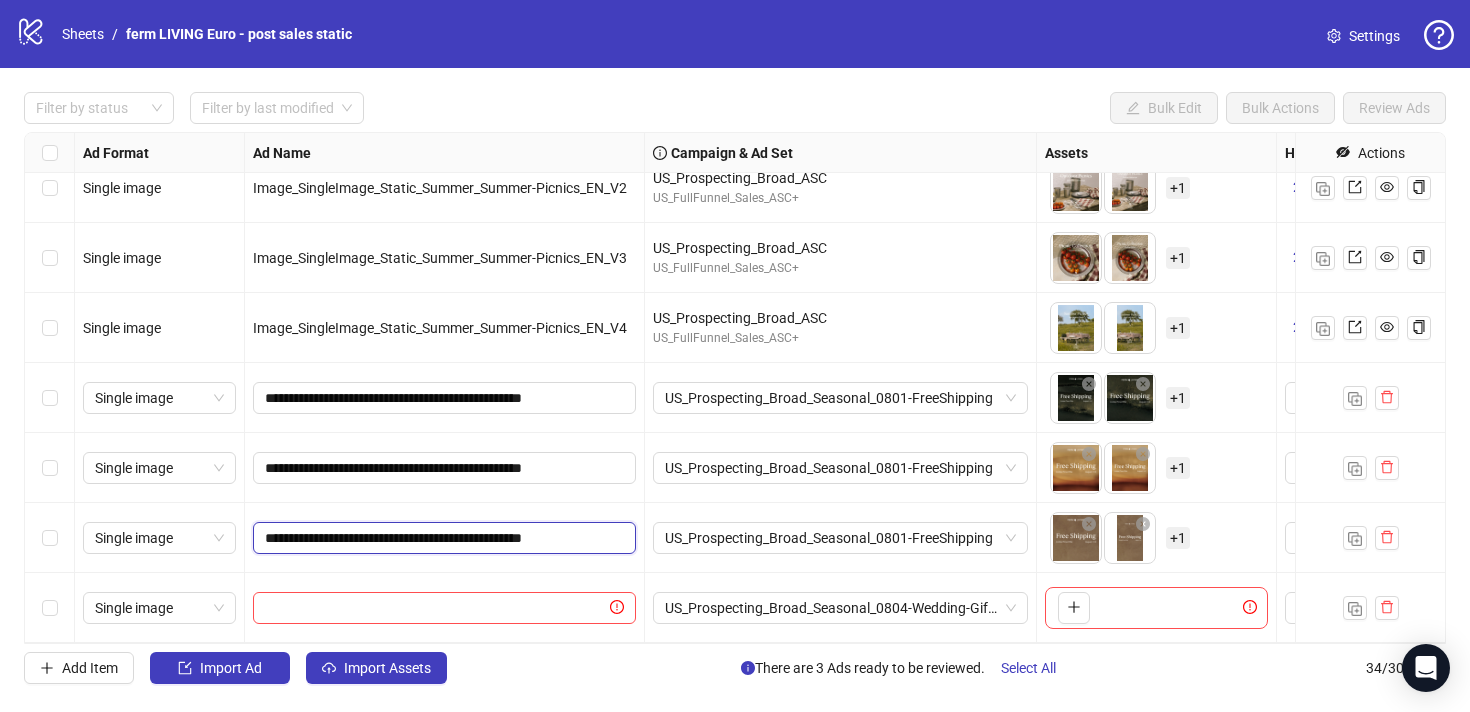 click on "**********" at bounding box center [442, 538] 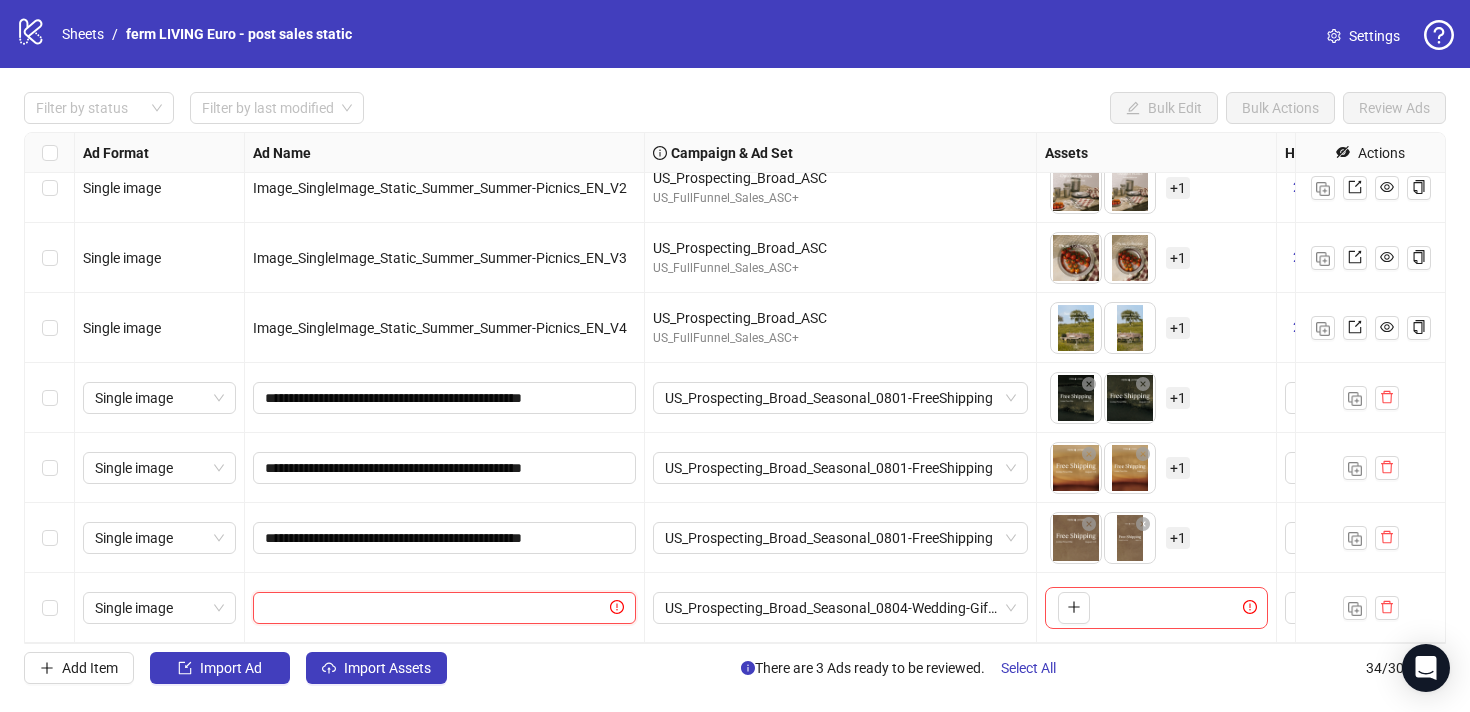 click at bounding box center (435, 608) 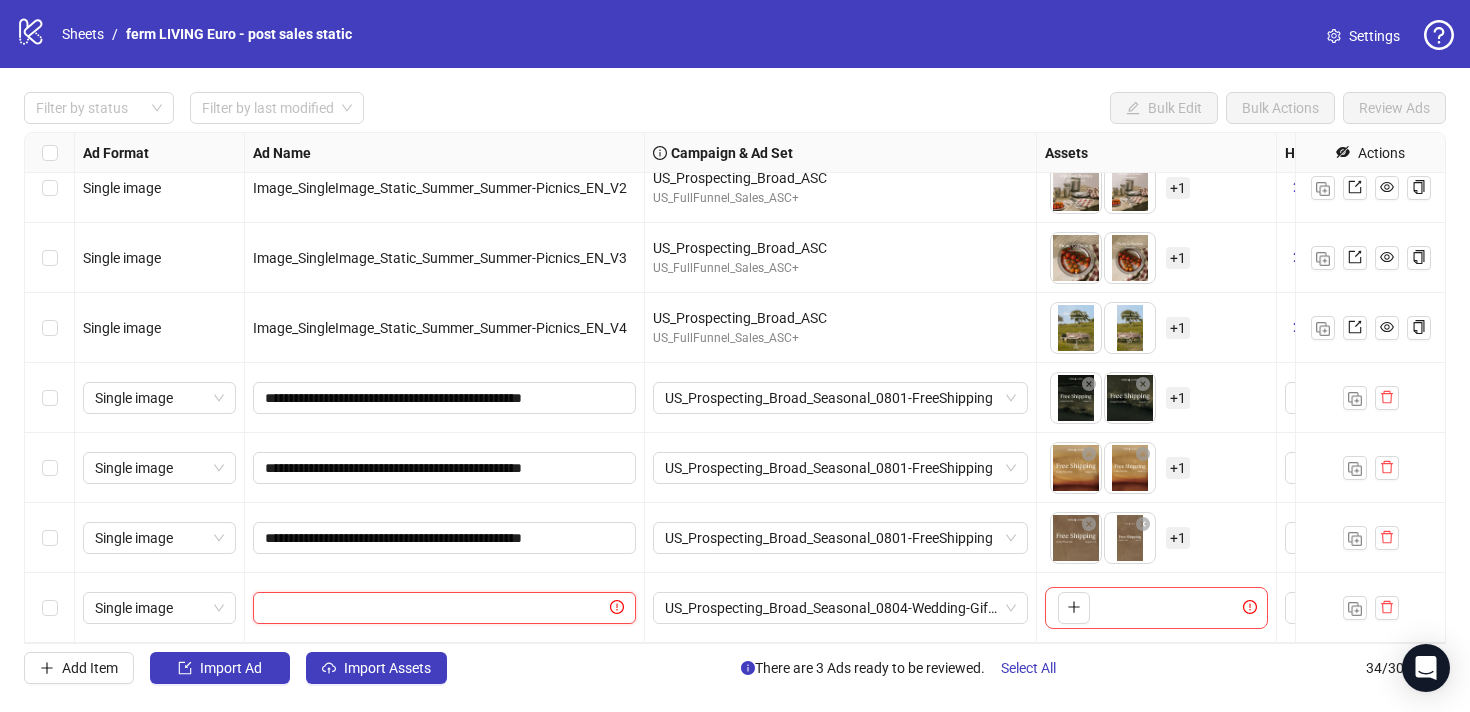 paste on "**********" 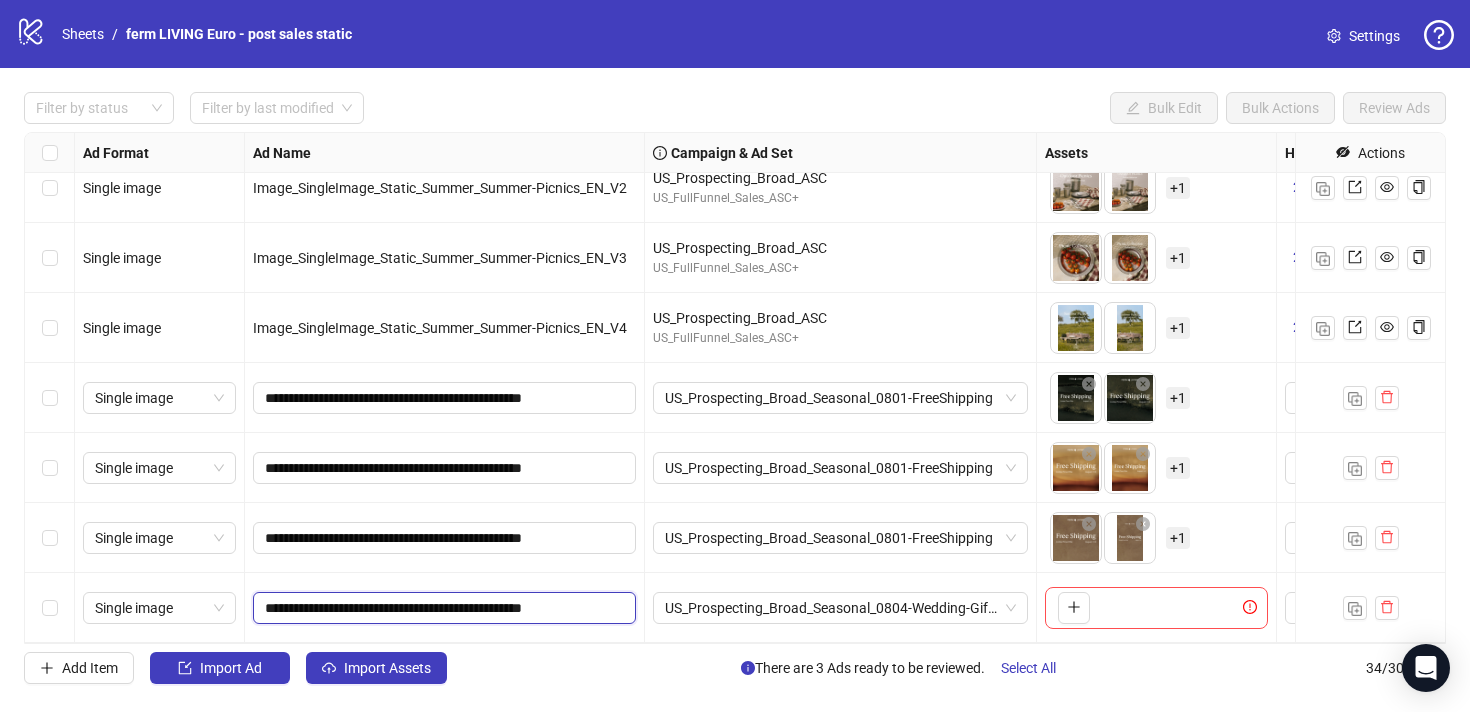 drag, startPoint x: 436, startPoint y: 608, endPoint x: 515, endPoint y: 608, distance: 79 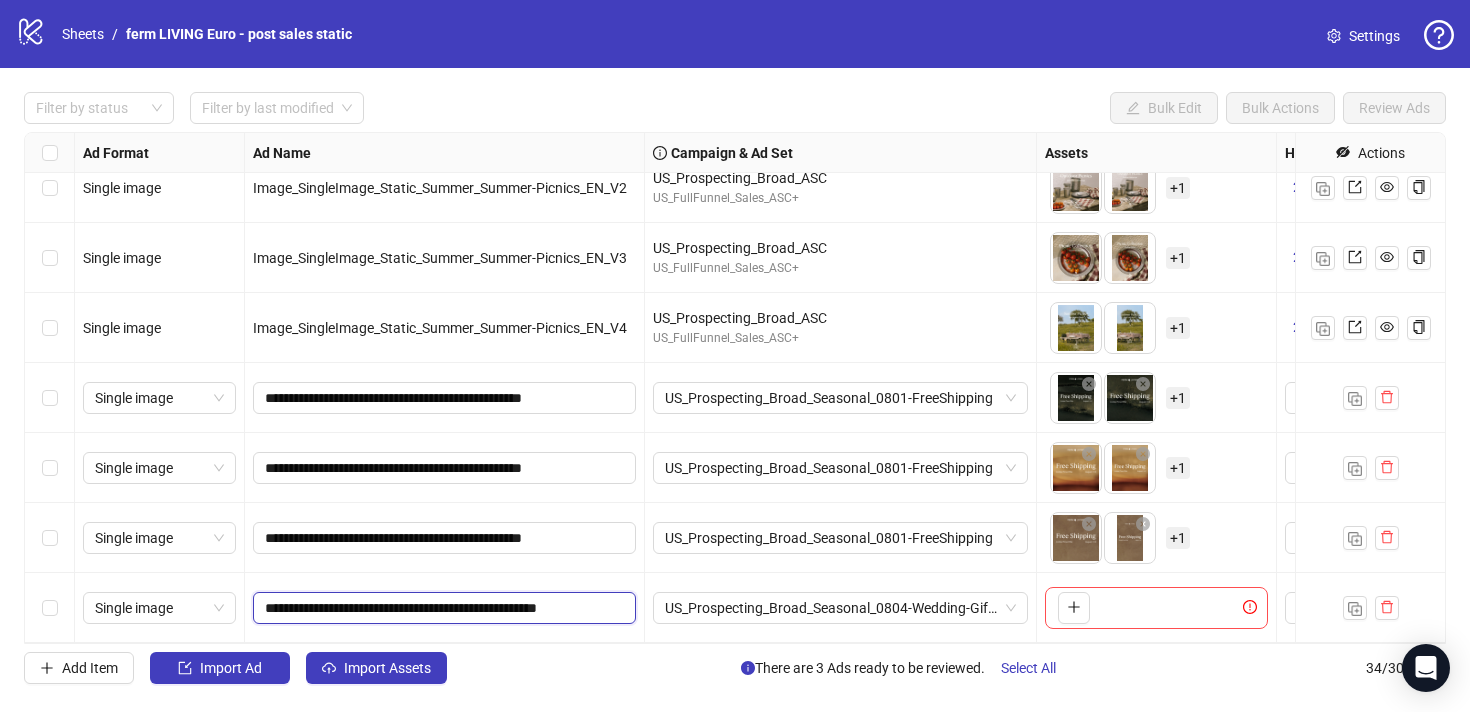 type on "**********" 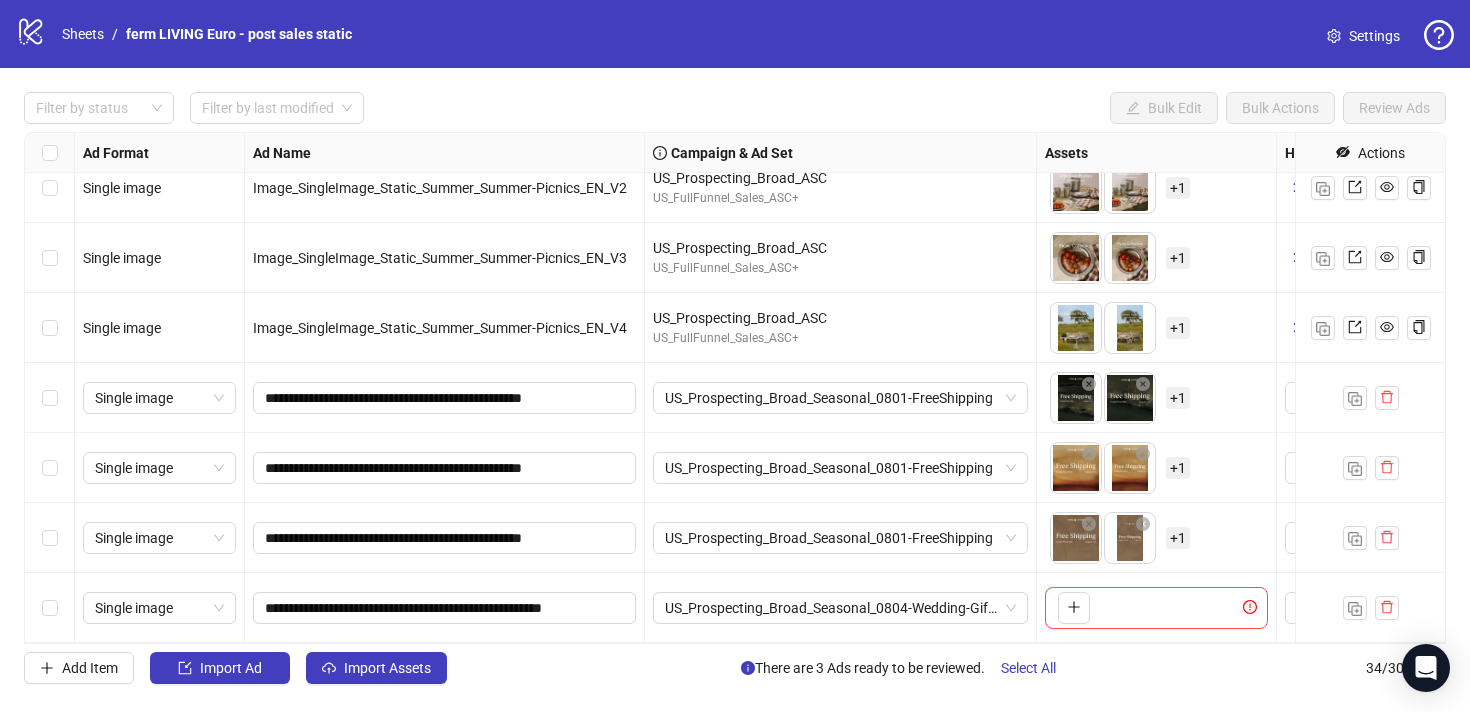 click on "**********" at bounding box center [445, 608] 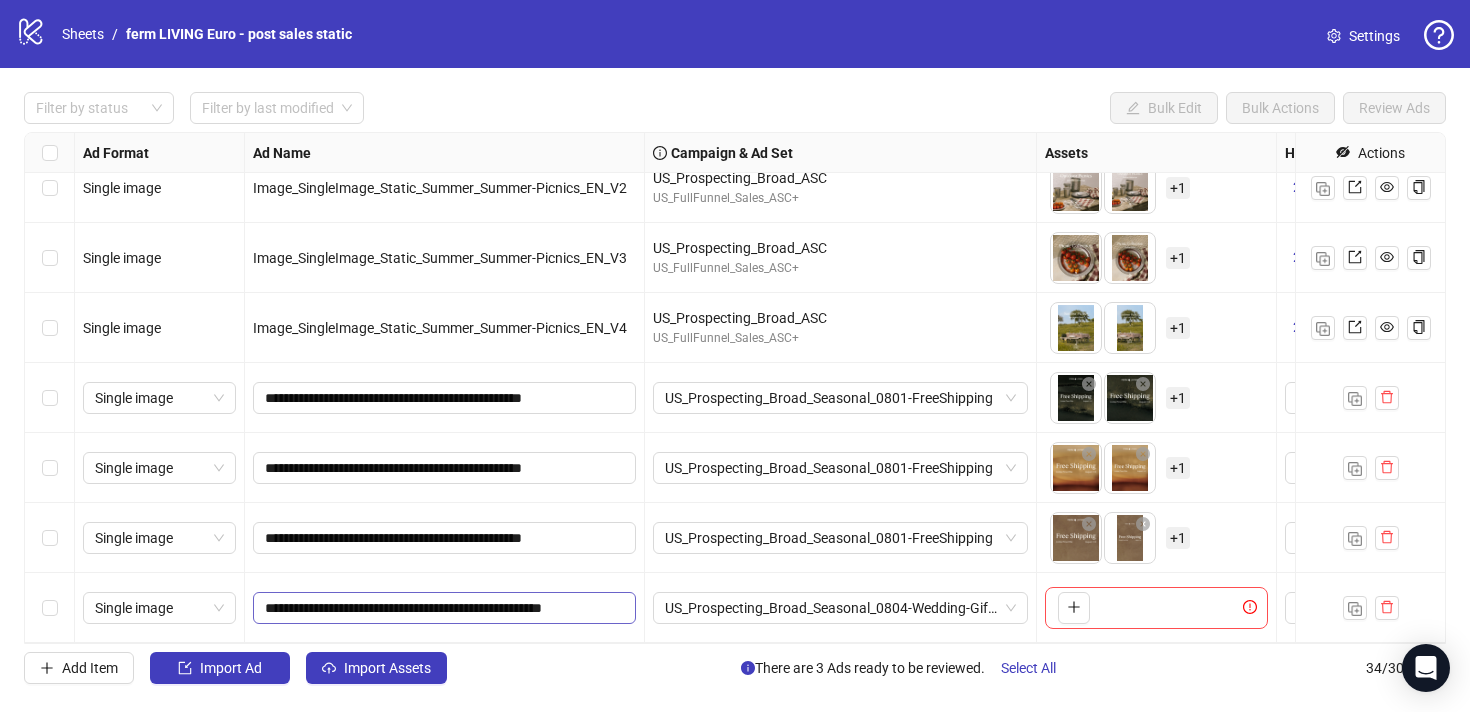 scroll, scrollTop: 0, scrollLeft: 30, axis: horizontal 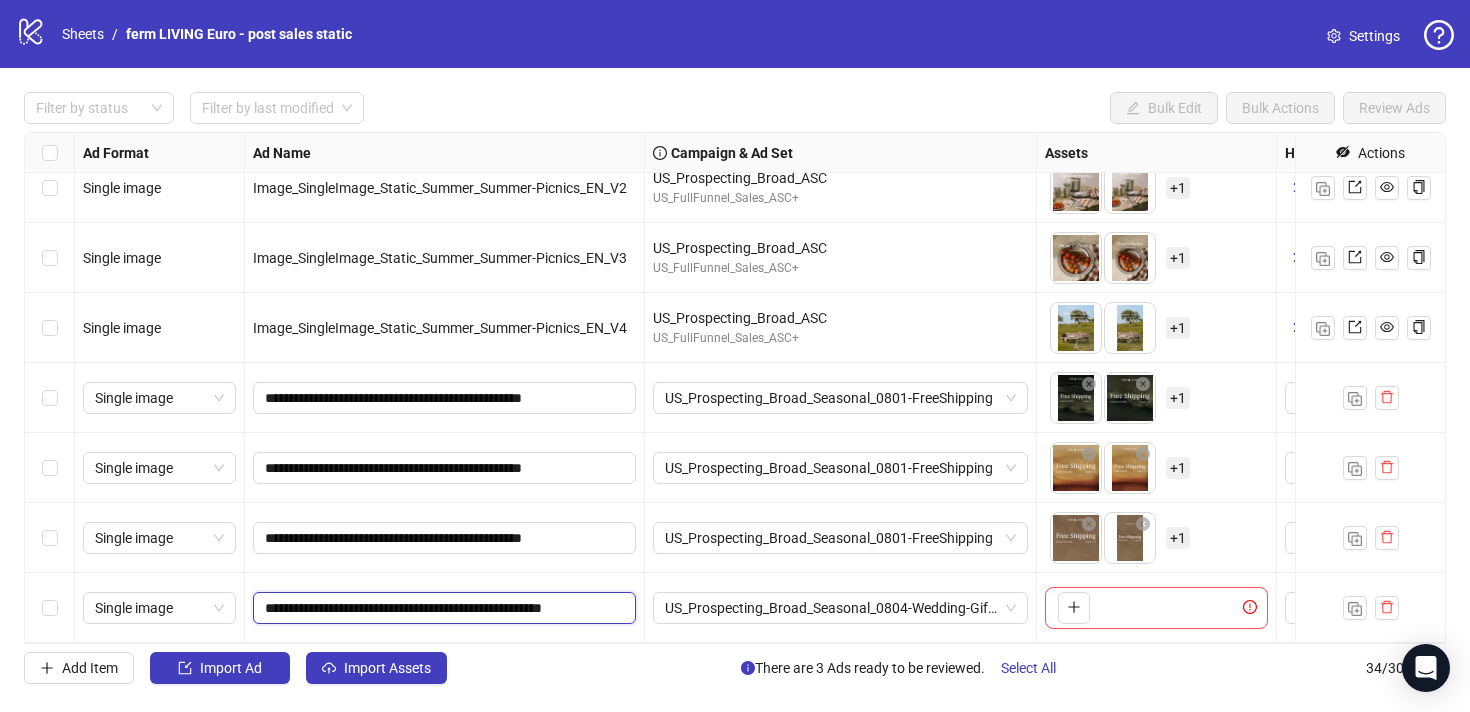 click on "**********" at bounding box center (442, 608) 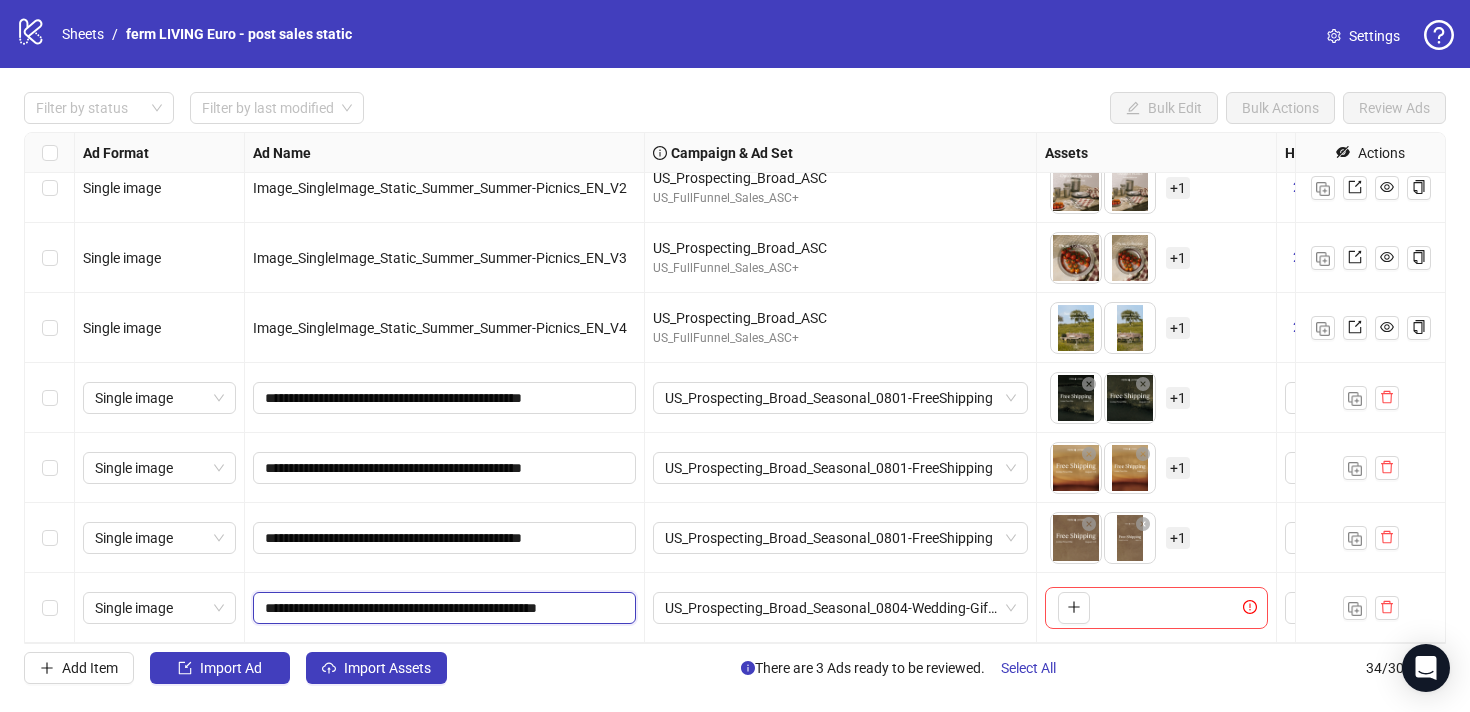 type on "**********" 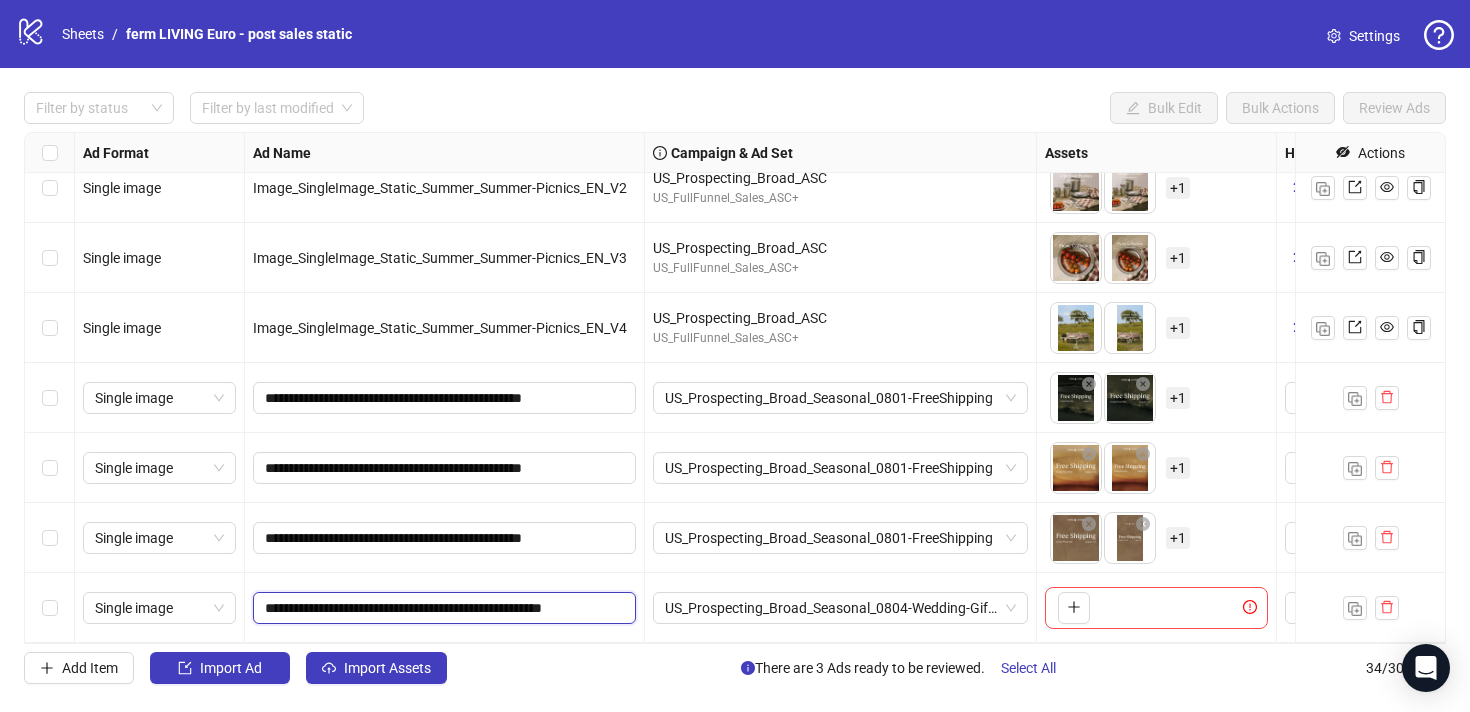scroll, scrollTop: 0, scrollLeft: 29, axis: horizontal 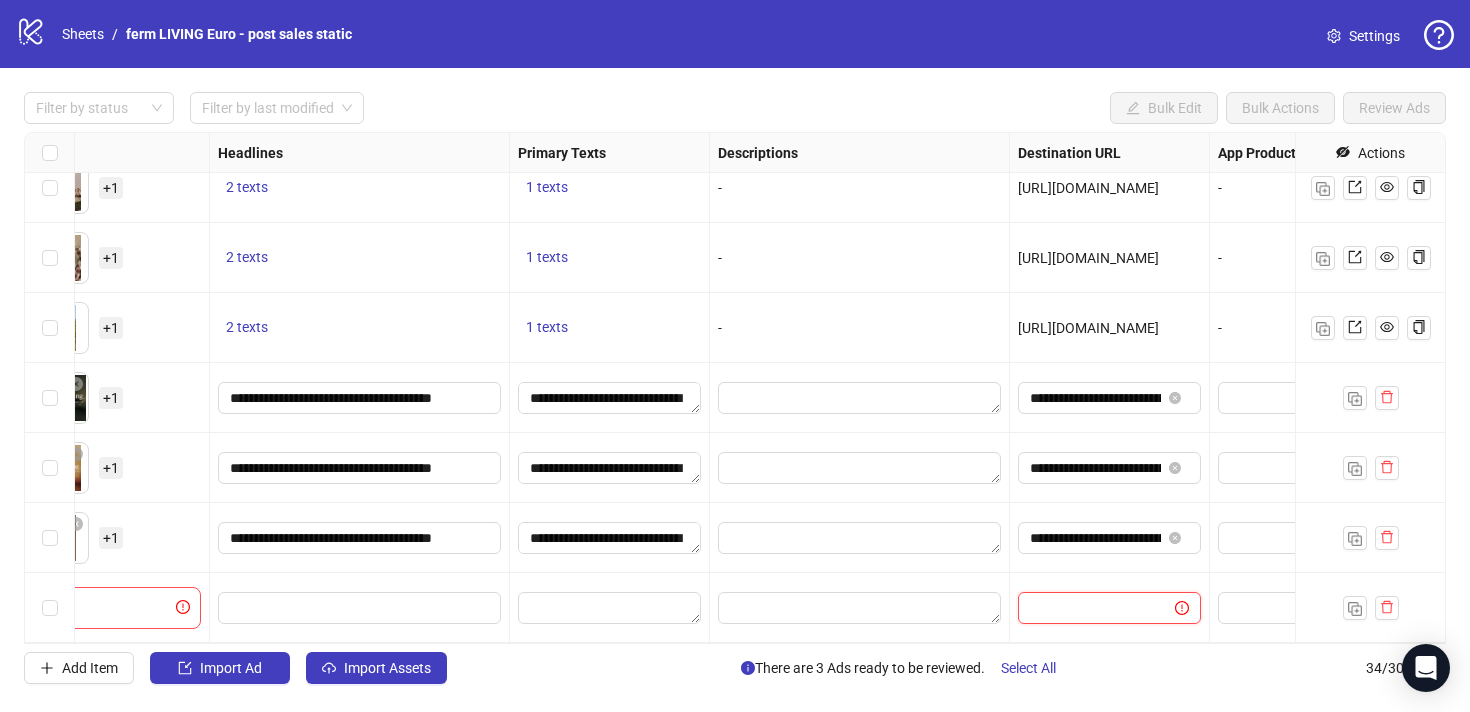 click at bounding box center [1088, 608] 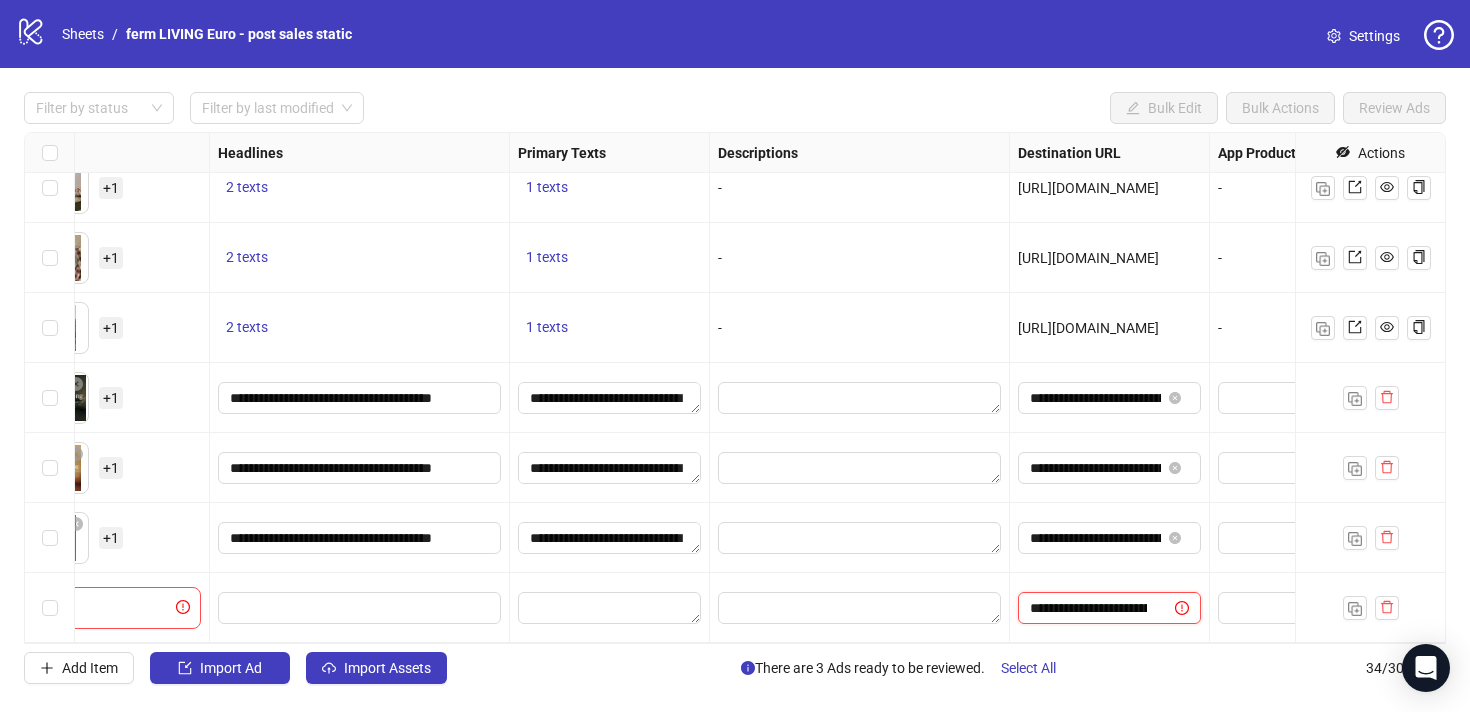 scroll, scrollTop: 0, scrollLeft: 189, axis: horizontal 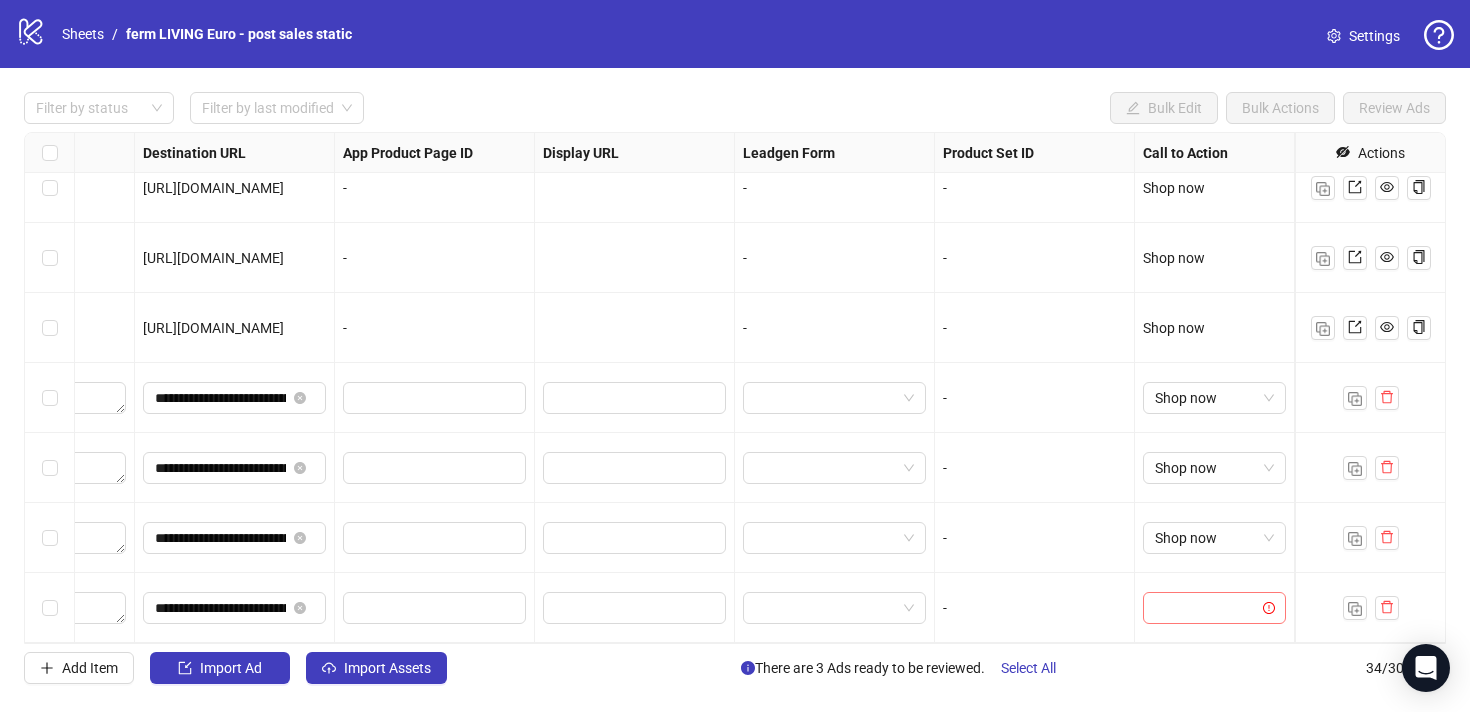 click at bounding box center (1205, 608) 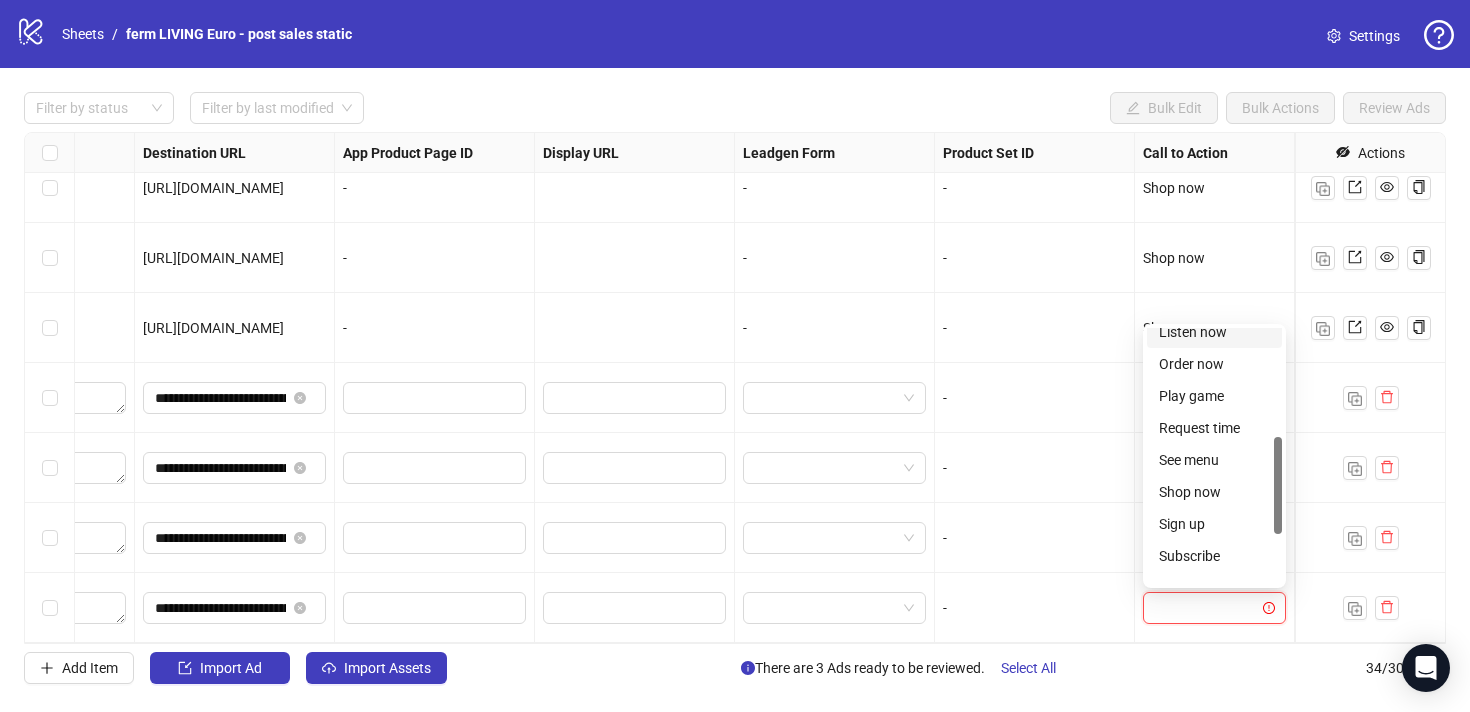 scroll, scrollTop: 340, scrollLeft: 0, axis: vertical 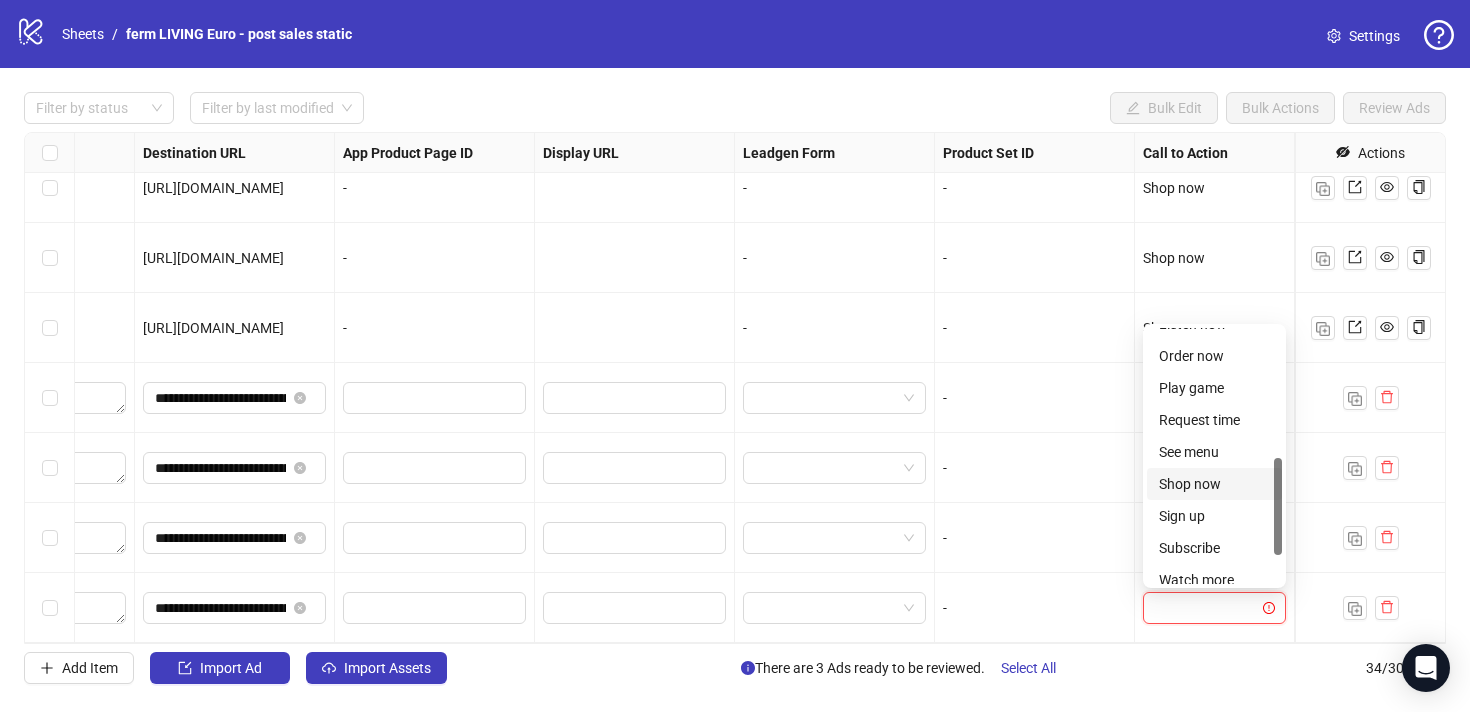 click on "Shop now" at bounding box center [1214, 484] 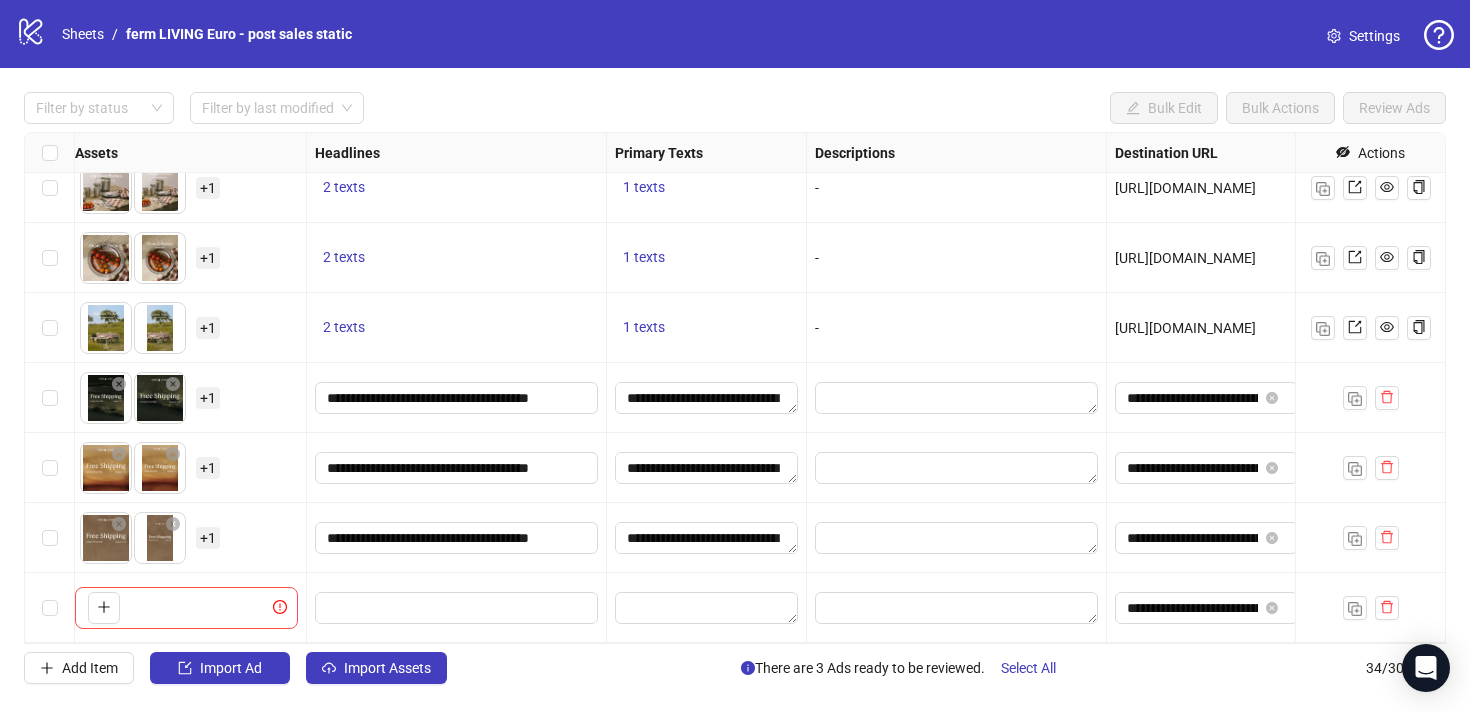scroll, scrollTop: 1910, scrollLeft: 934, axis: both 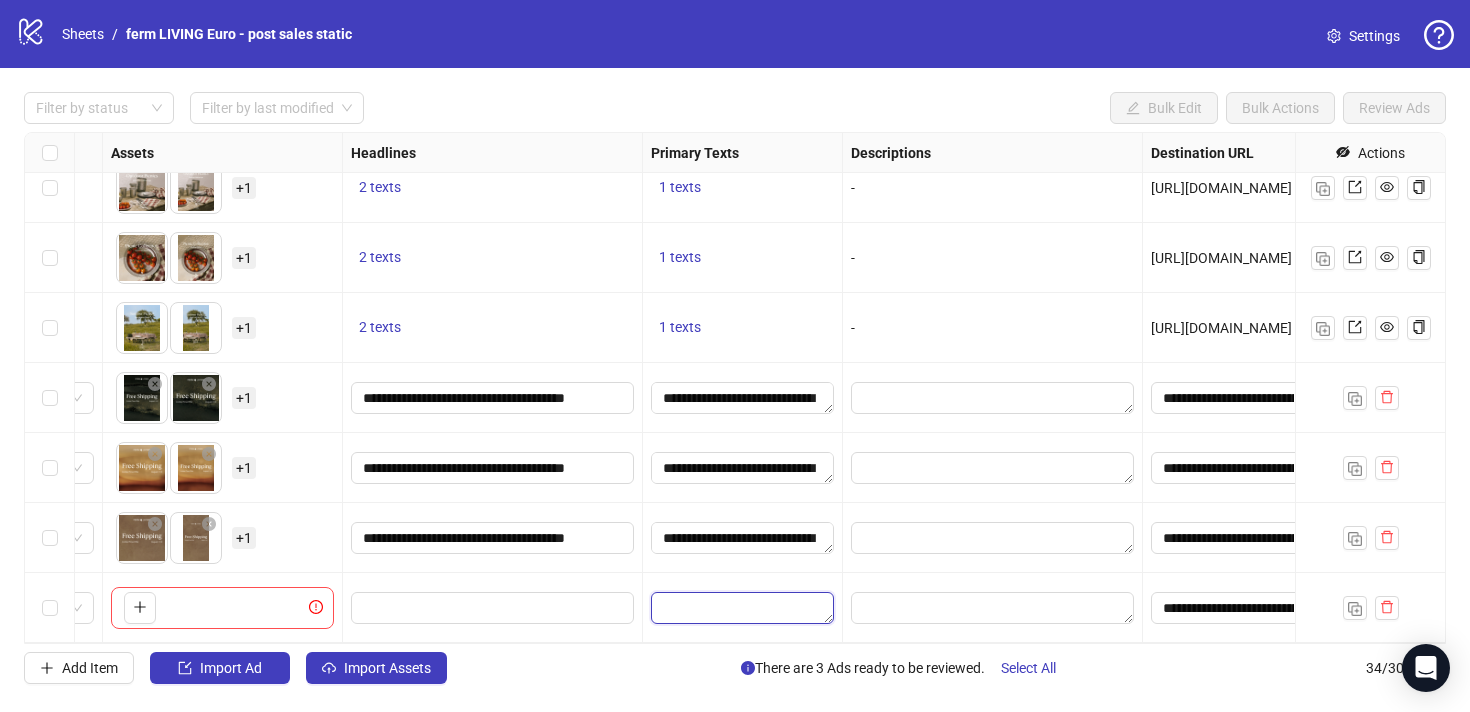 click at bounding box center [742, 608] 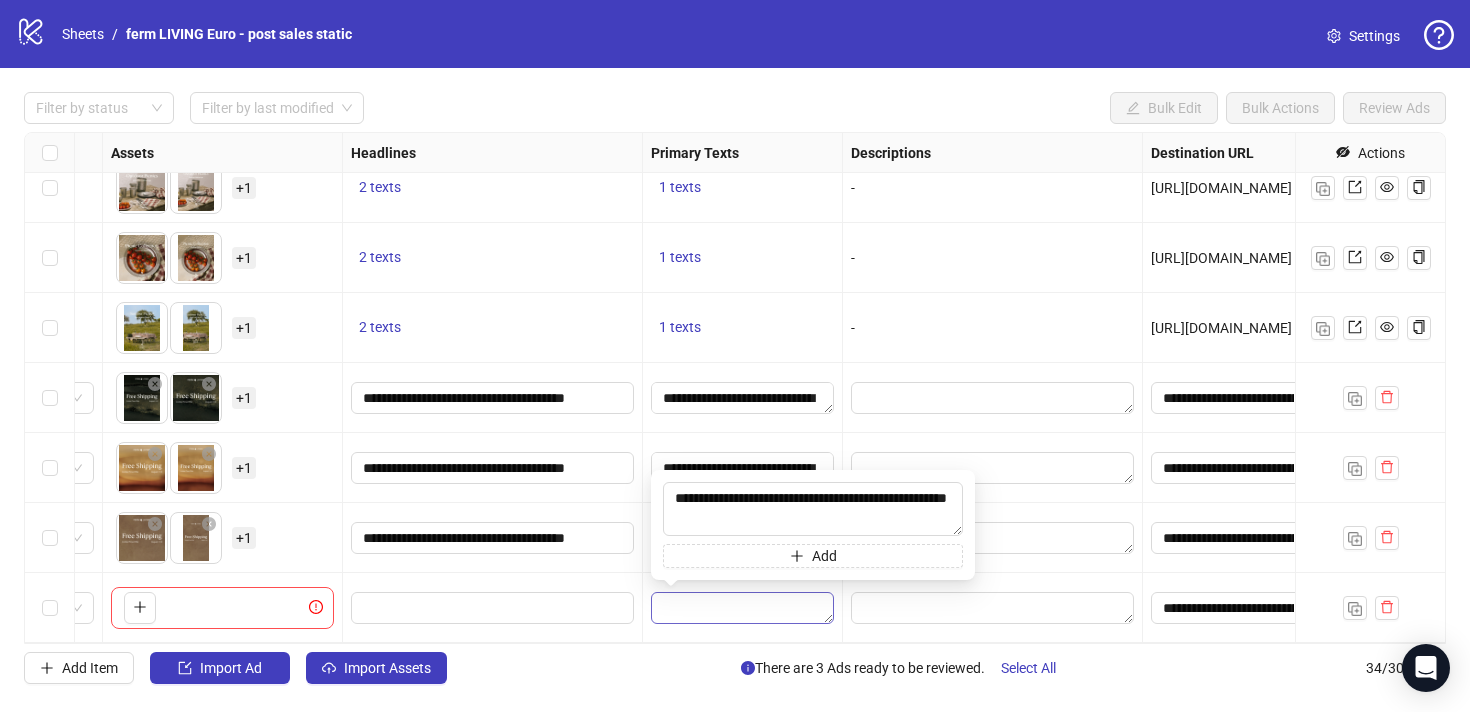scroll, scrollTop: 22, scrollLeft: 0, axis: vertical 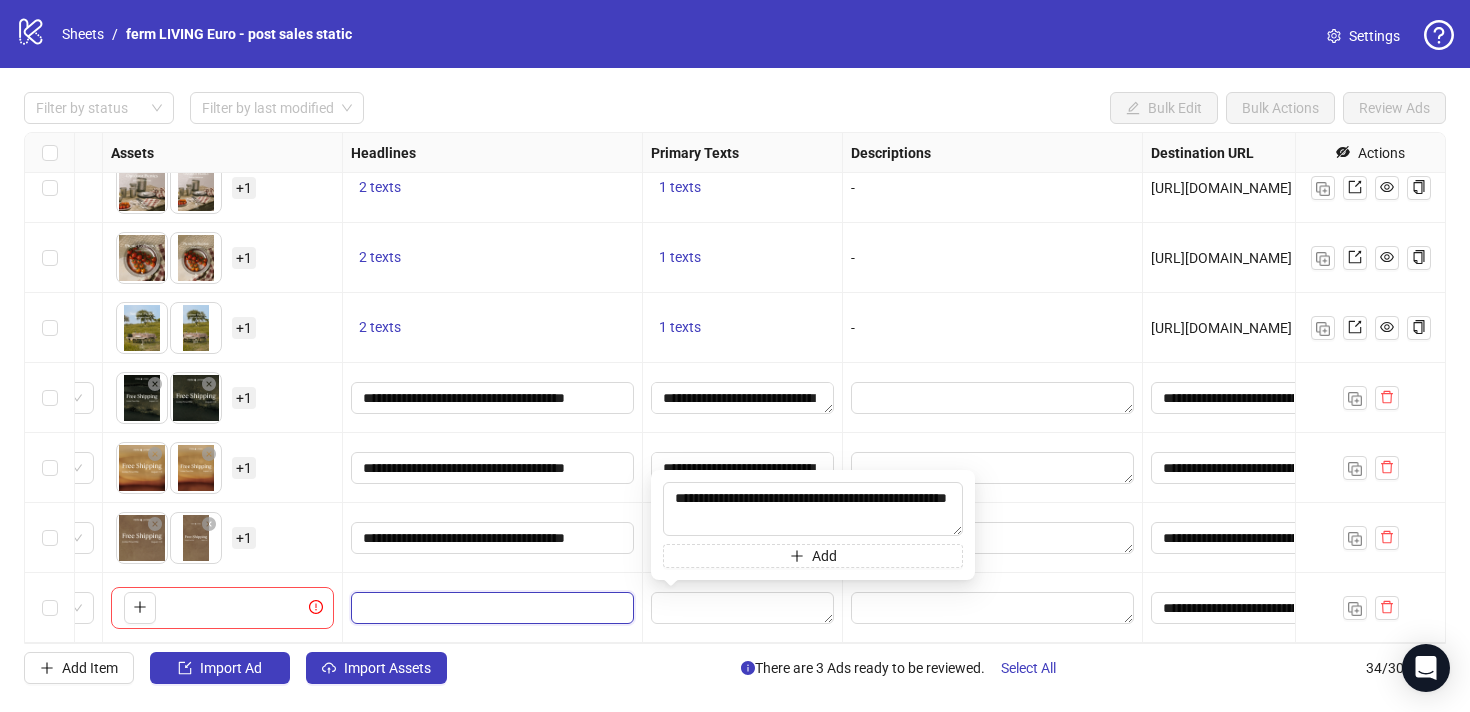 click at bounding box center (490, 608) 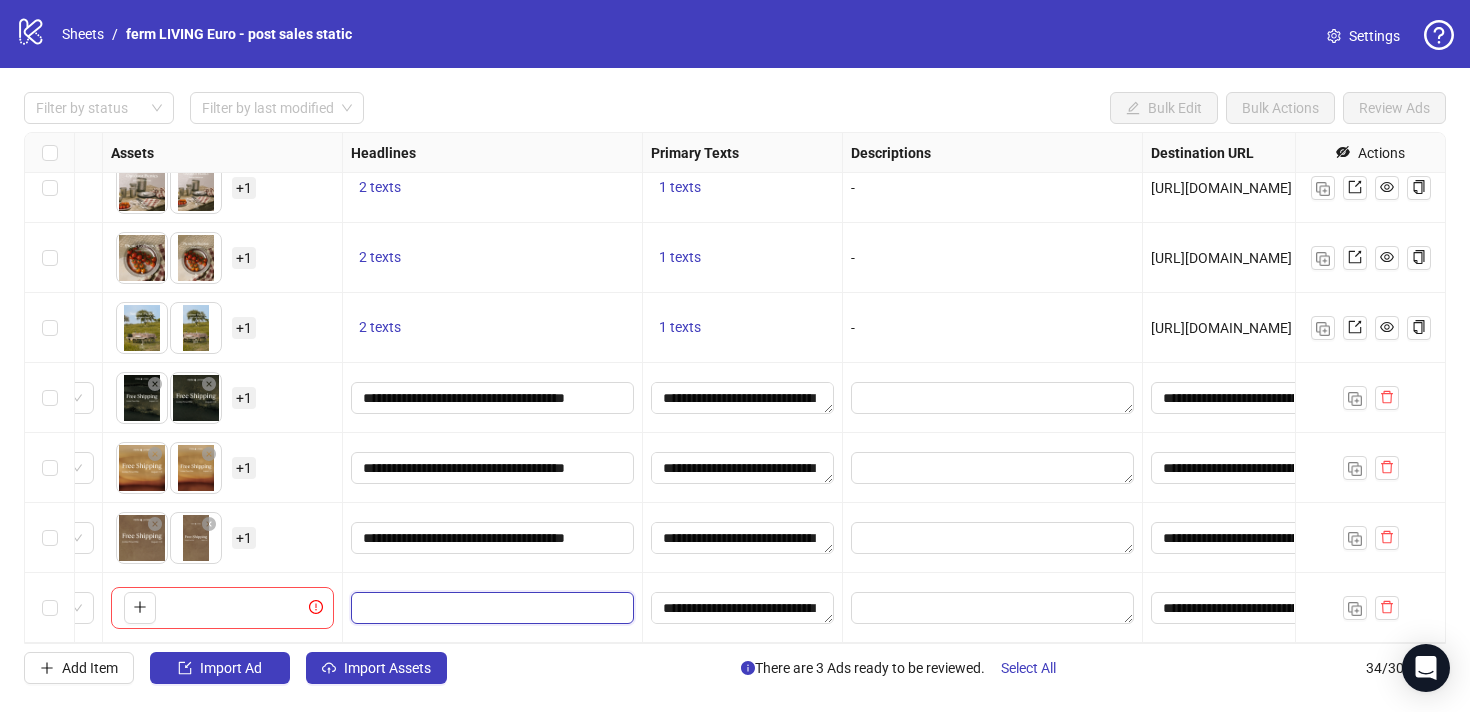 click at bounding box center [490, 608] 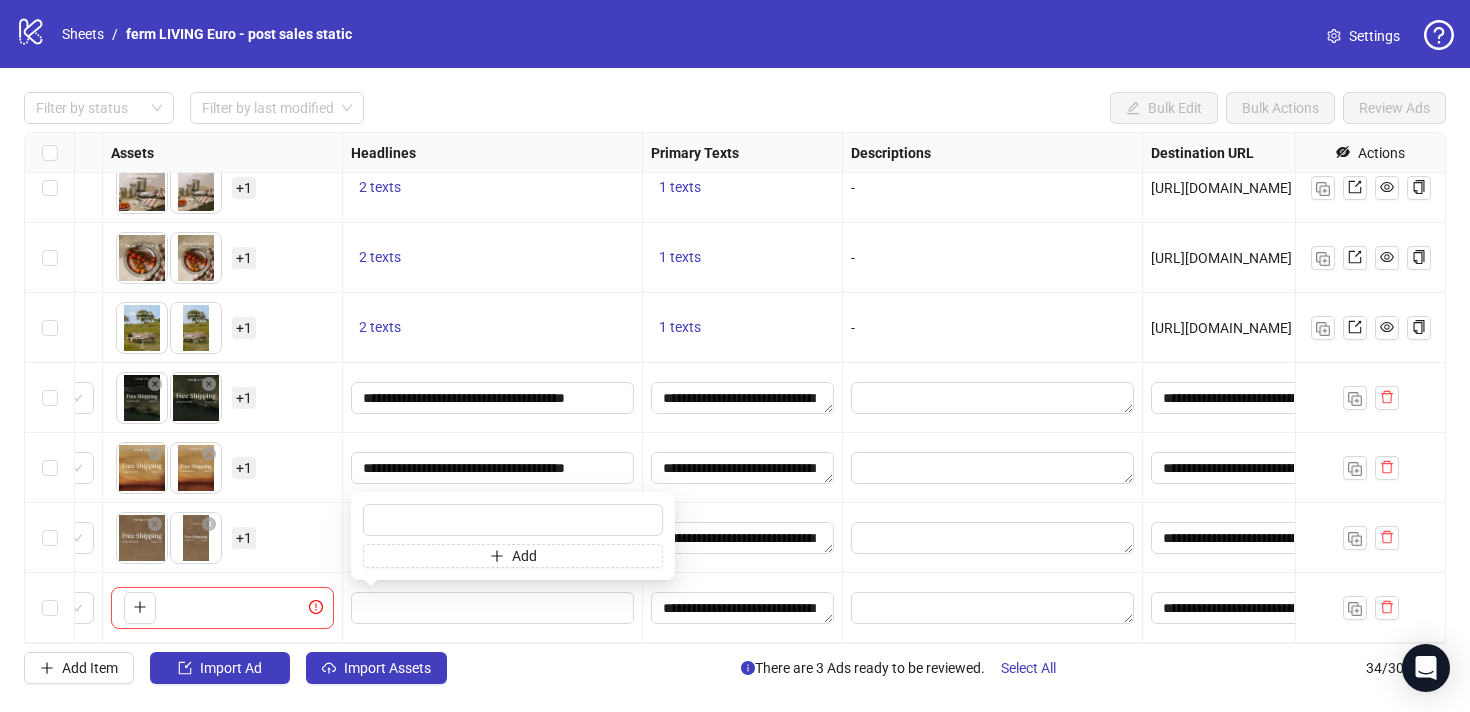 type on "**********" 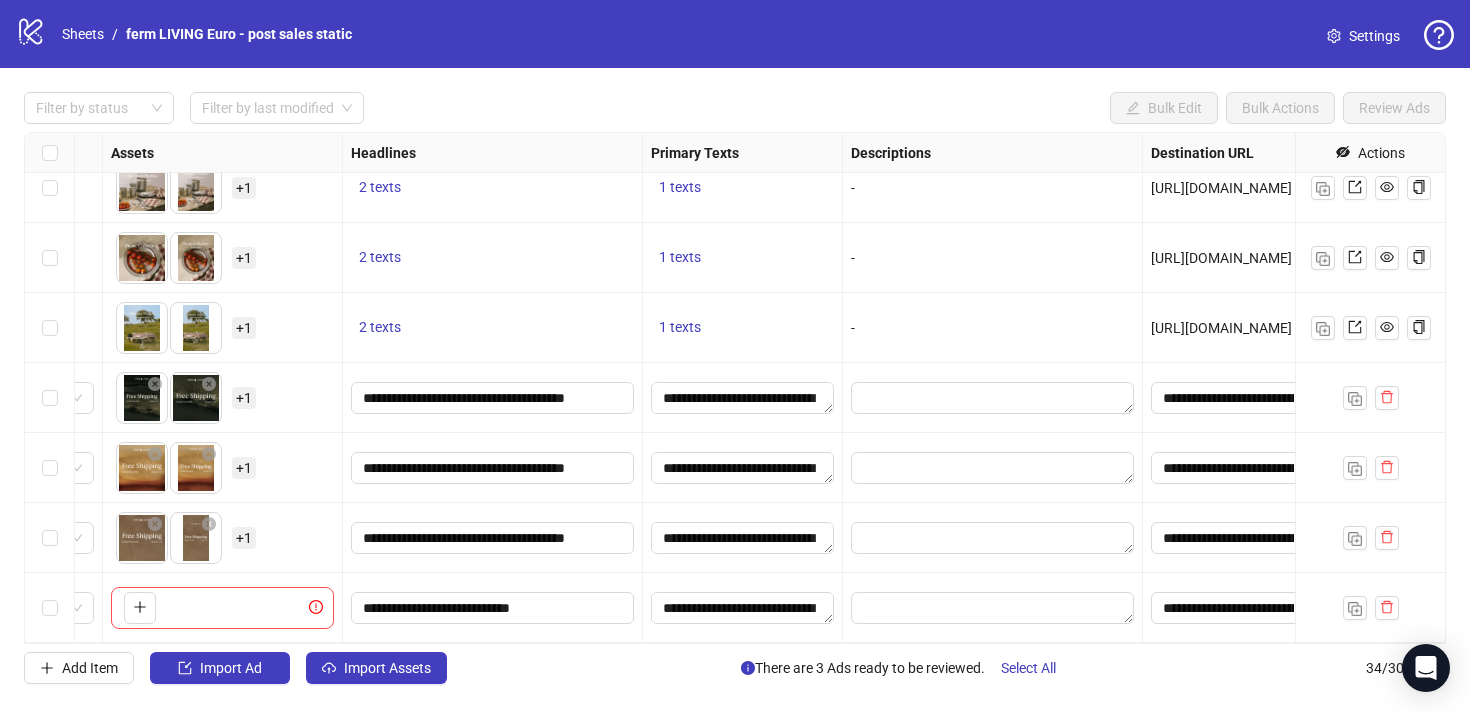 click on "**********" at bounding box center [493, 608] 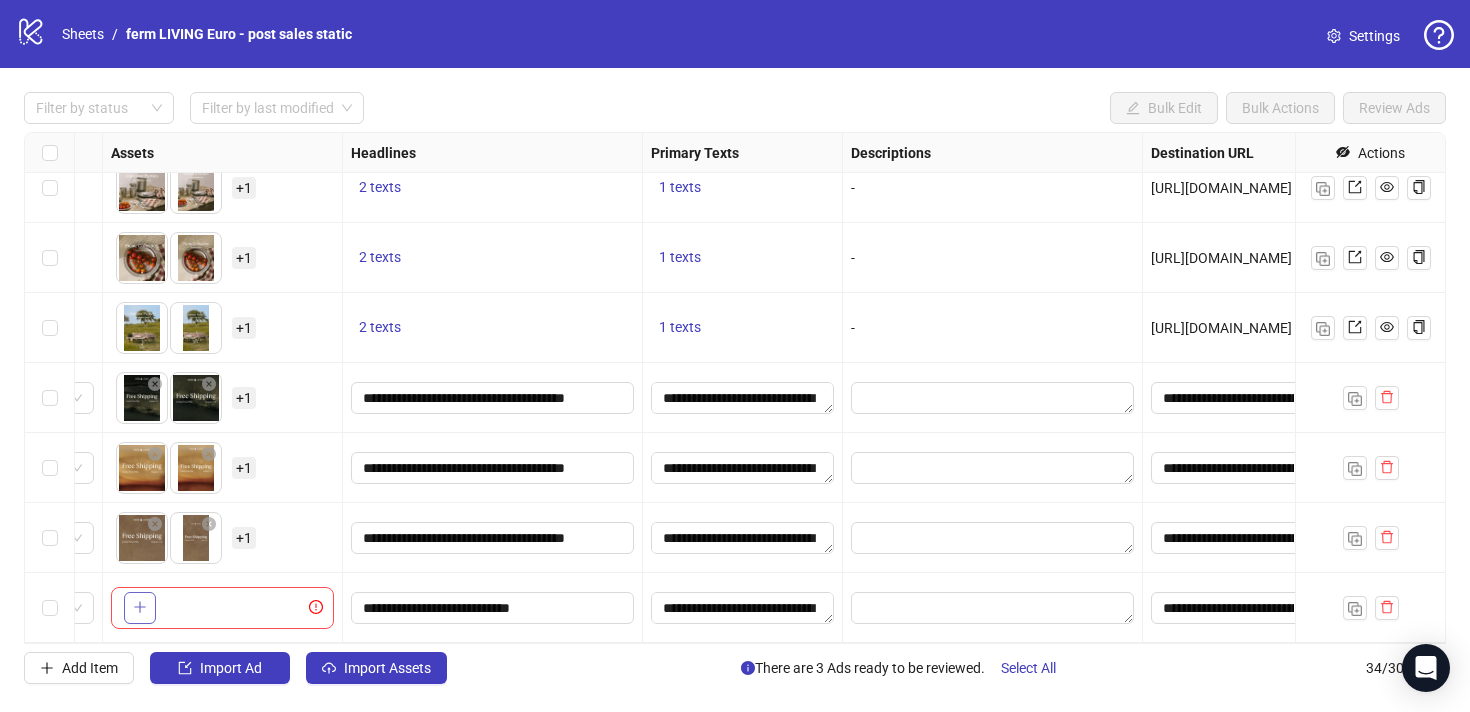 click 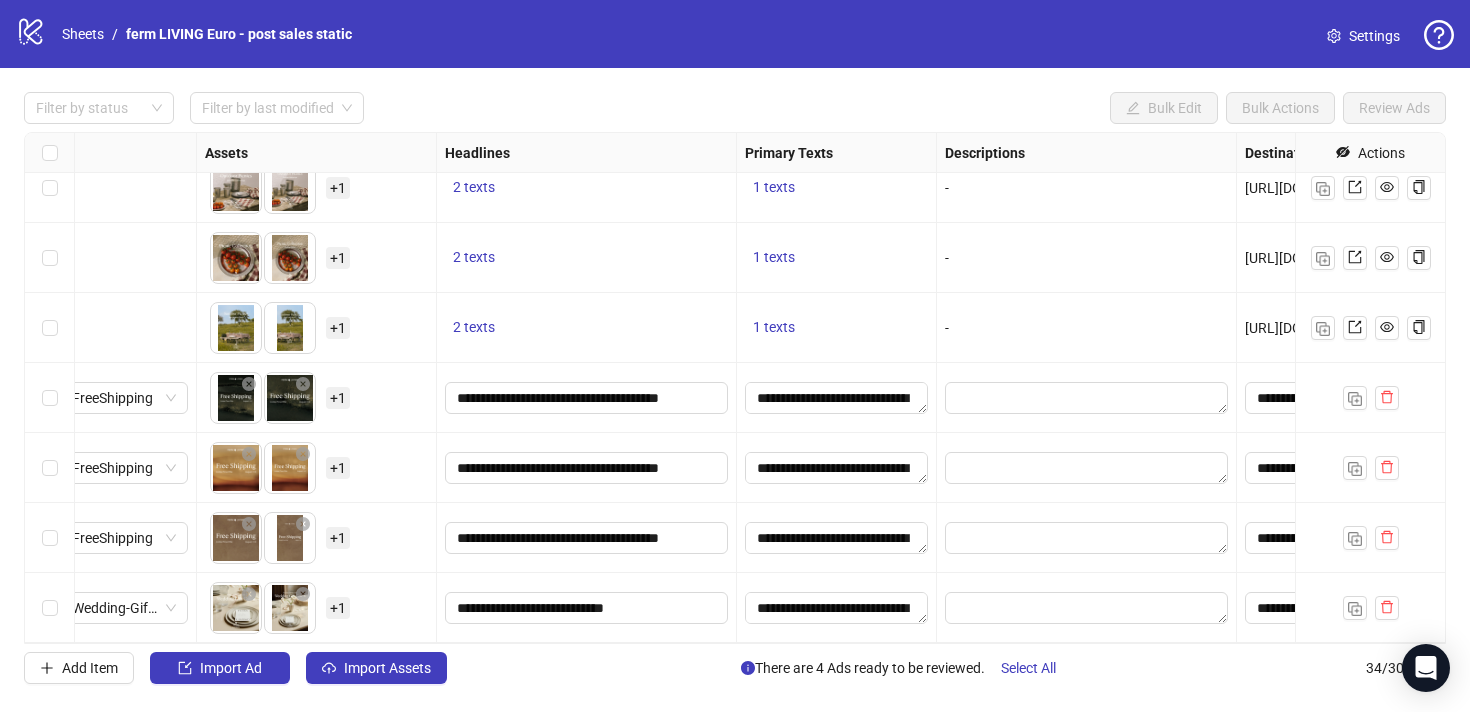 scroll, scrollTop: 1910, scrollLeft: 0, axis: vertical 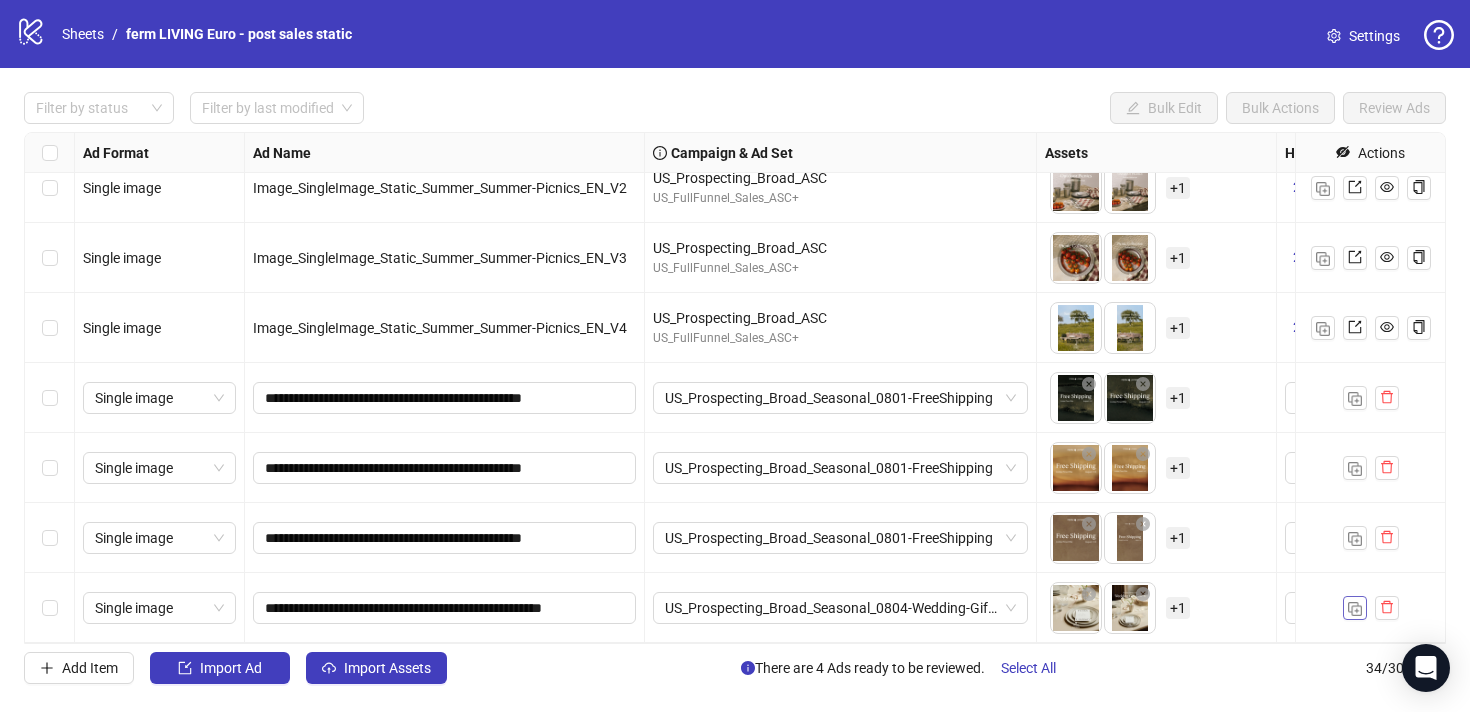 click at bounding box center [1355, 609] 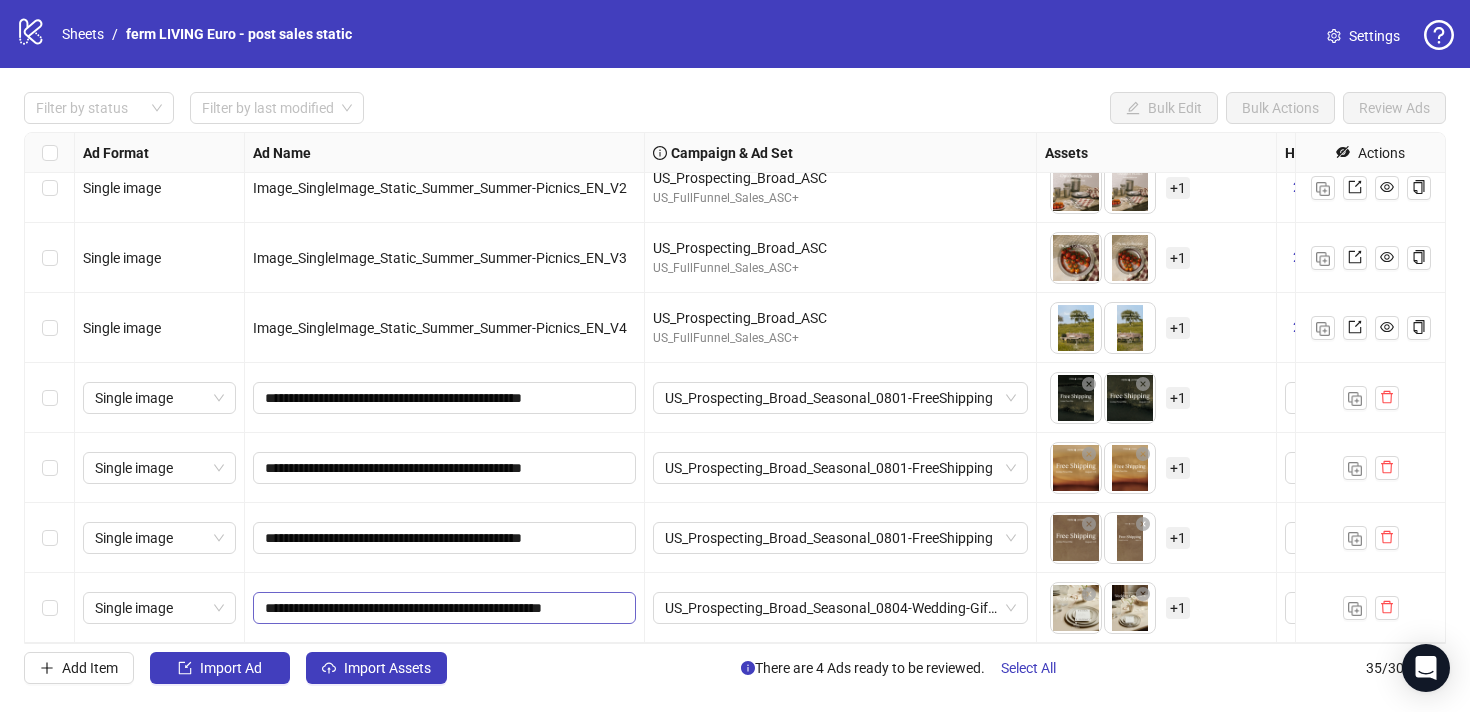 scroll, scrollTop: 1980, scrollLeft: 0, axis: vertical 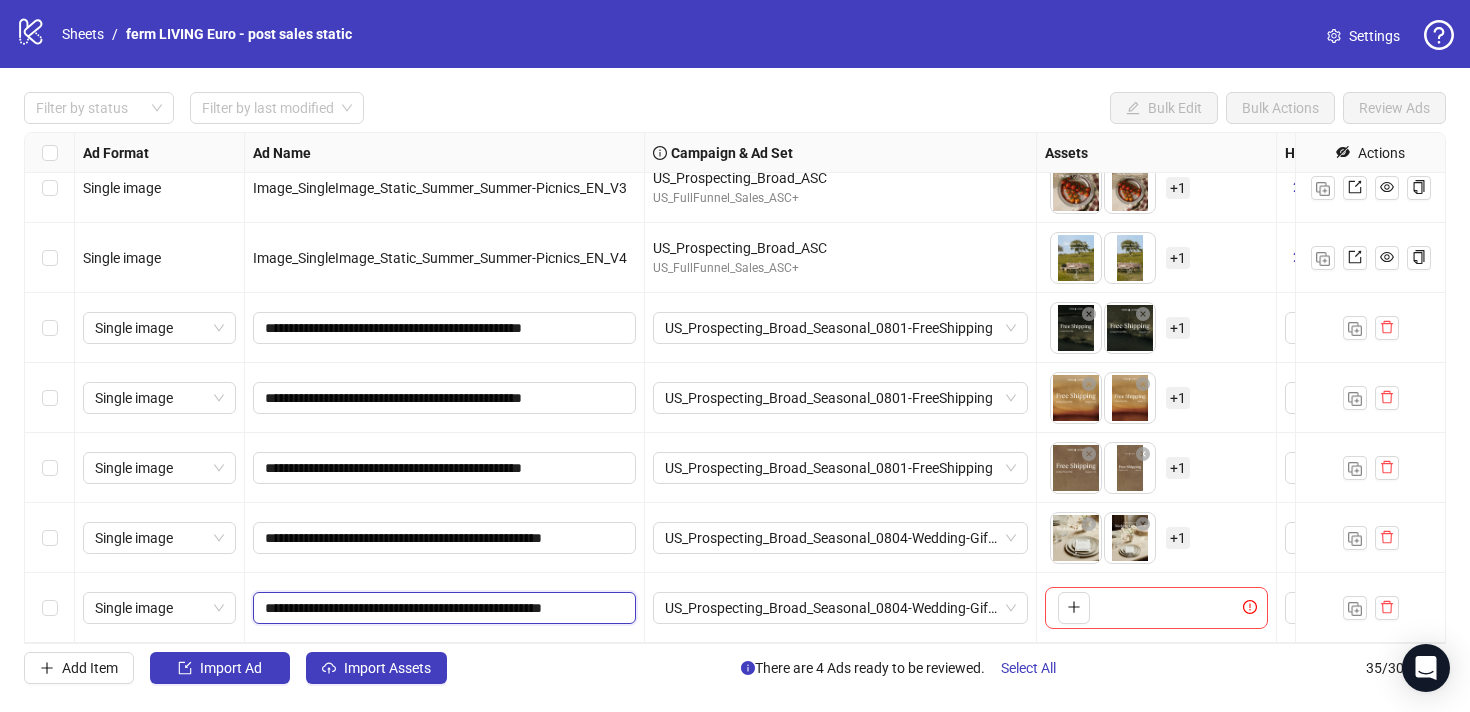 drag, startPoint x: 574, startPoint y: 596, endPoint x: 651, endPoint y: 614, distance: 79.07591 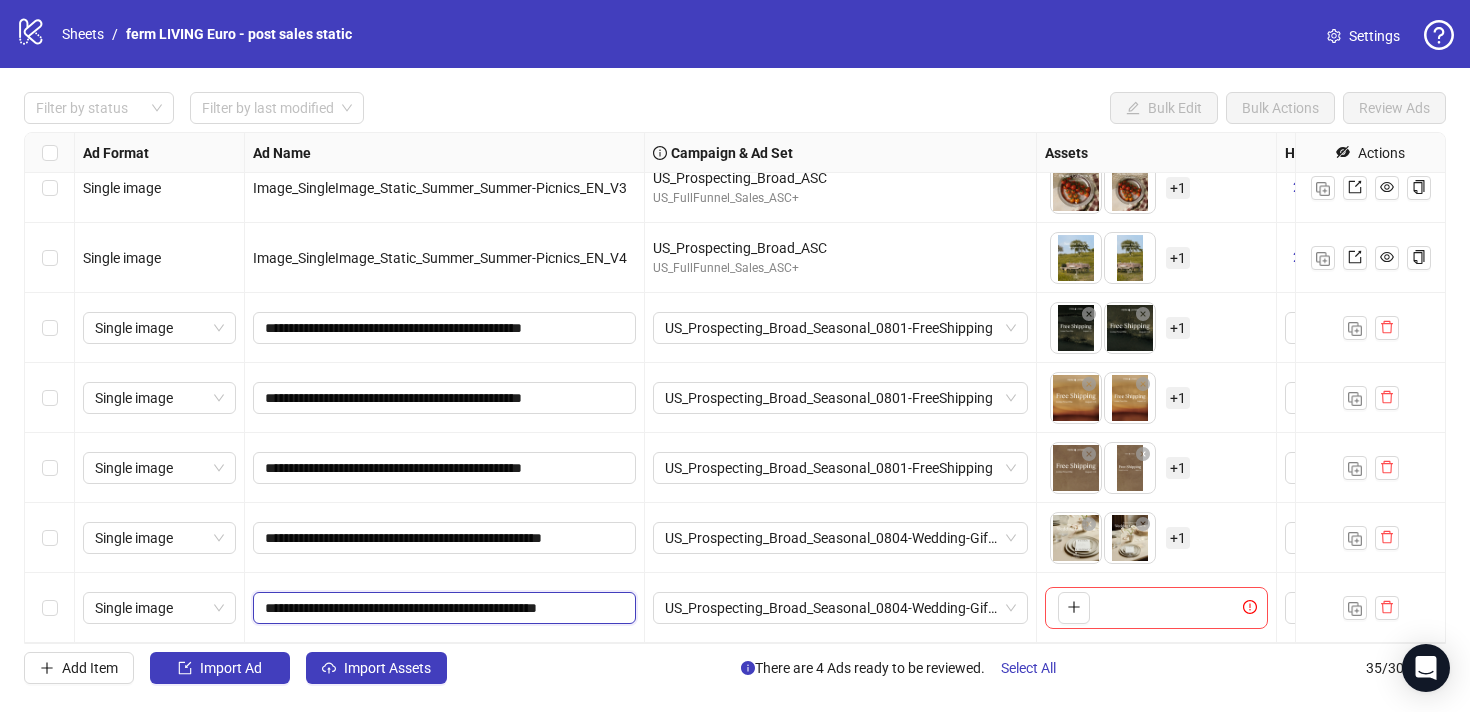 type on "**********" 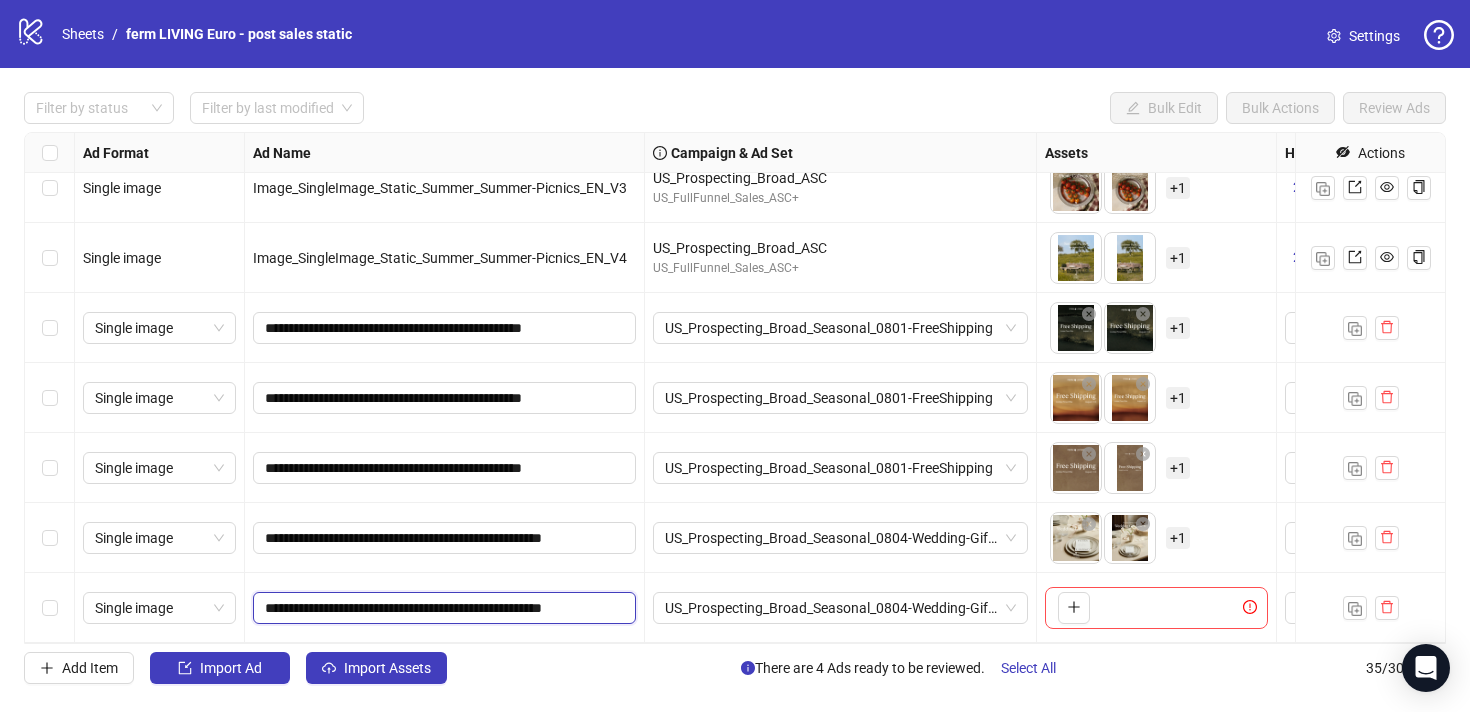 scroll, scrollTop: 0, scrollLeft: 29, axis: horizontal 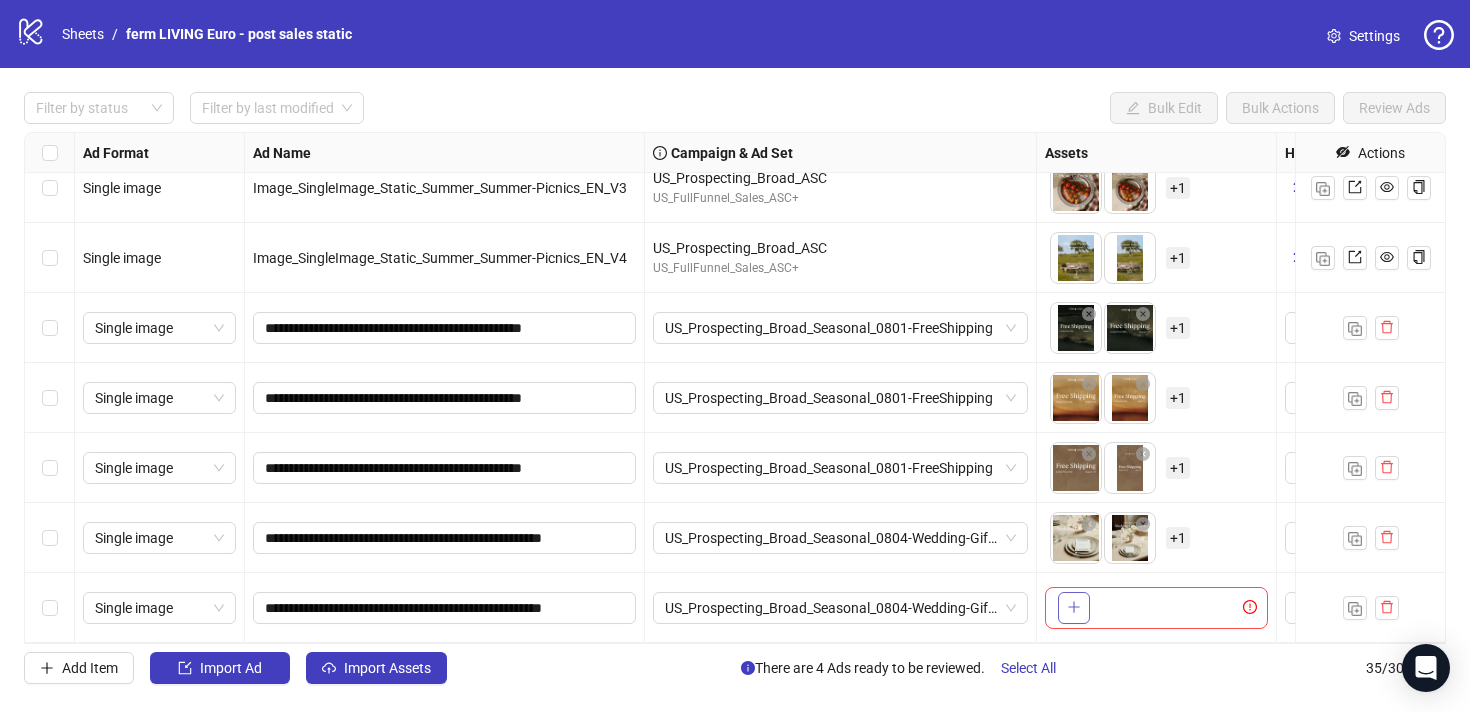 click at bounding box center (1074, 608) 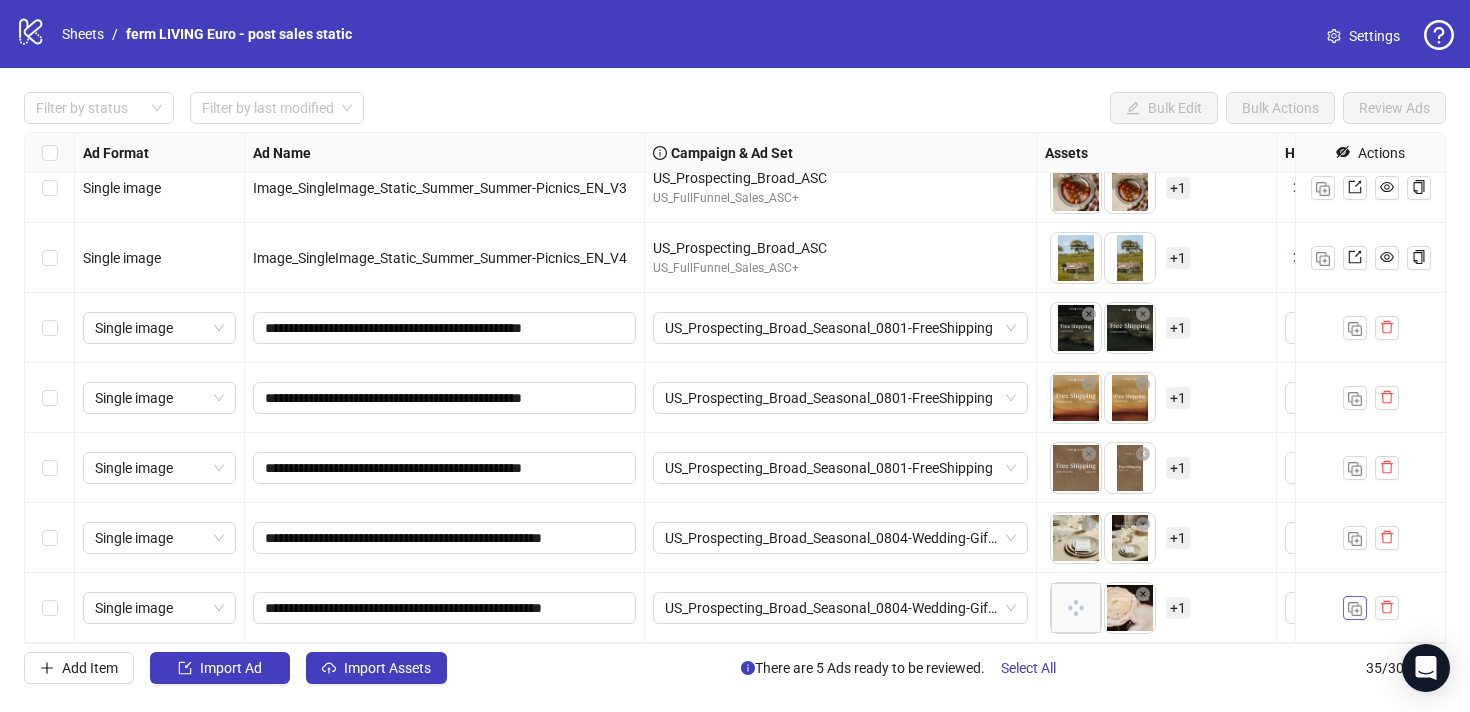 click at bounding box center (1355, 609) 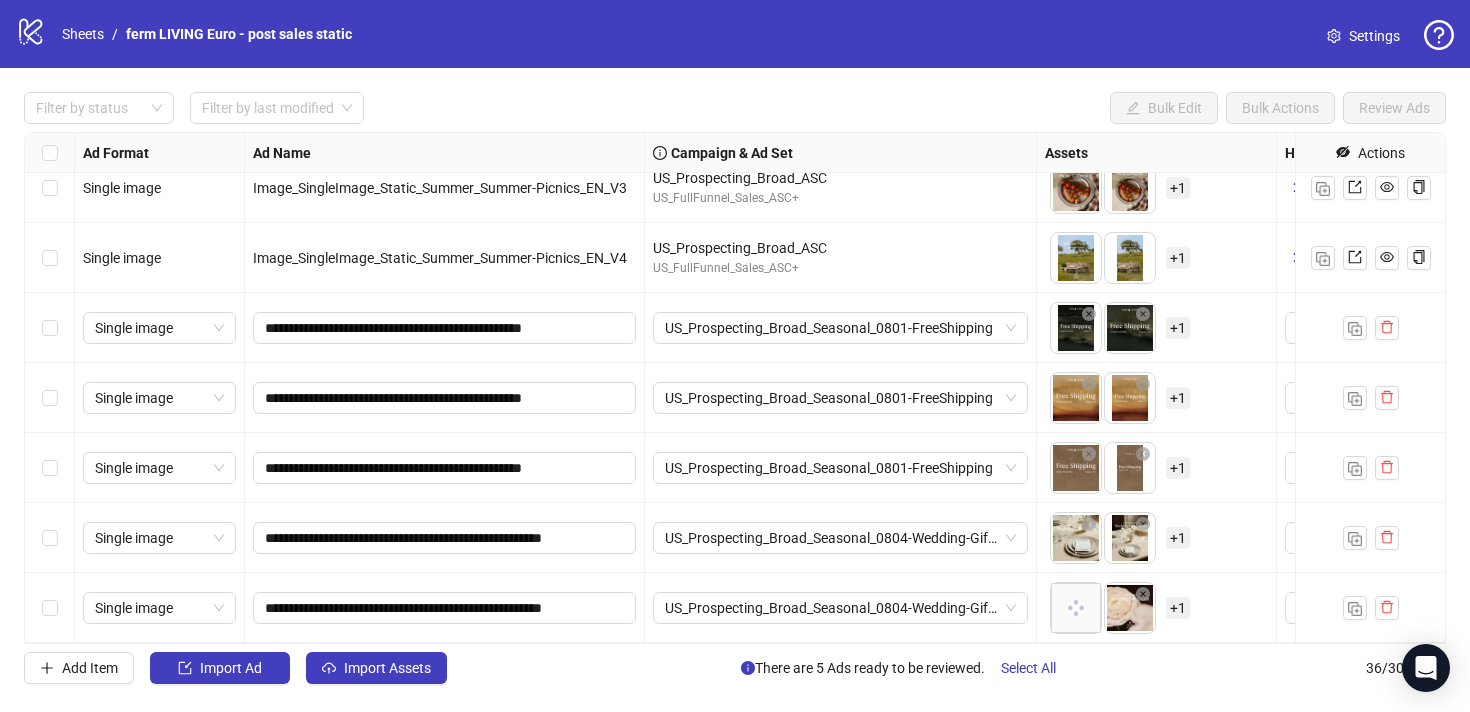scroll, scrollTop: 2050, scrollLeft: 0, axis: vertical 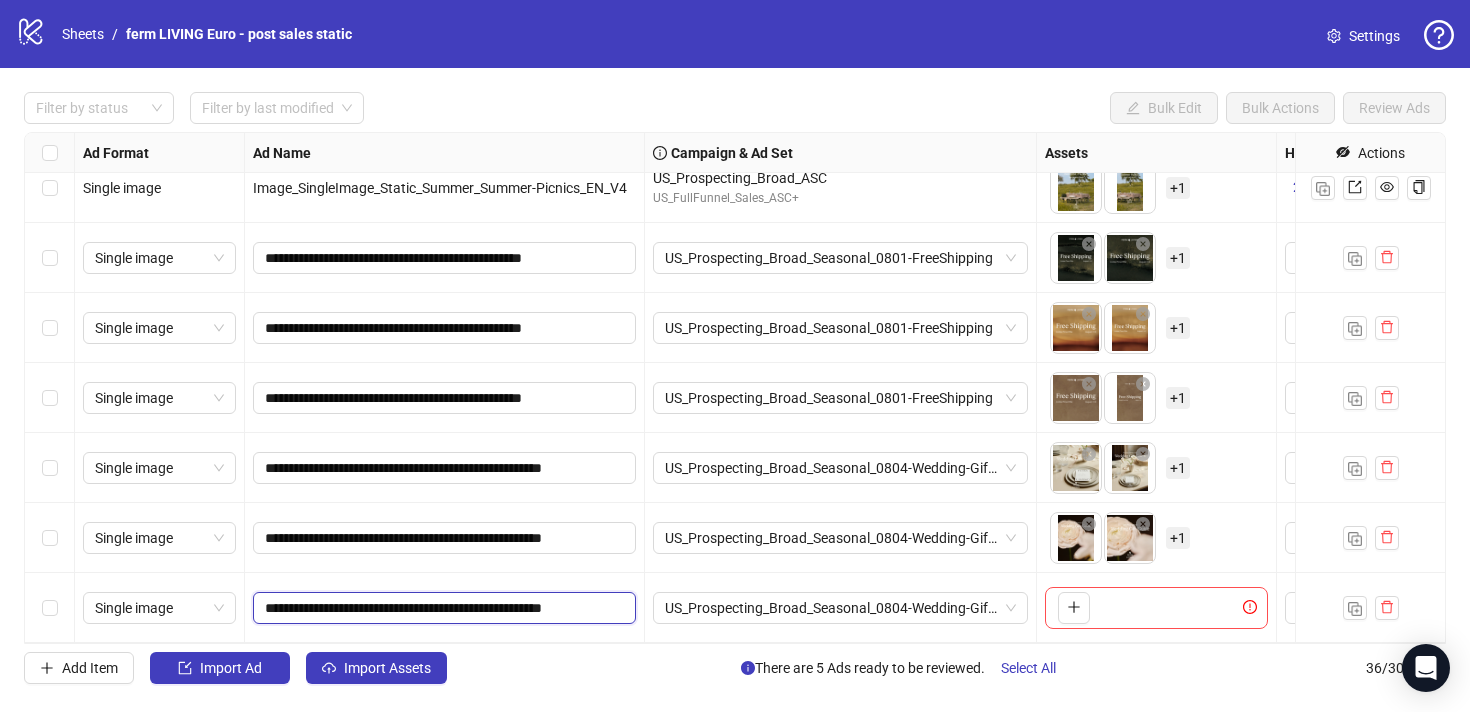 drag, startPoint x: 302, startPoint y: 609, endPoint x: 249, endPoint y: 602, distance: 53.460266 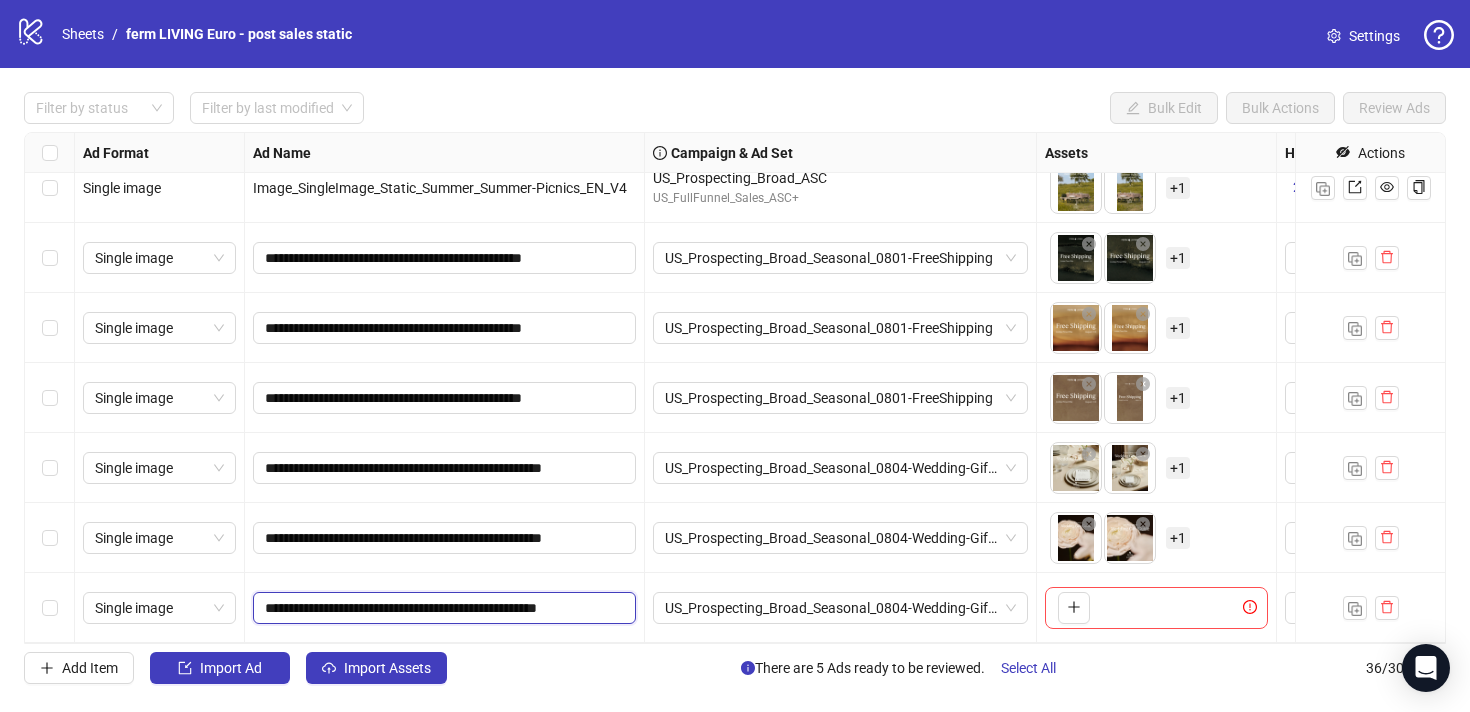 type on "**********" 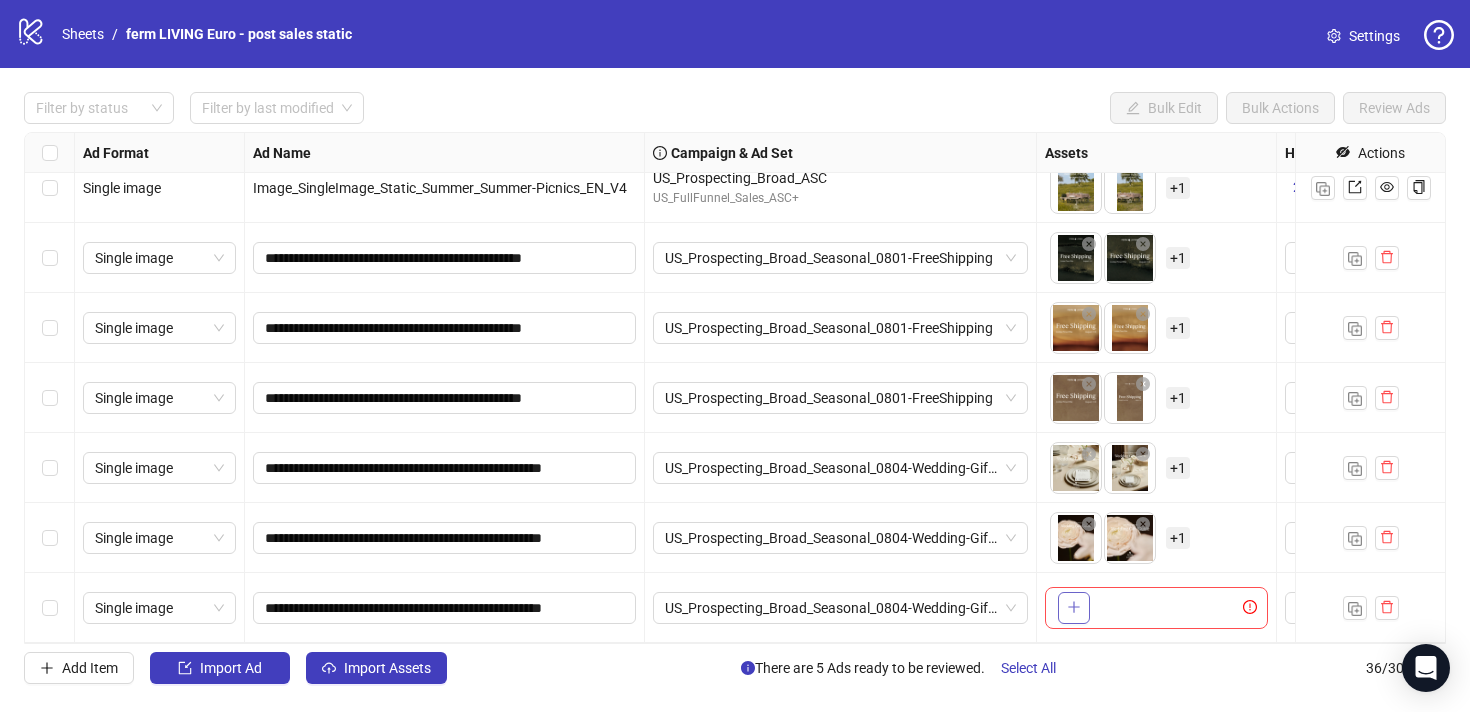 click 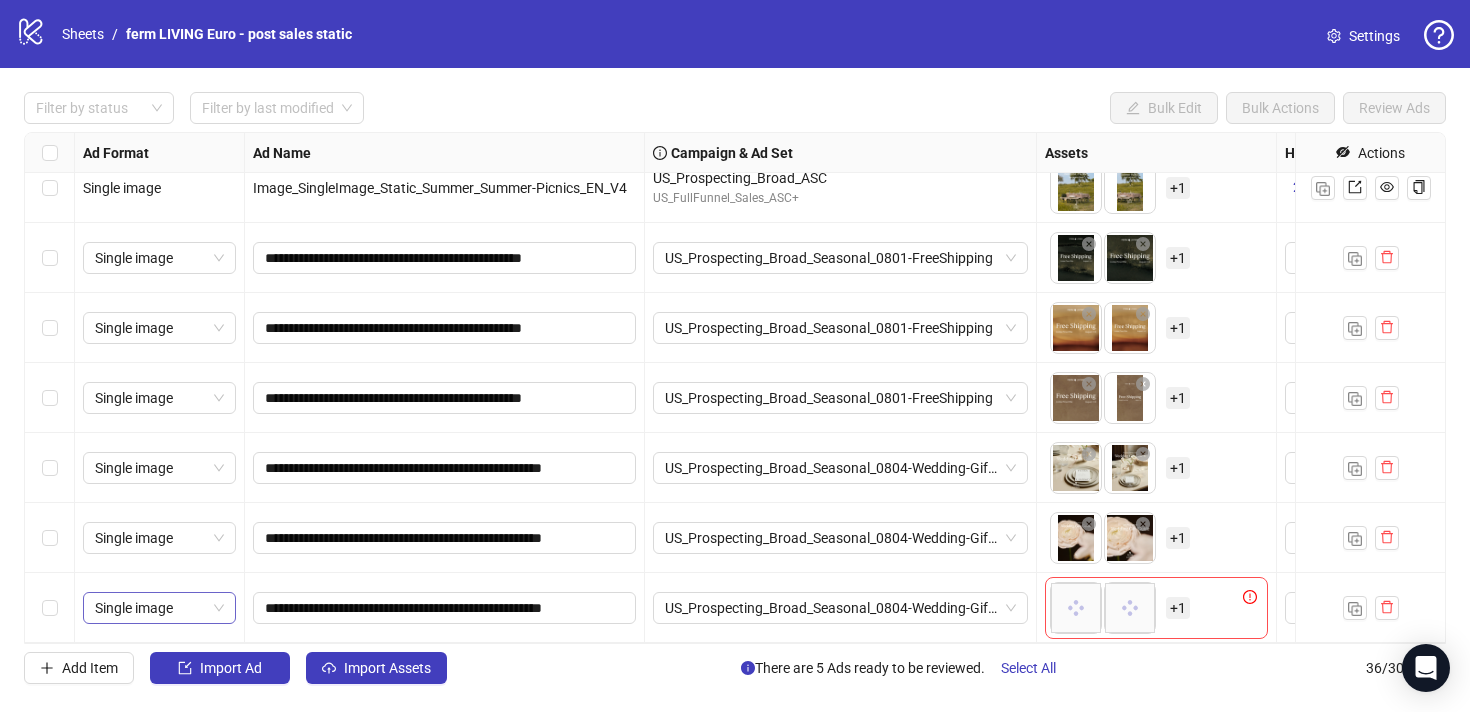 click on "Single image" at bounding box center [159, 608] 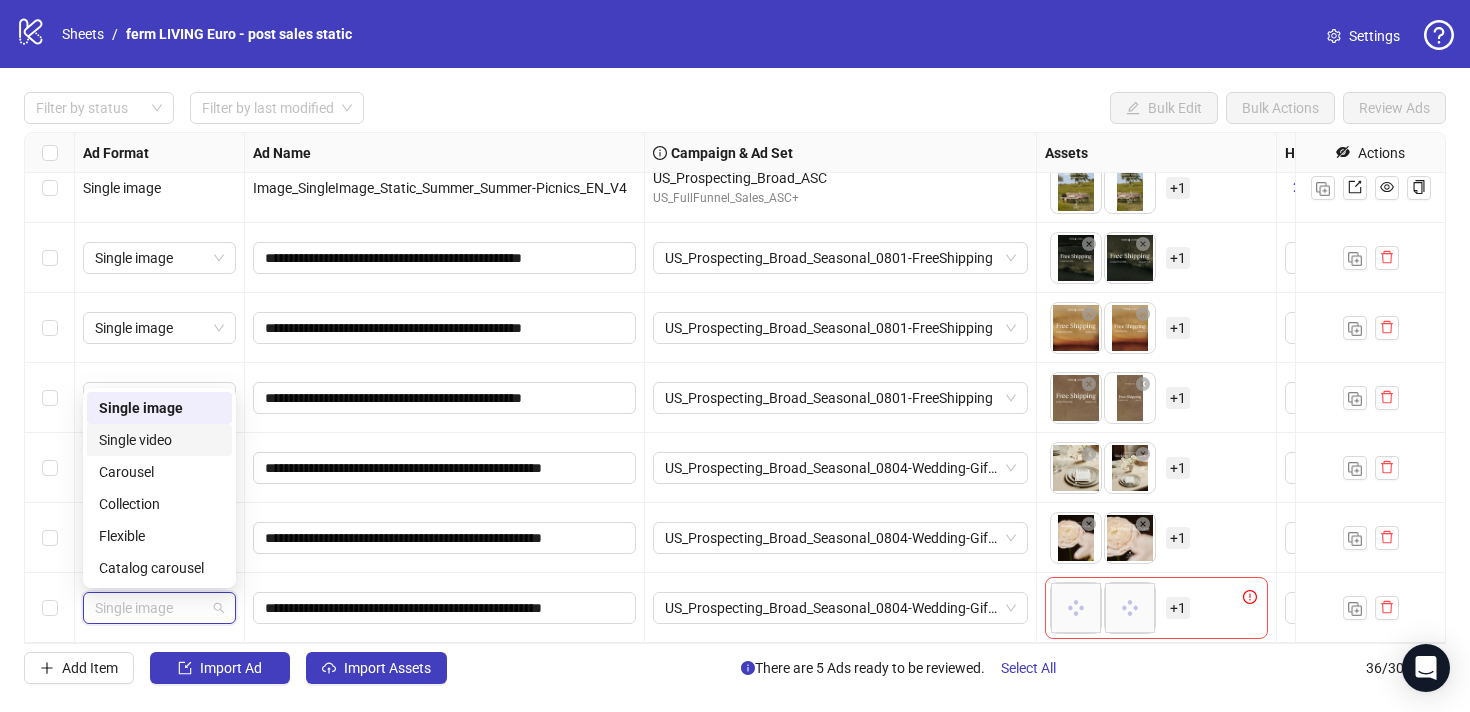 click on "Single video" at bounding box center (159, 440) 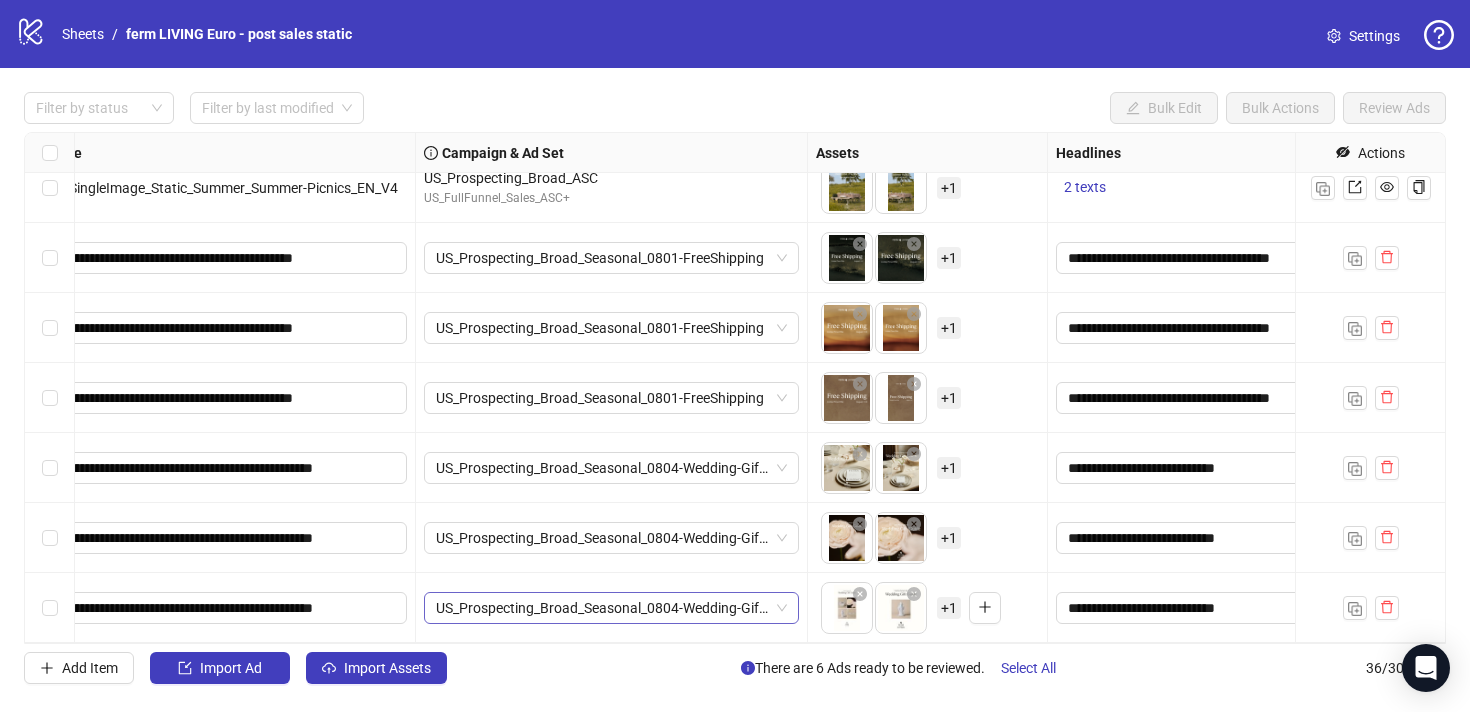 scroll, scrollTop: 2050, scrollLeft: 259, axis: both 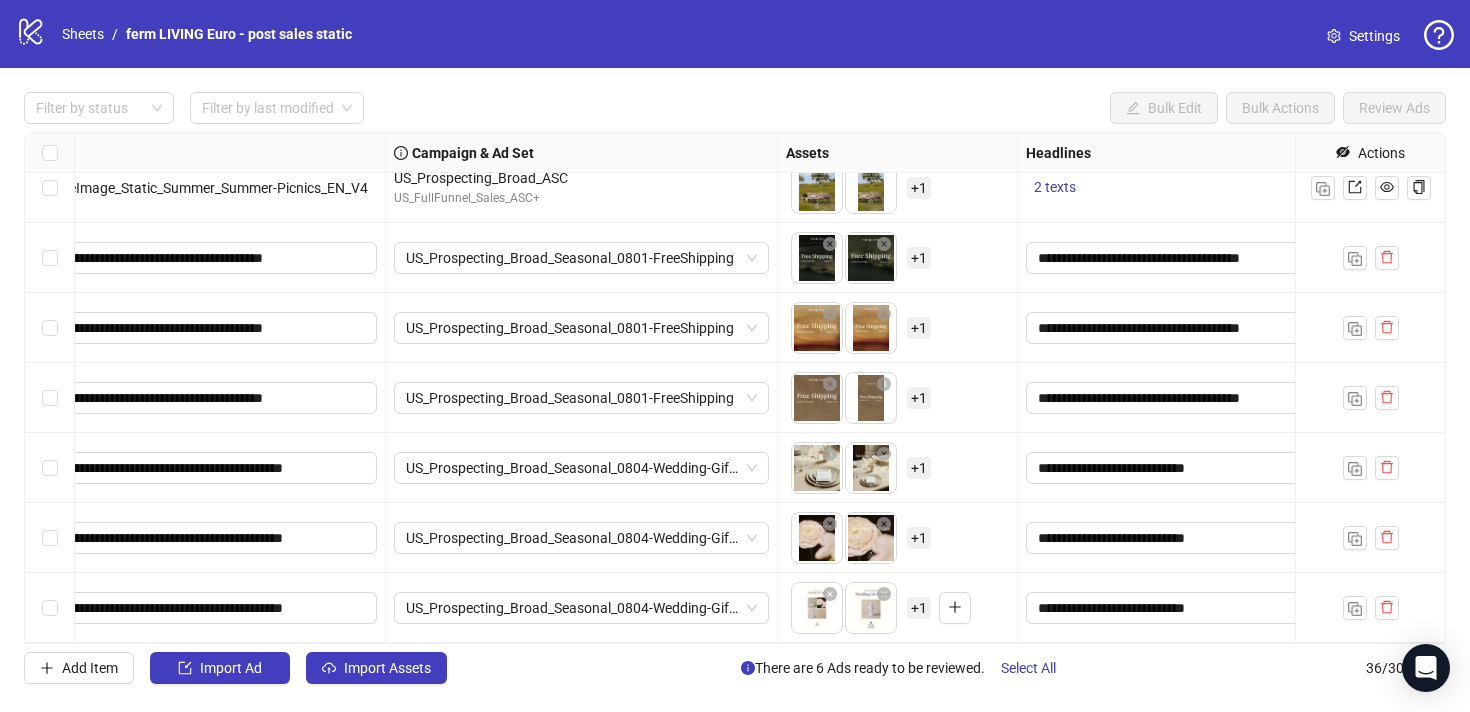 click on "+ 1" at bounding box center (919, 608) 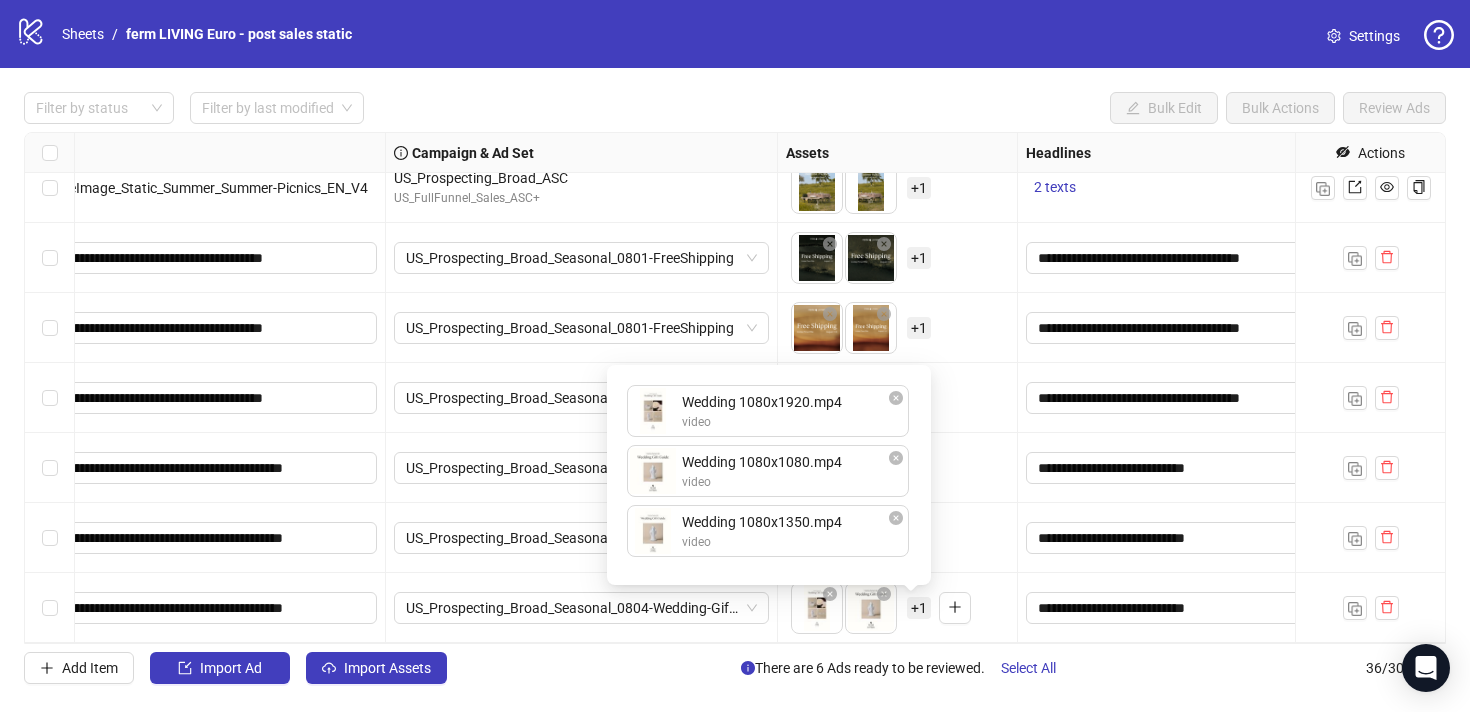 click on "+ 1" at bounding box center [919, 608] 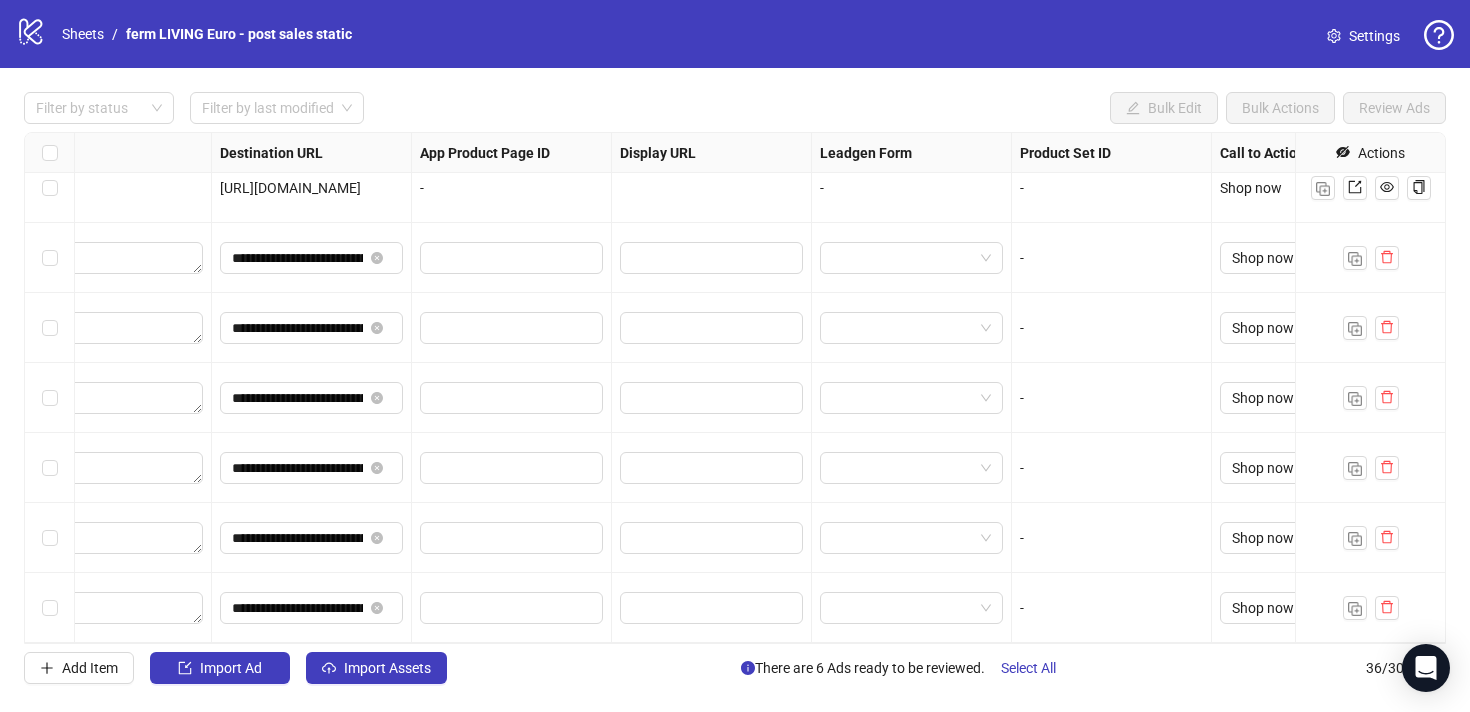 scroll, scrollTop: 2050, scrollLeft: 1862, axis: both 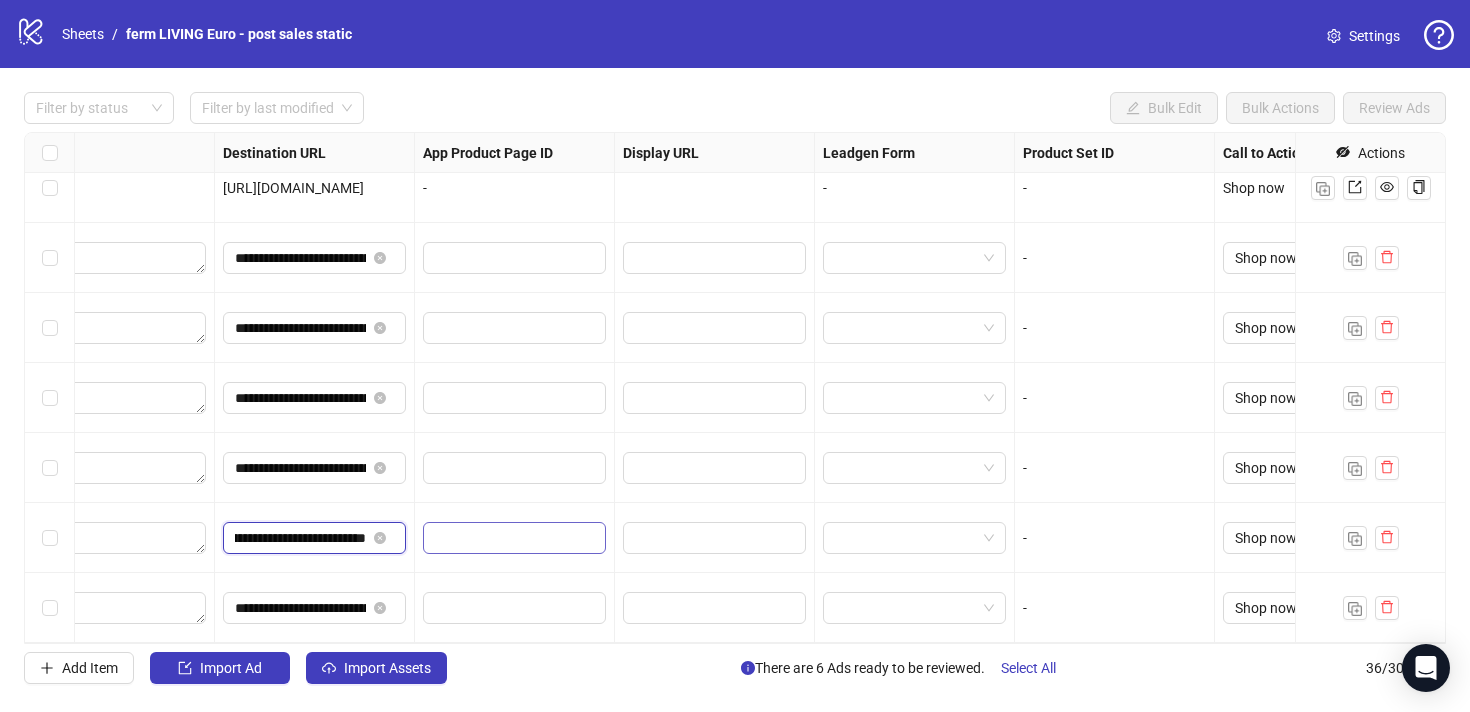 drag, startPoint x: 332, startPoint y: 536, endPoint x: 485, endPoint y: 535, distance: 153.00327 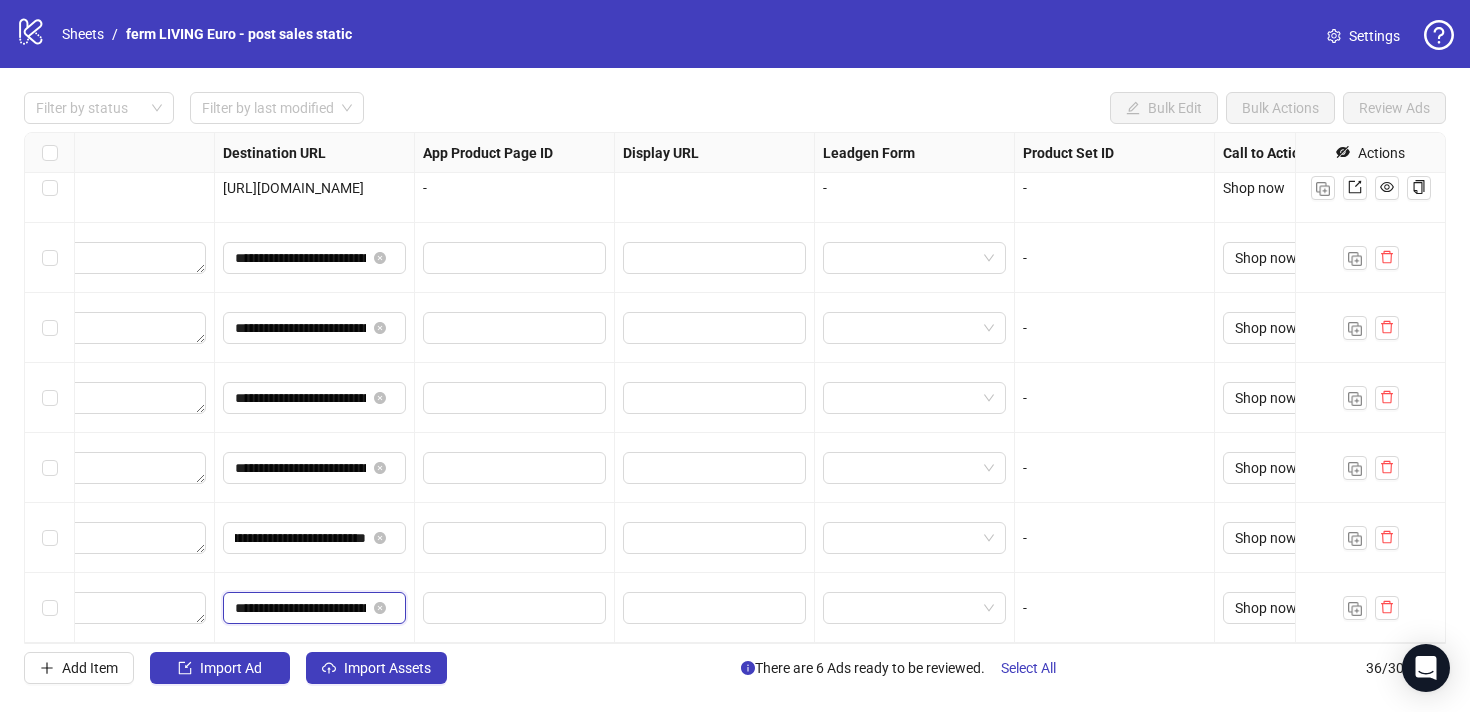 click on "**********" at bounding box center (300, 608) 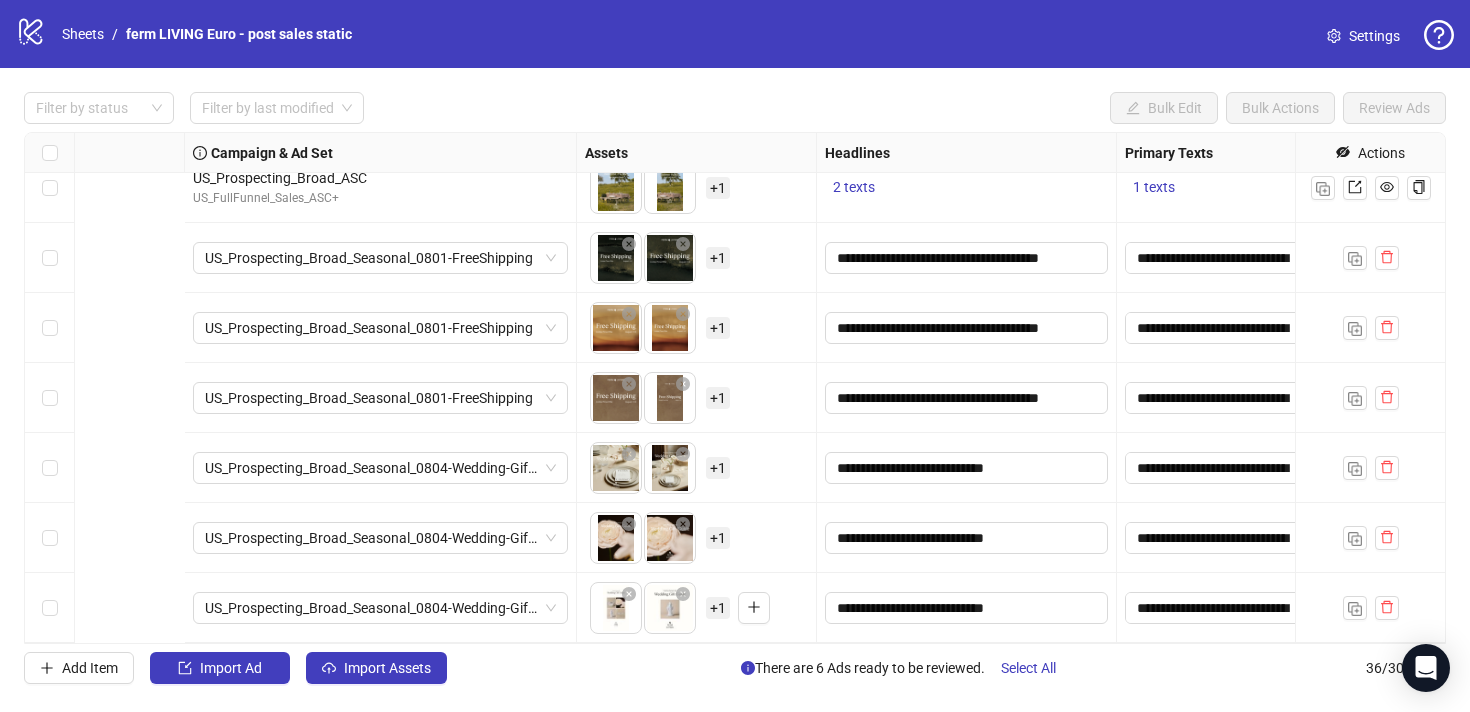 scroll, scrollTop: 2050, scrollLeft: 0, axis: vertical 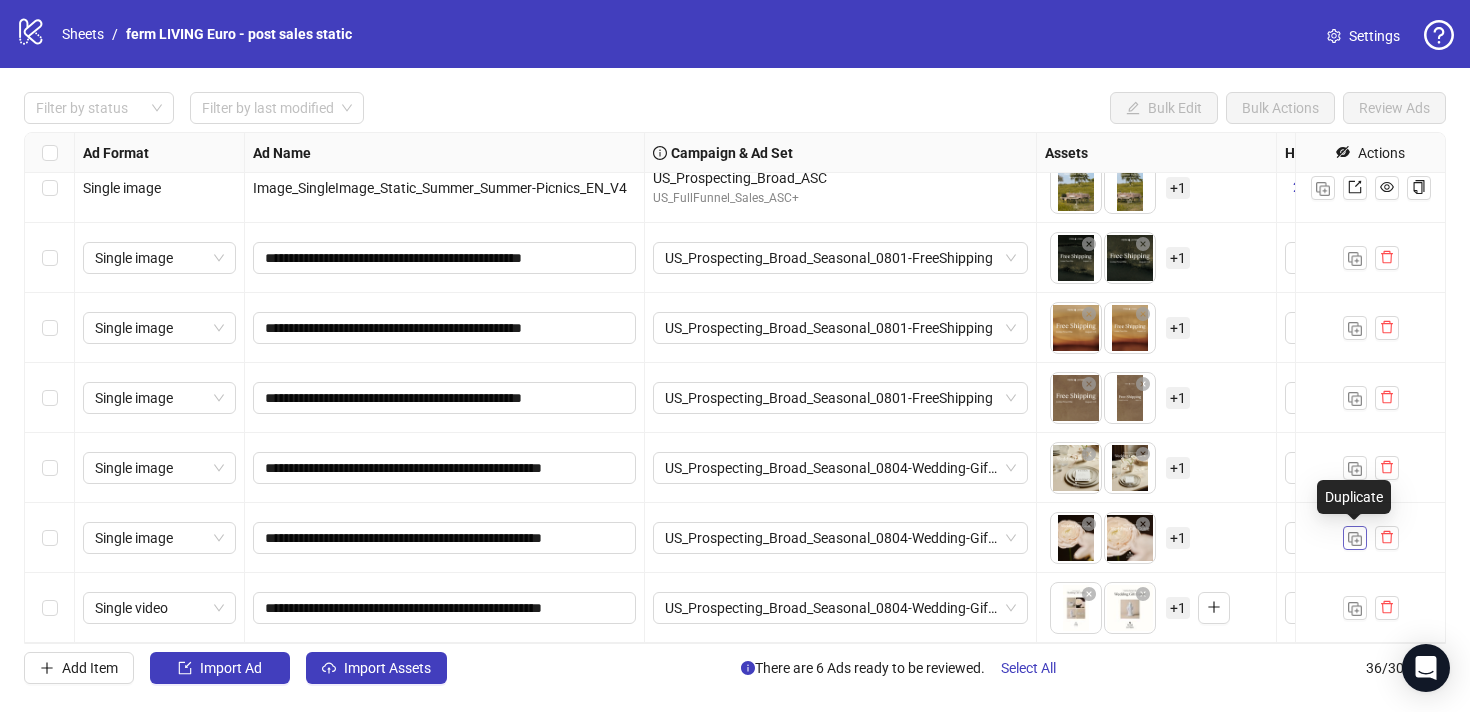 click at bounding box center [1355, 537] 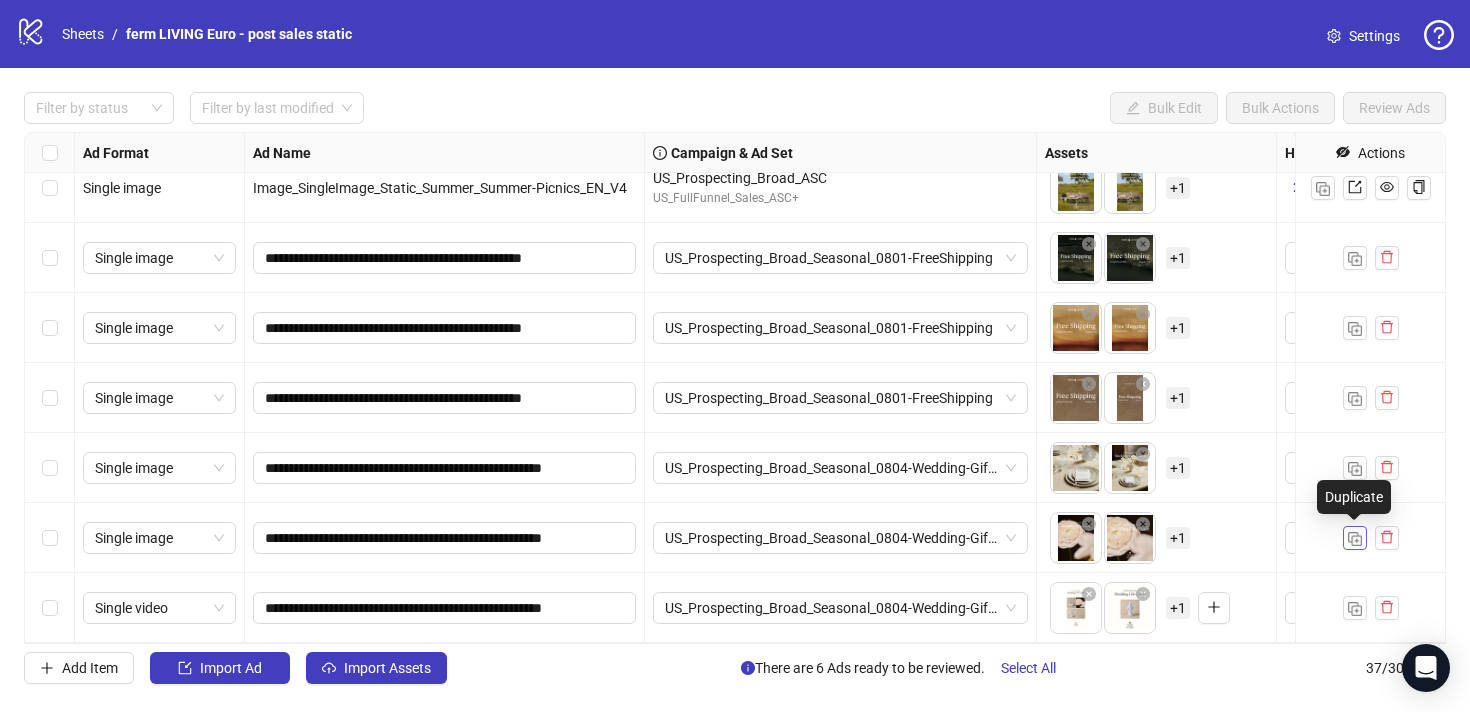 scroll, scrollTop: 2120, scrollLeft: 0, axis: vertical 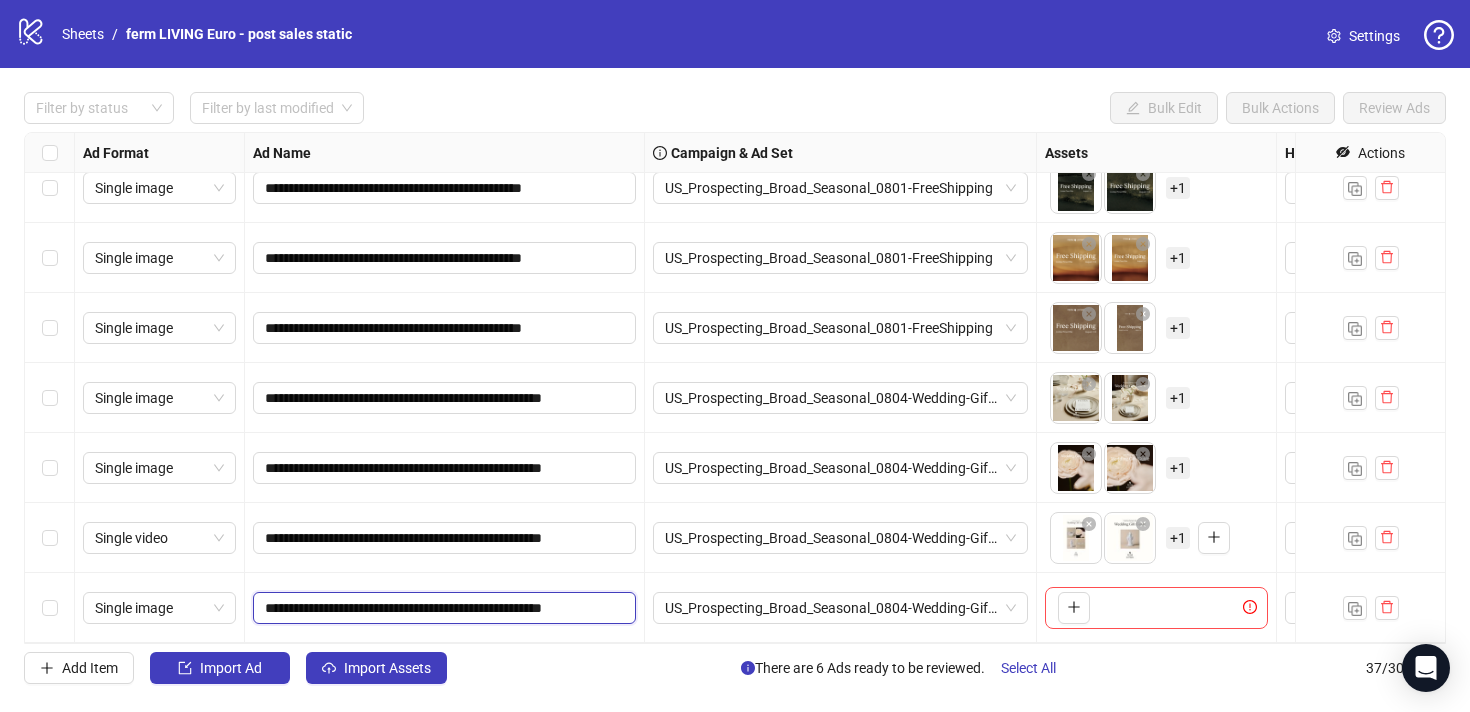 drag, startPoint x: 439, startPoint y: 605, endPoint x: 547, endPoint y: 602, distance: 108.04166 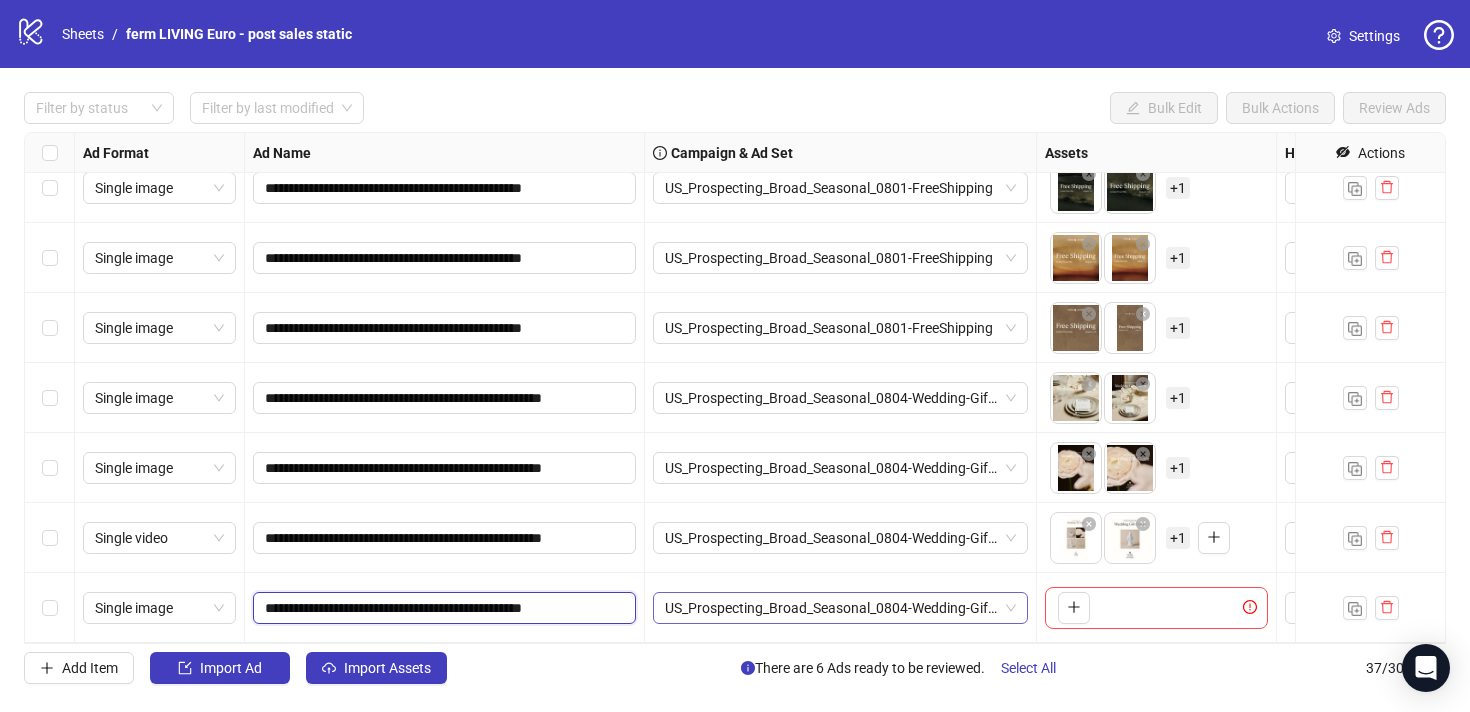 scroll, scrollTop: 0, scrollLeft: 6, axis: horizontal 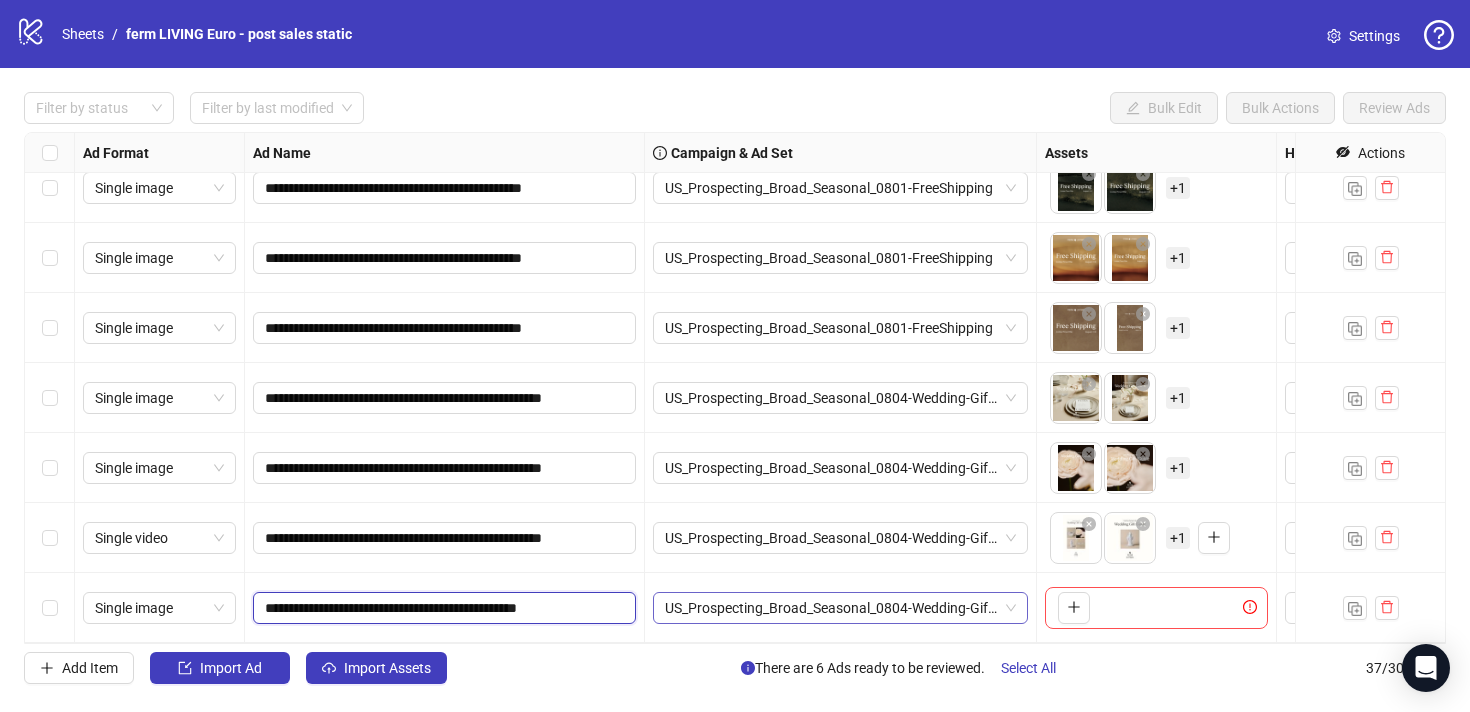 type on "**********" 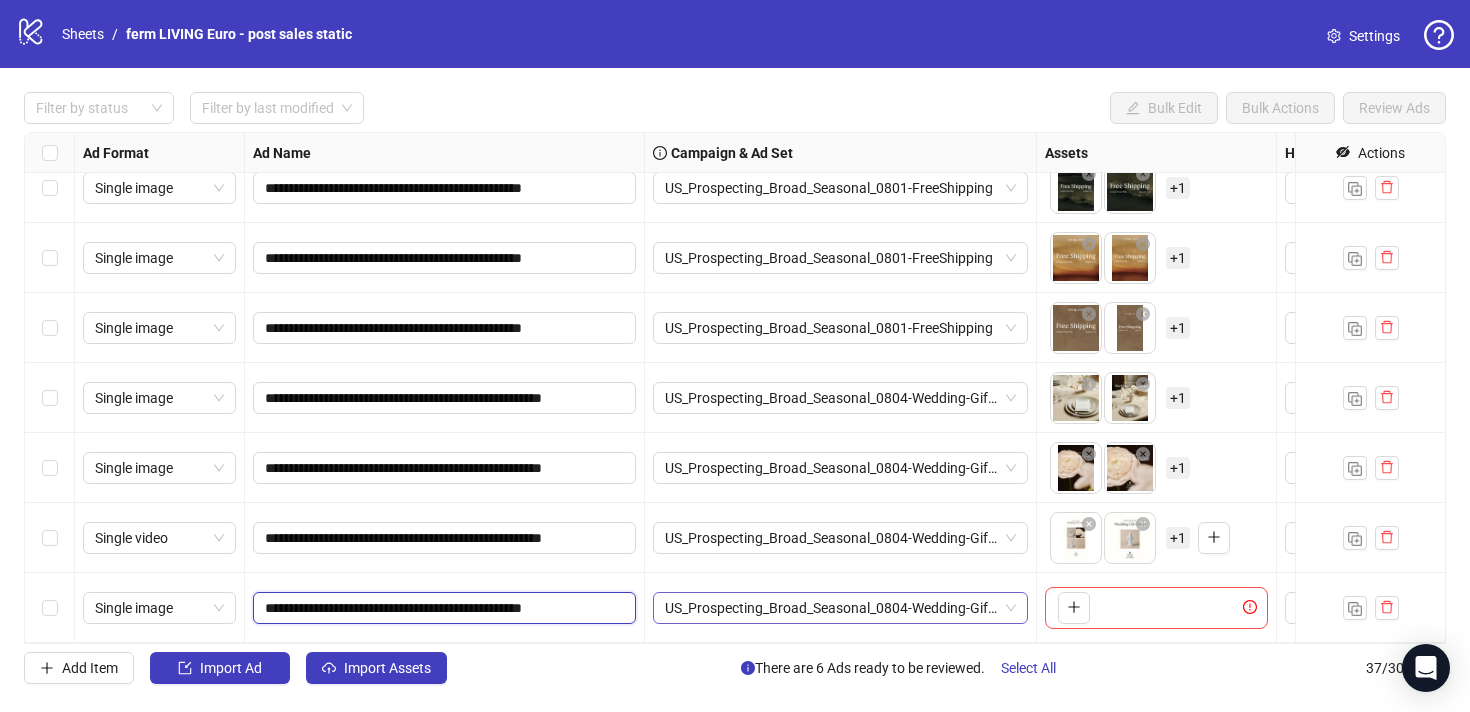 scroll, scrollTop: 0, scrollLeft: 6, axis: horizontal 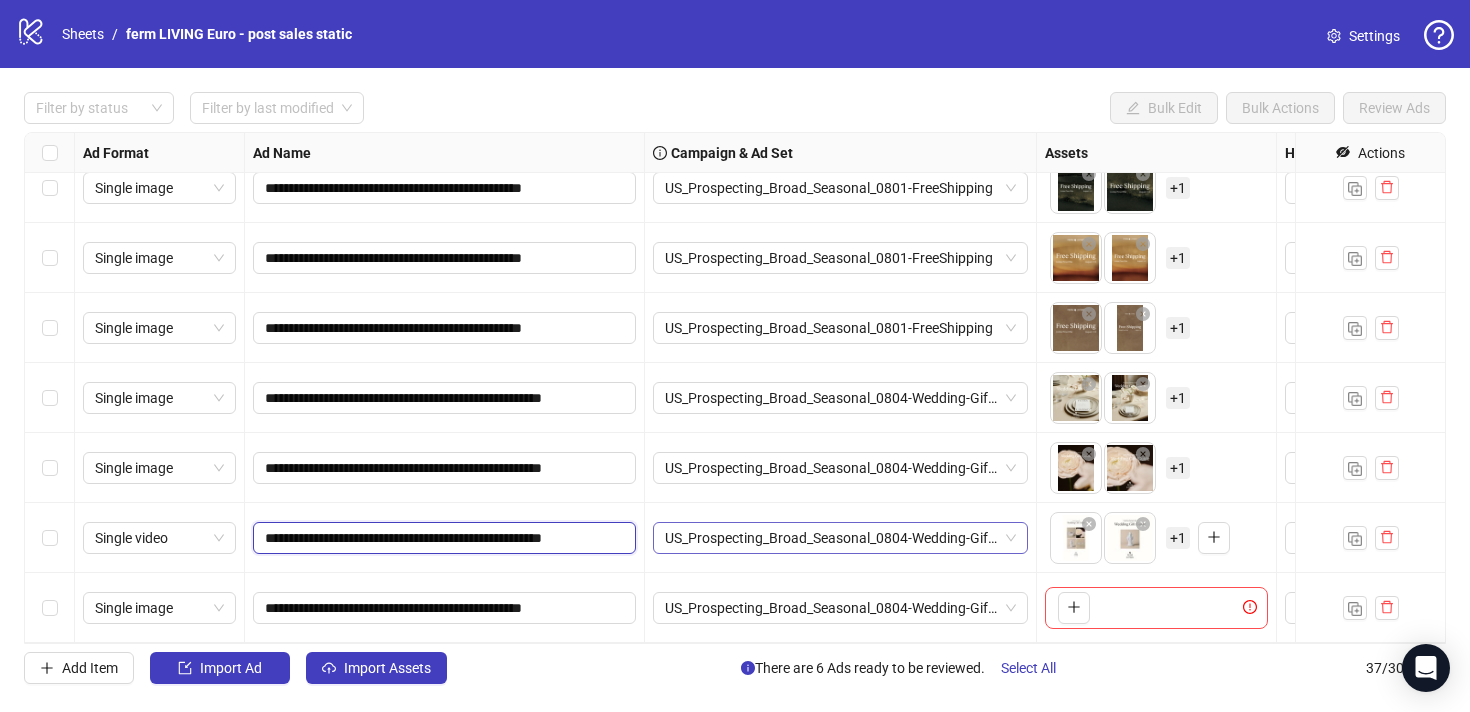 drag, startPoint x: 583, startPoint y: 541, endPoint x: 660, endPoint y: 544, distance: 77.05842 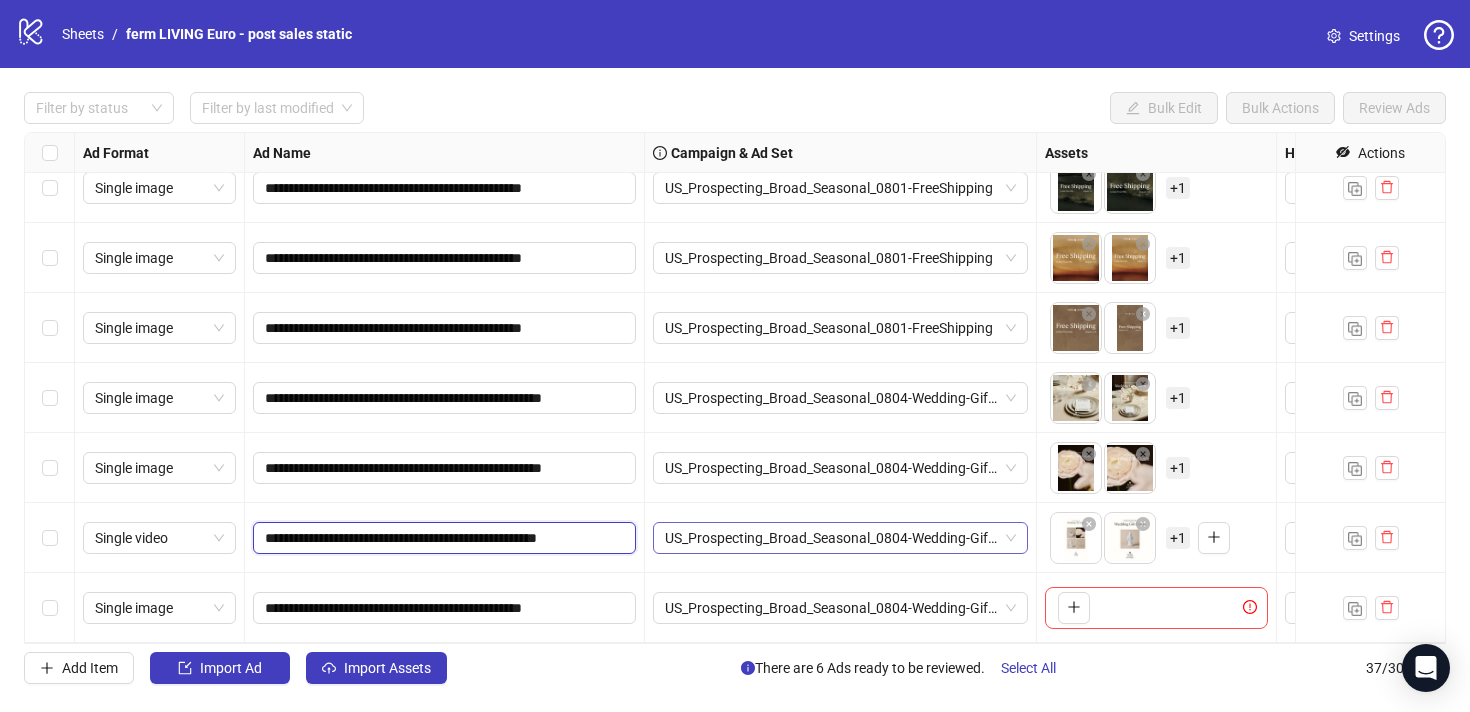 type on "**********" 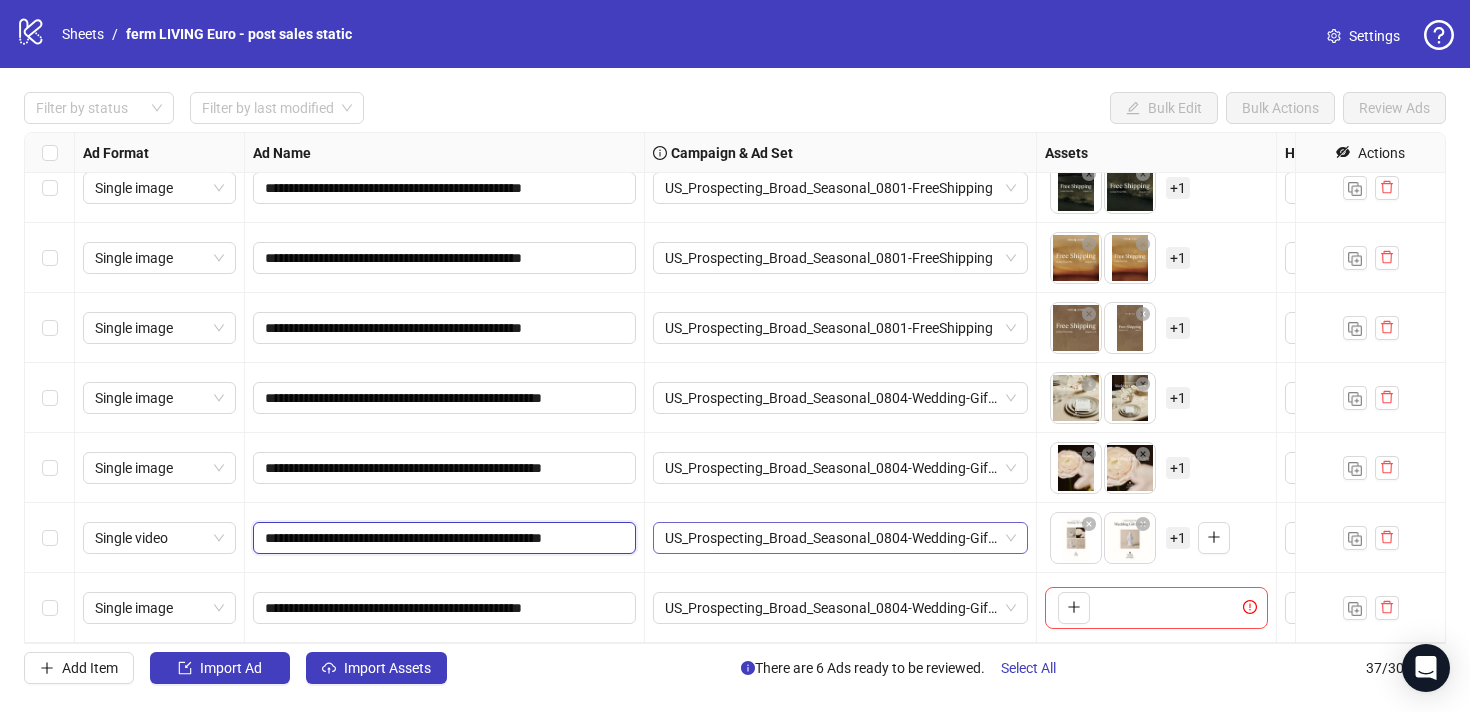 scroll, scrollTop: 0, scrollLeft: 23, axis: horizontal 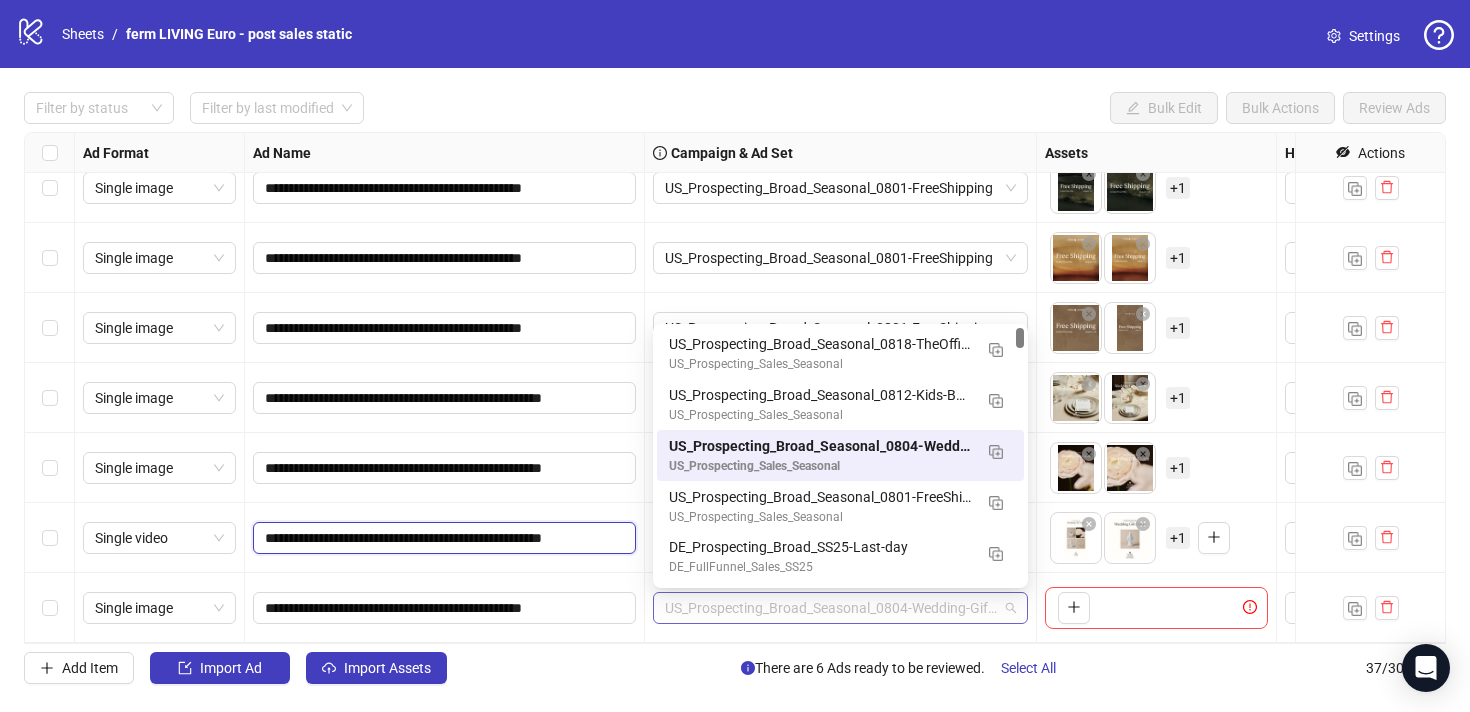 click on "US_Prospecting_Broad_Seasonal_0804-Wedding-Gift-Guide" at bounding box center (840, 608) 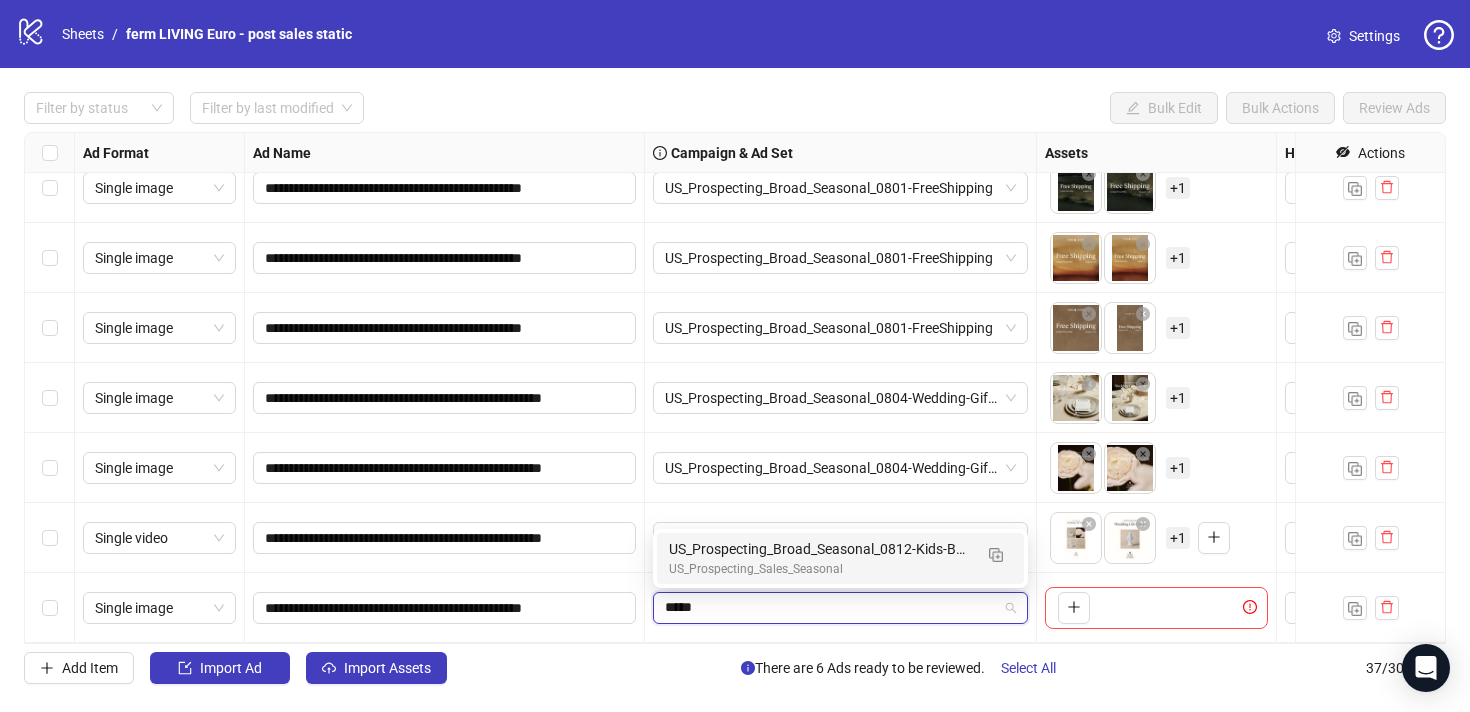 type on "******" 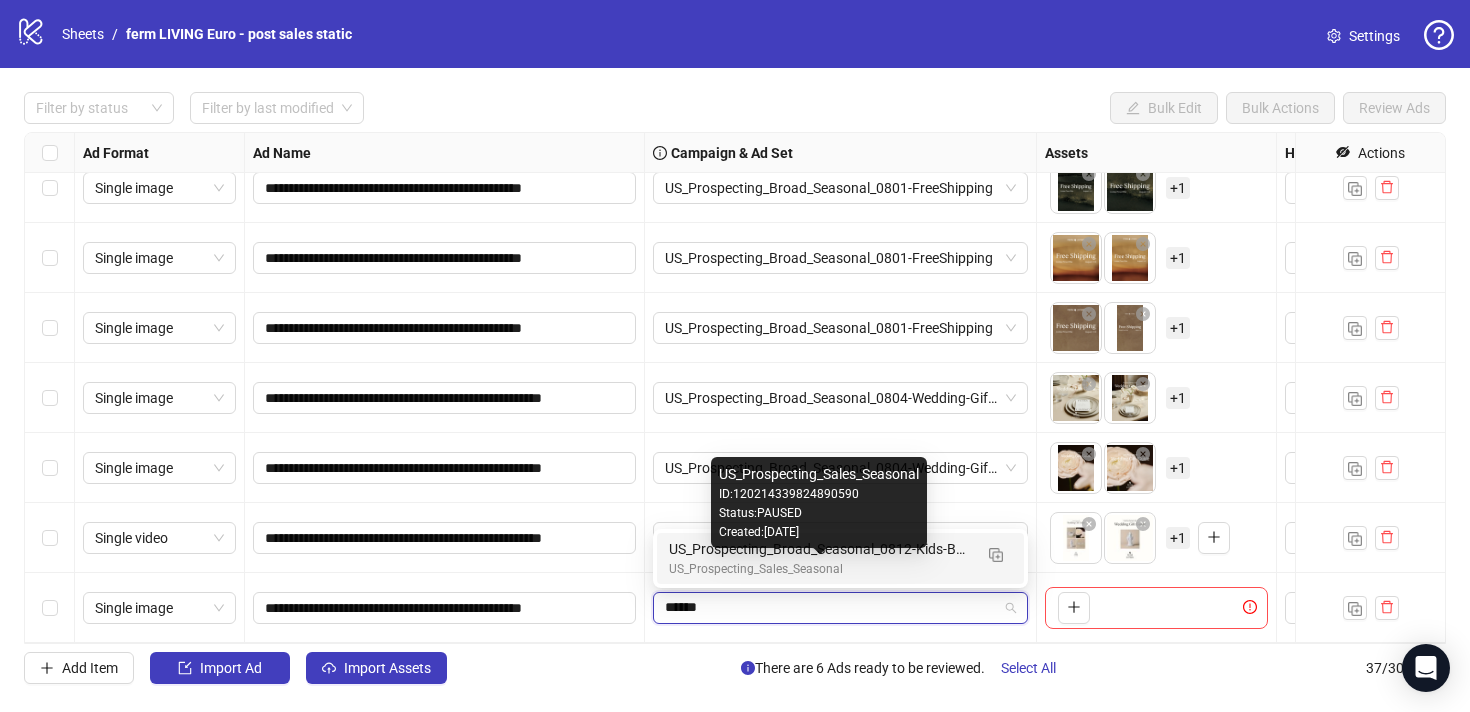 click on "US_Prospecting_Broad_Seasonal_0812-Kids-BackToSchool" at bounding box center (820, 549) 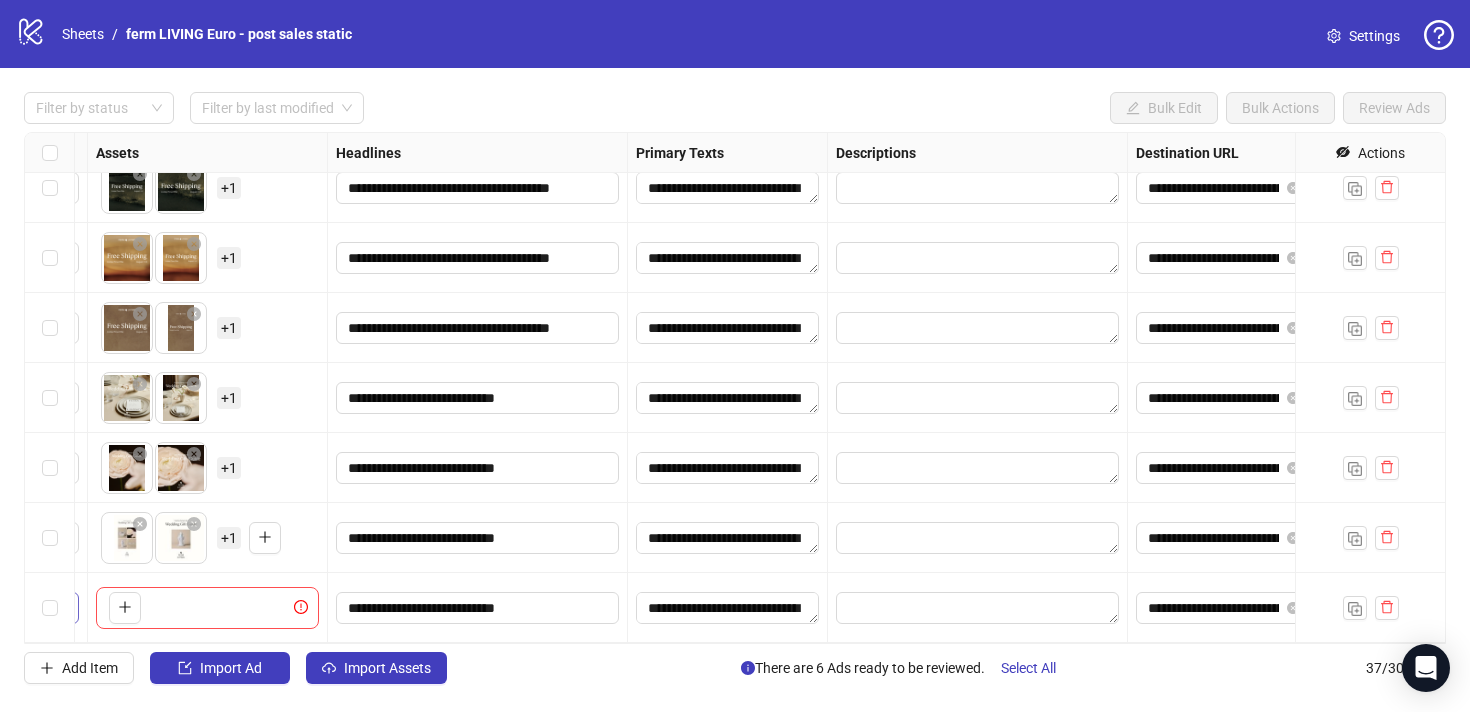 scroll, scrollTop: 2120, scrollLeft: 1027, axis: both 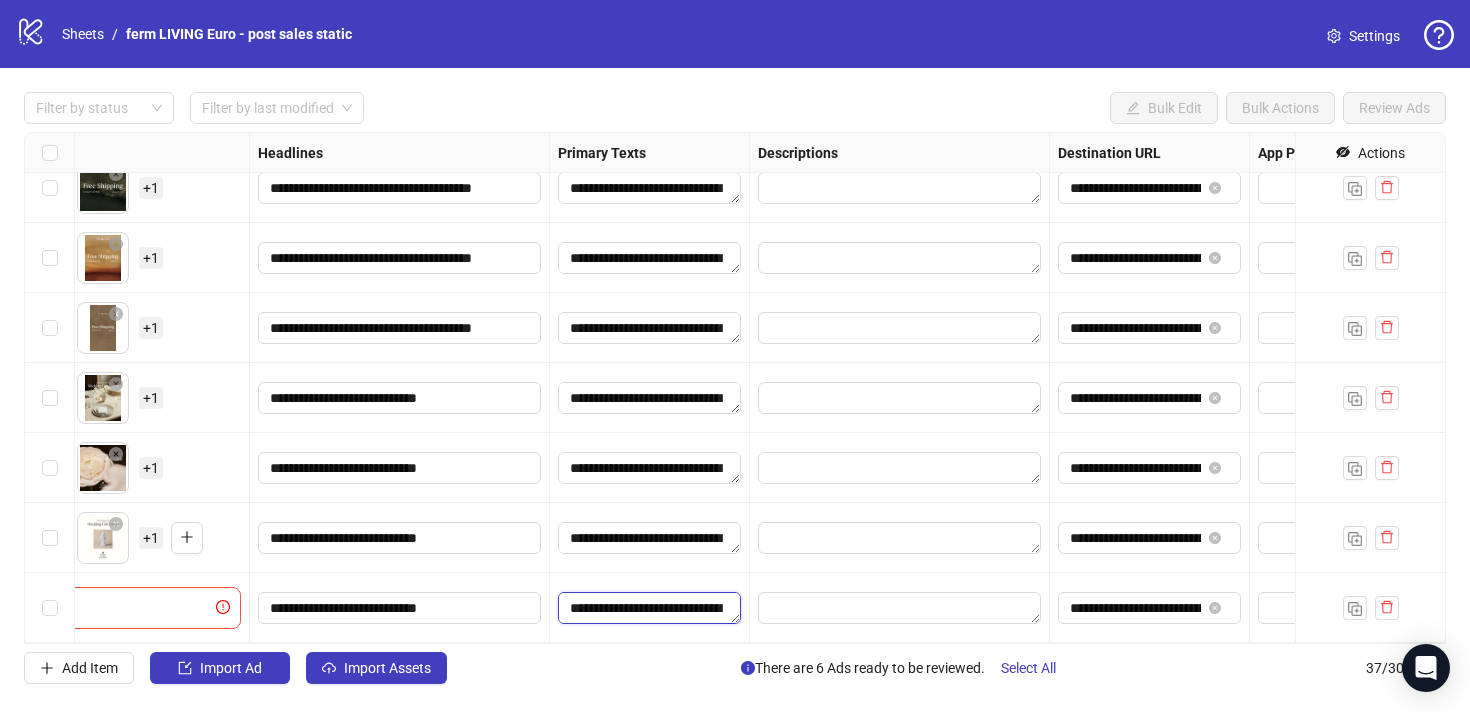 click on "**********" at bounding box center (649, 608) 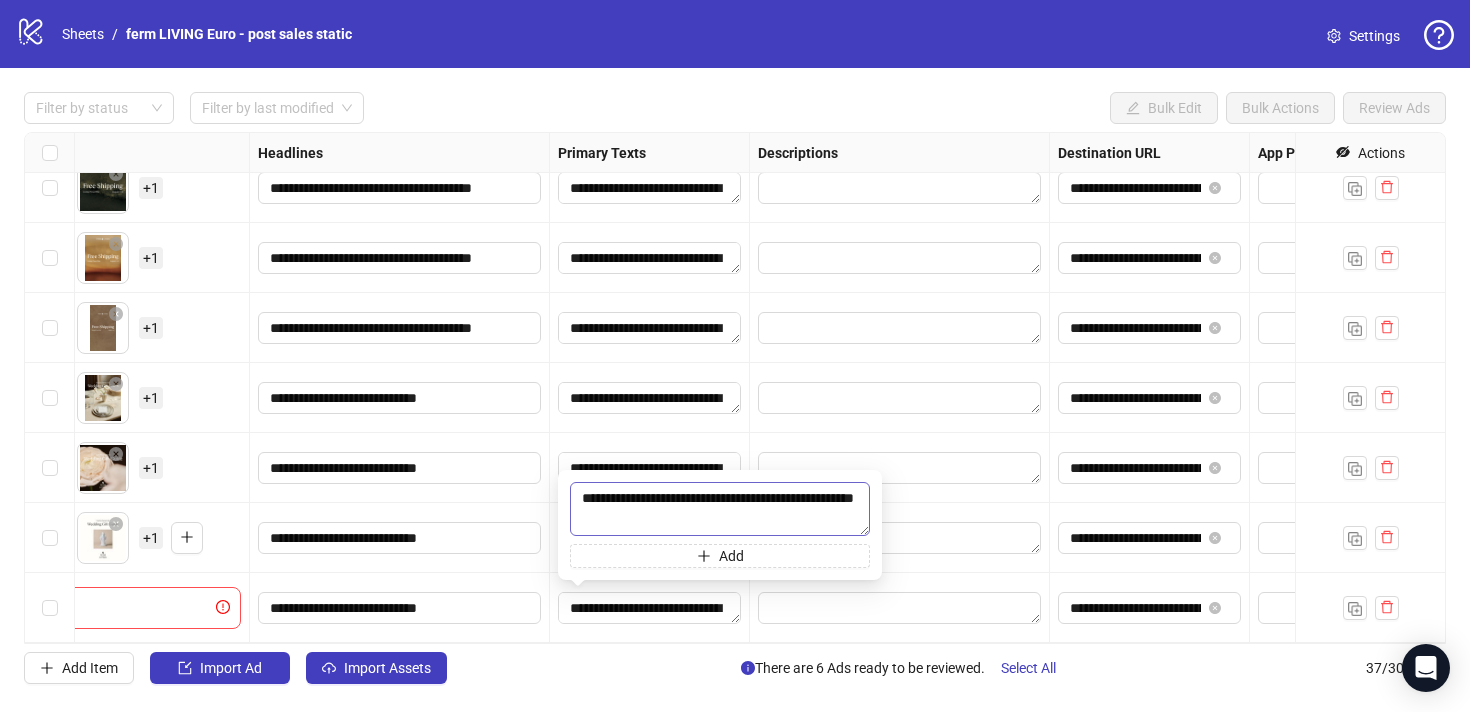 drag, startPoint x: 688, startPoint y: 520, endPoint x: 570, endPoint y: 500, distance: 119.682915 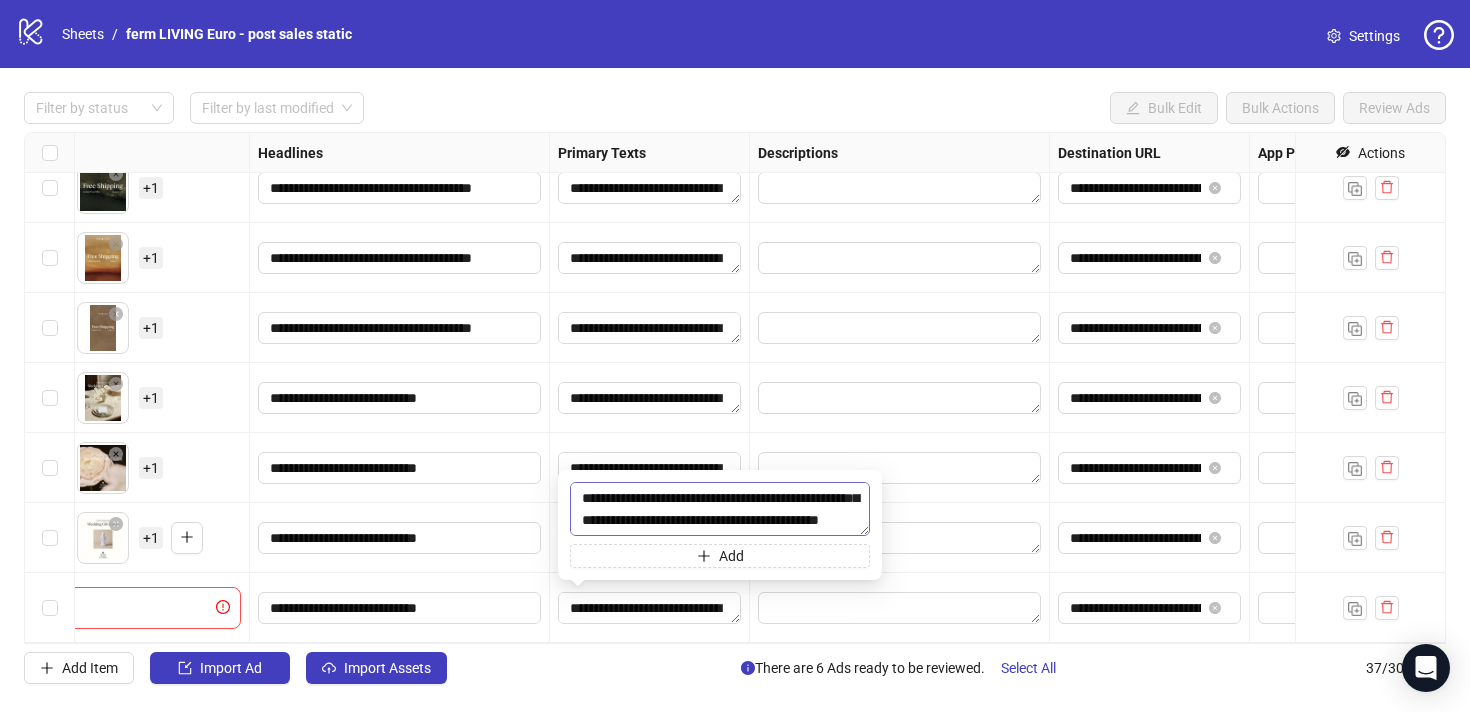 type on "**********" 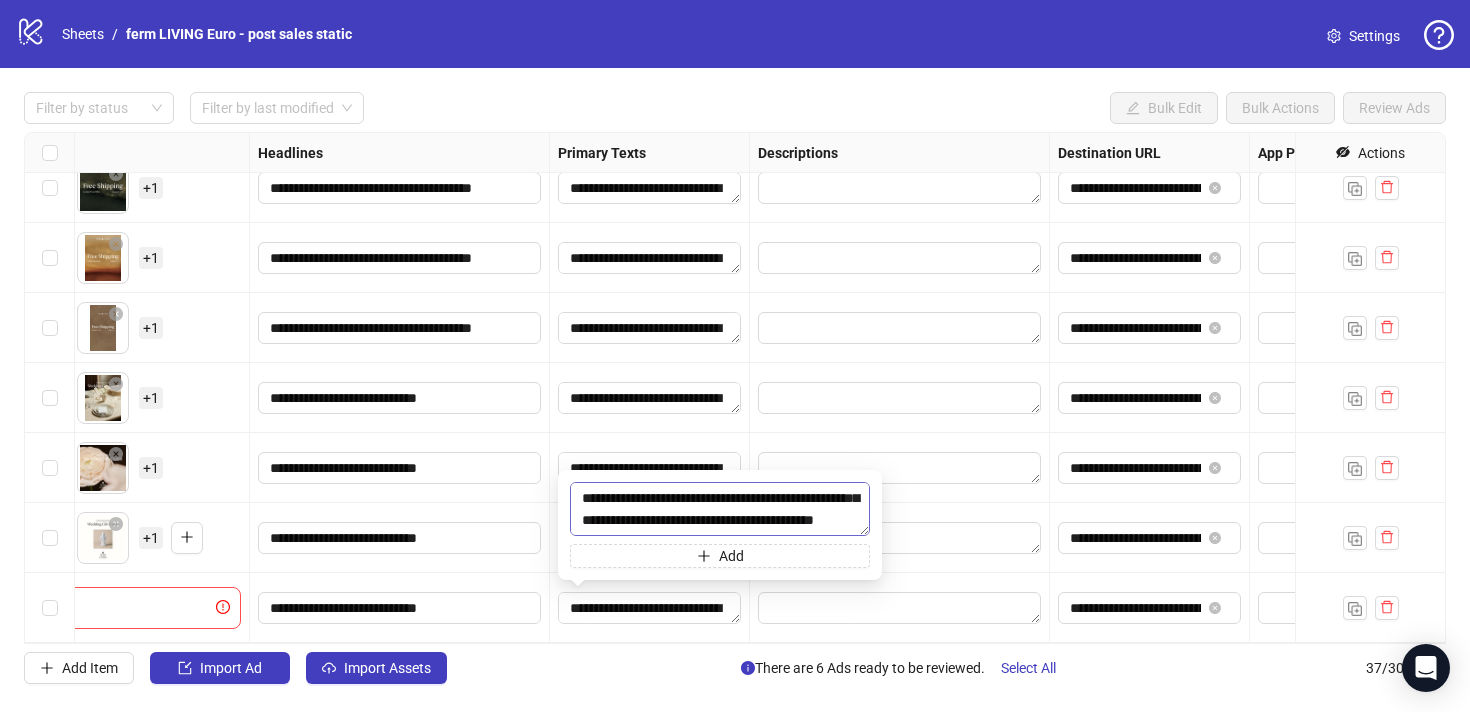 scroll, scrollTop: 44, scrollLeft: 0, axis: vertical 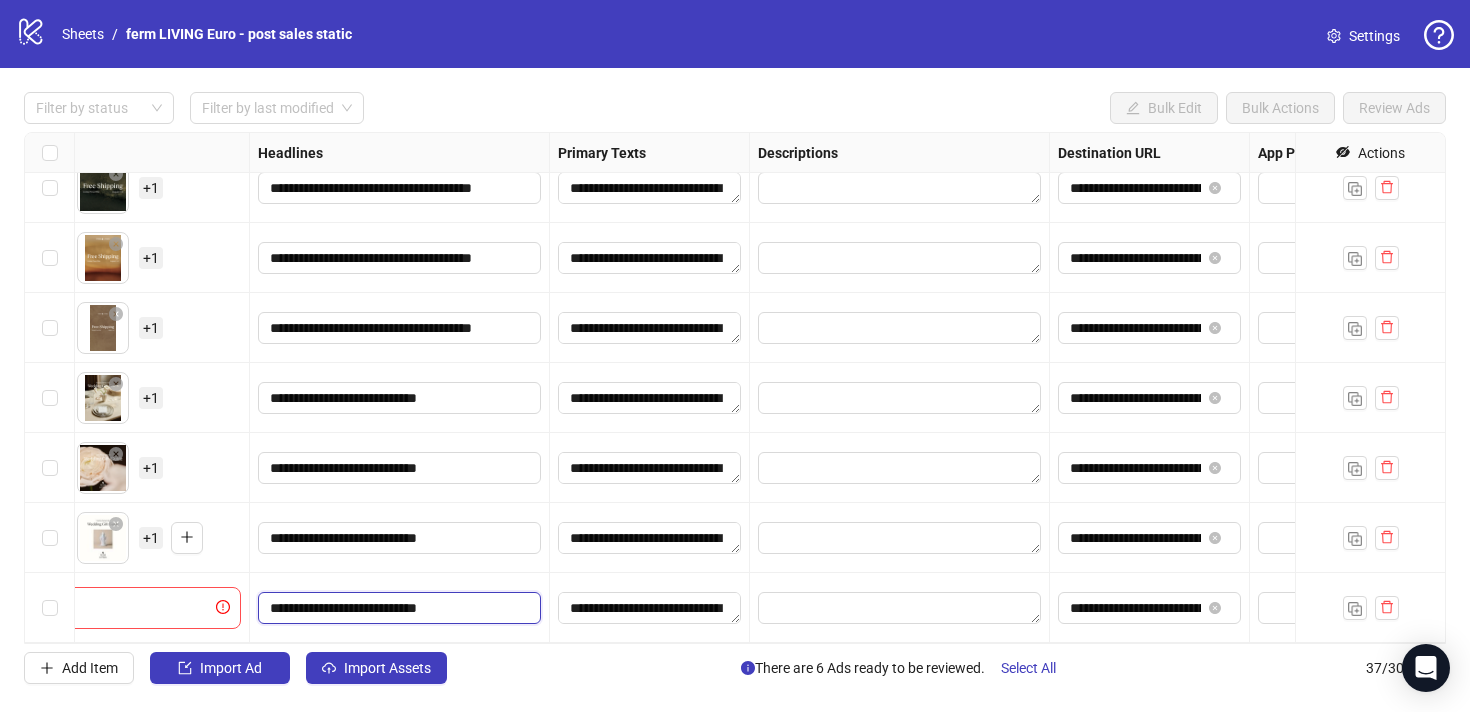 click on "**********" at bounding box center (397, 608) 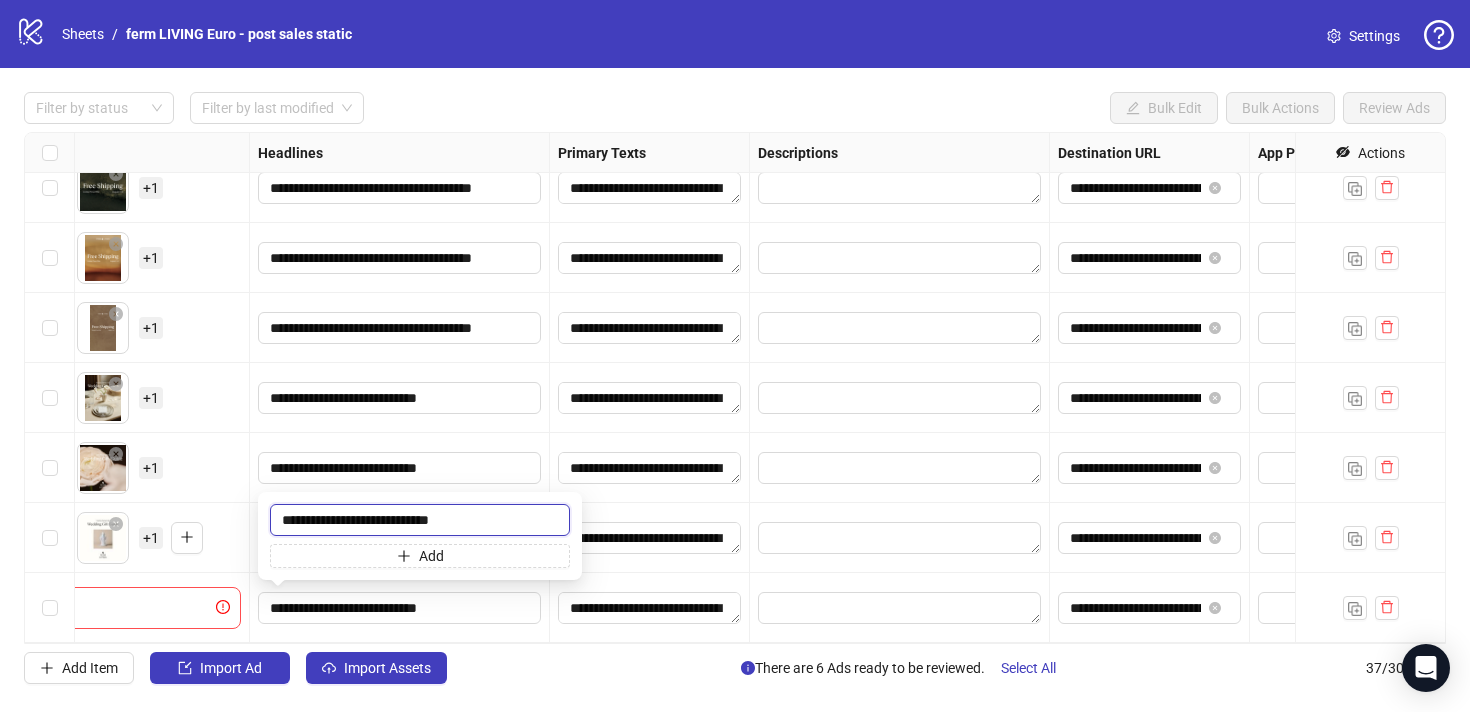 click on "**********" at bounding box center (420, 520) 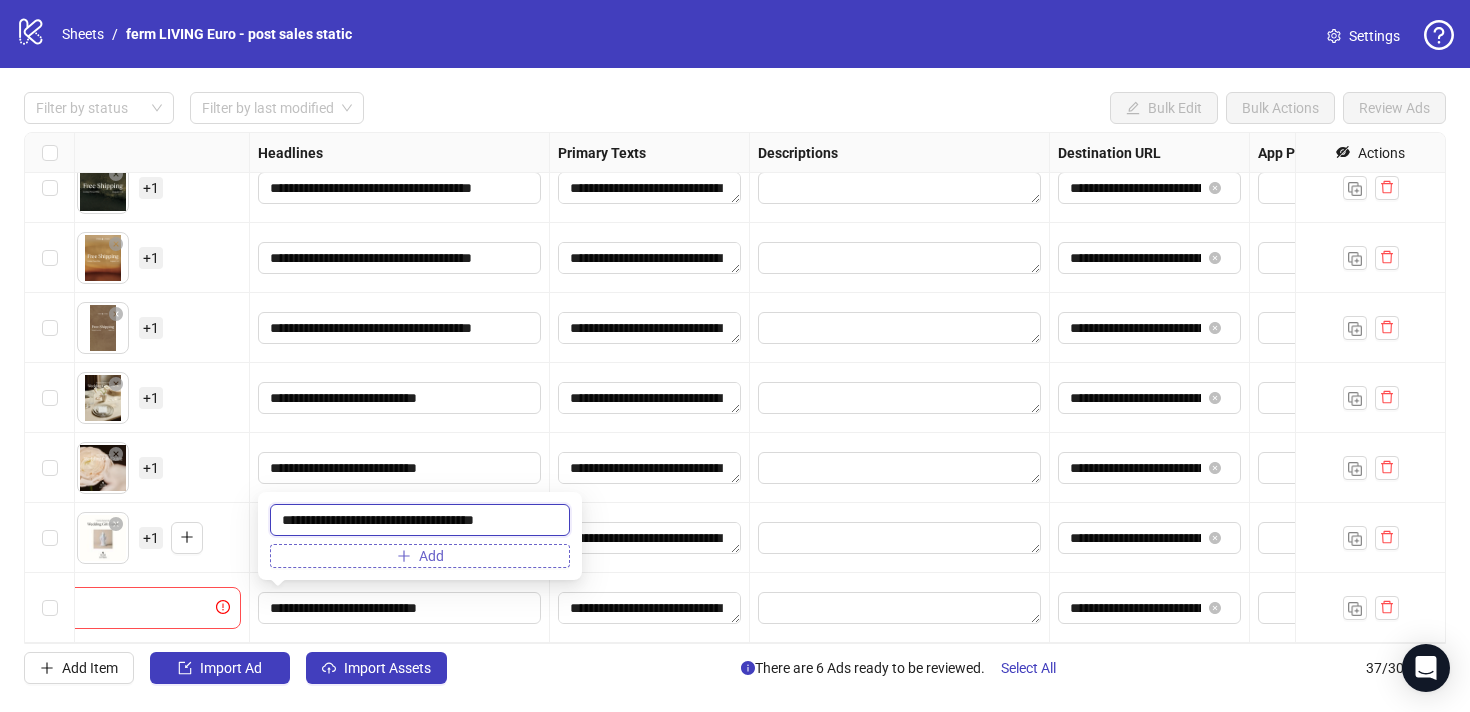 type on "**********" 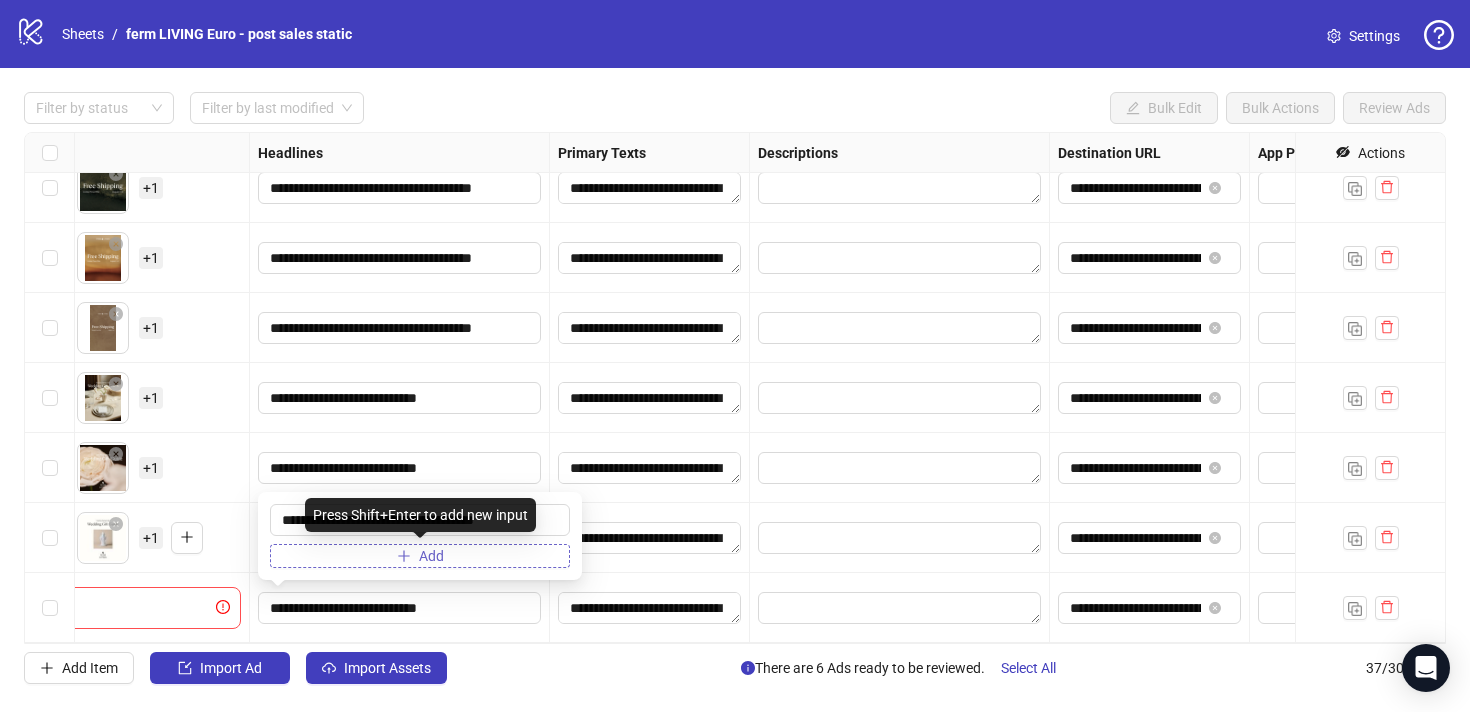 click on "Add" at bounding box center (420, 556) 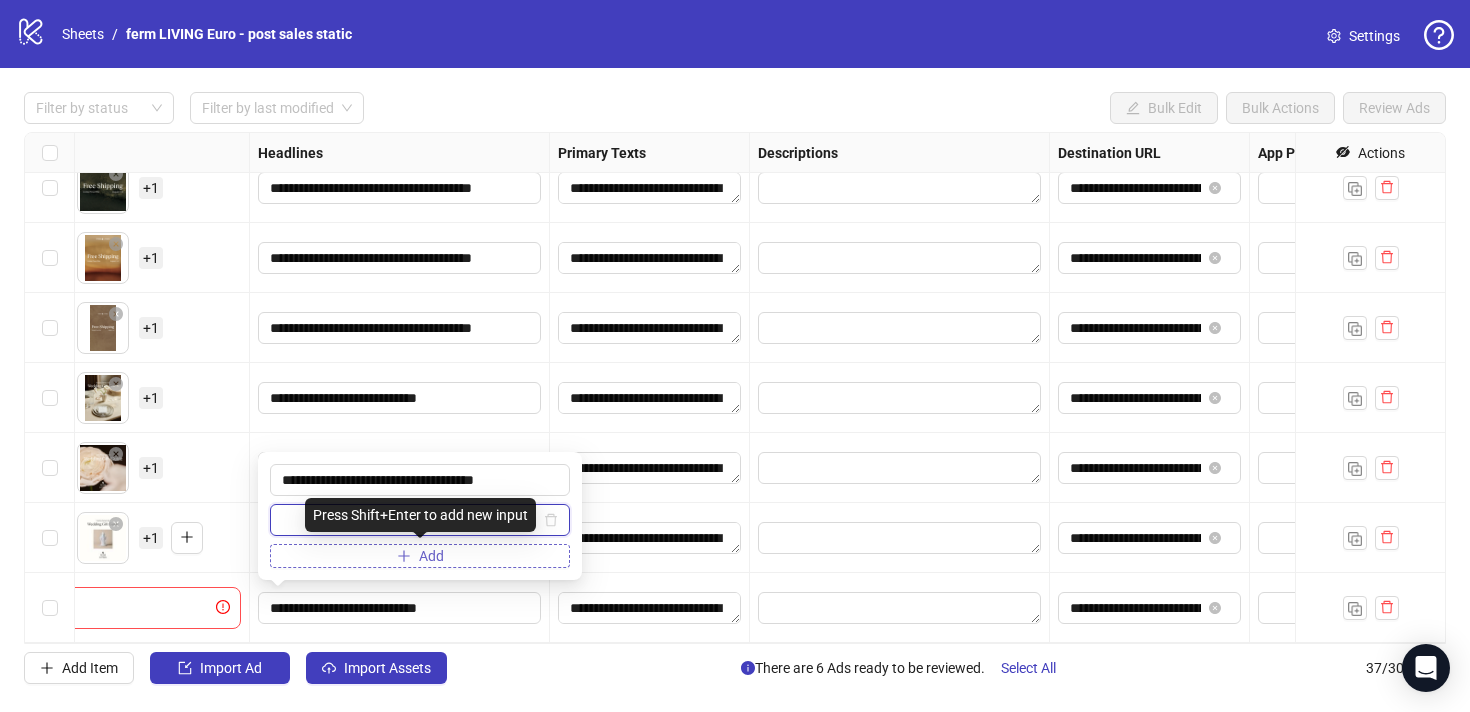 paste on "**********" 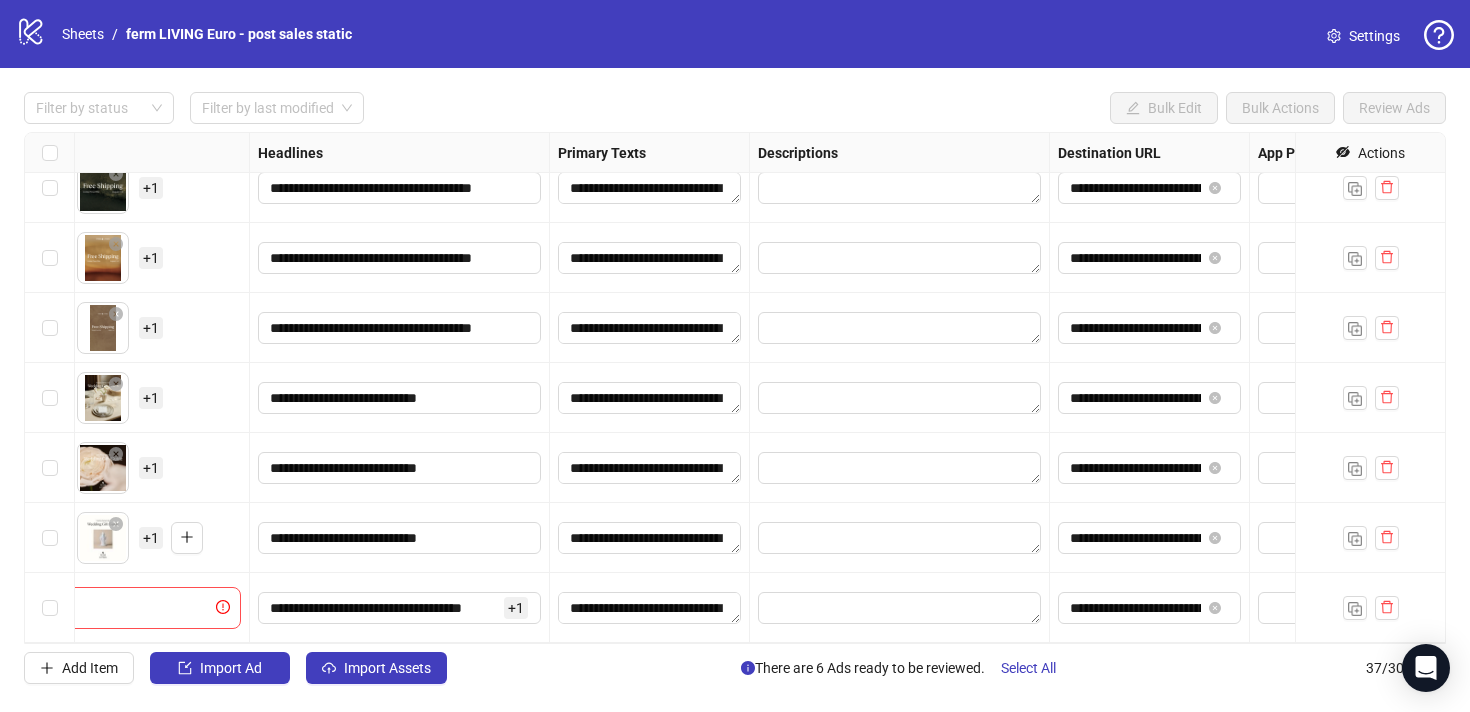 click on "**********" at bounding box center (650, 608) 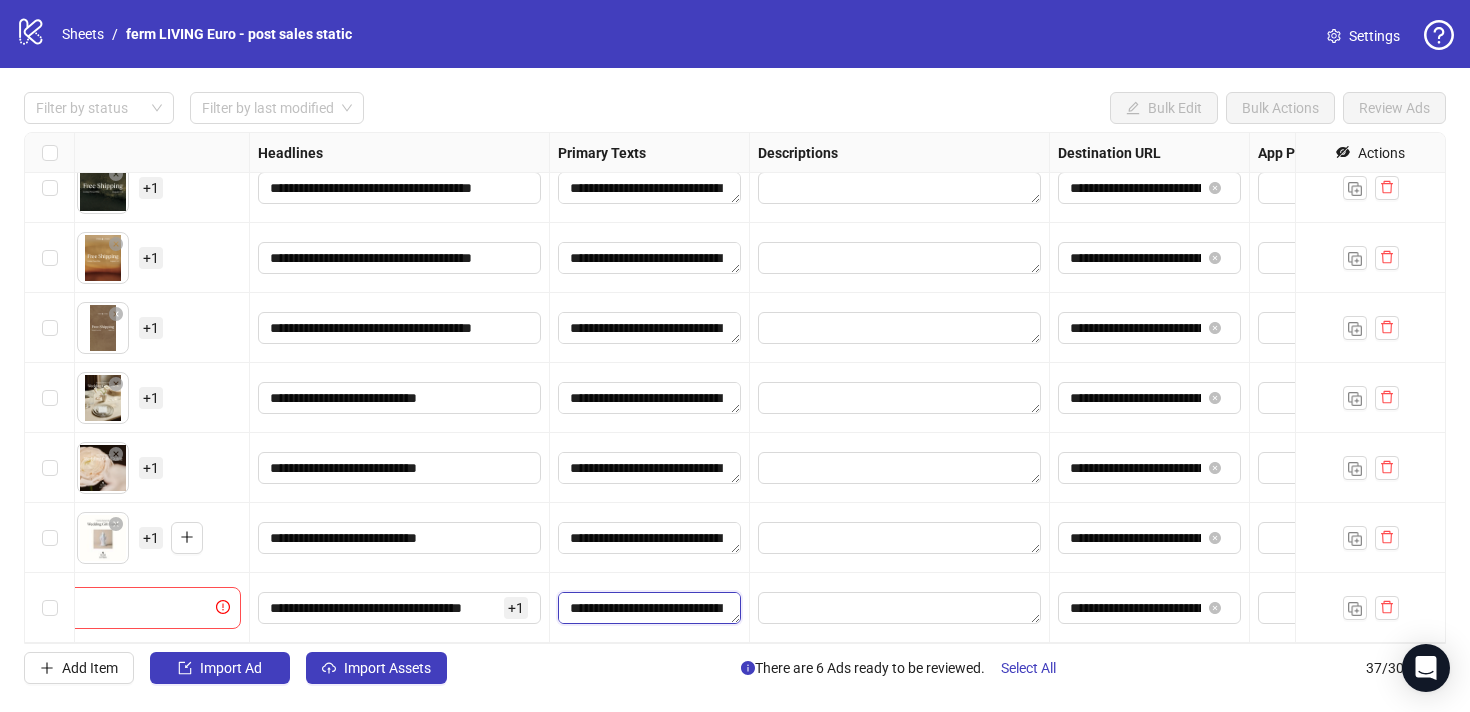 click on "**********" at bounding box center (649, 608) 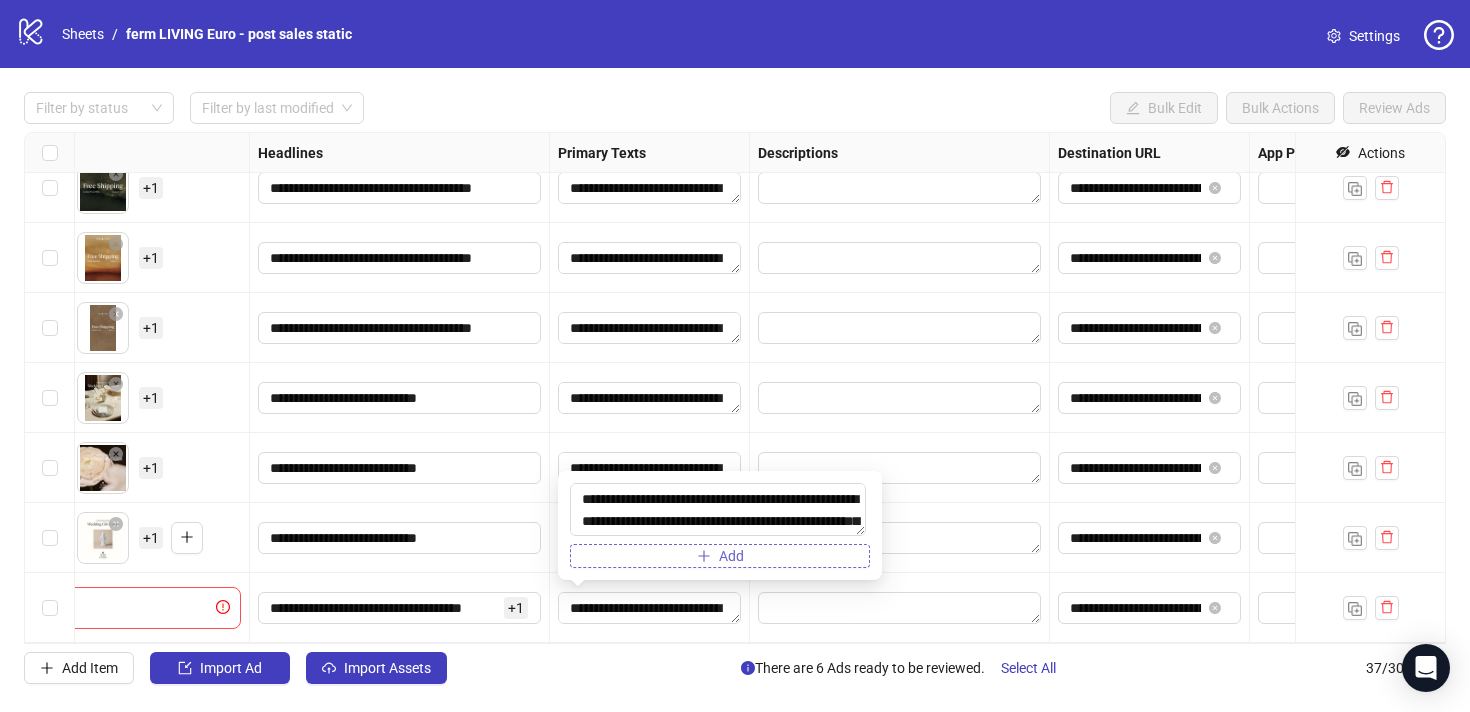 click on "Add" at bounding box center (731, 556) 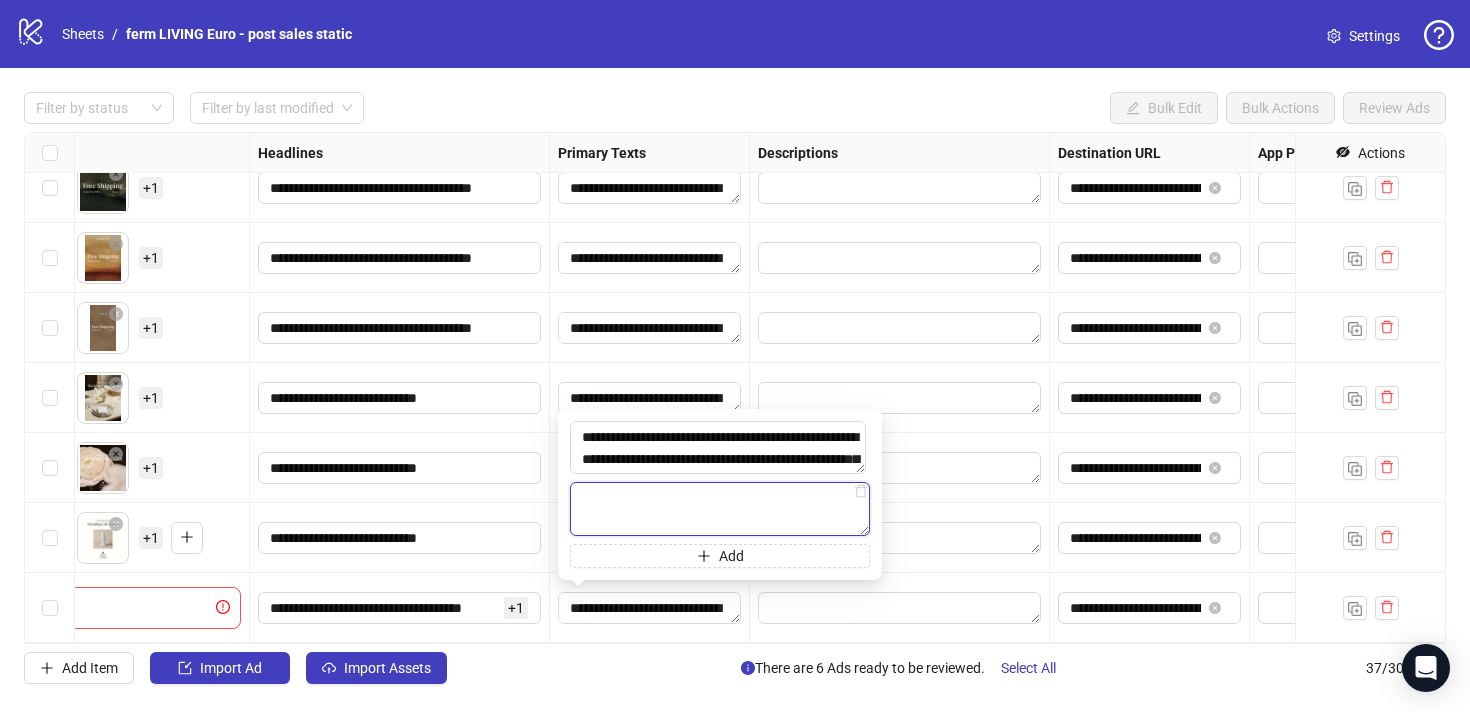 paste on "**********" 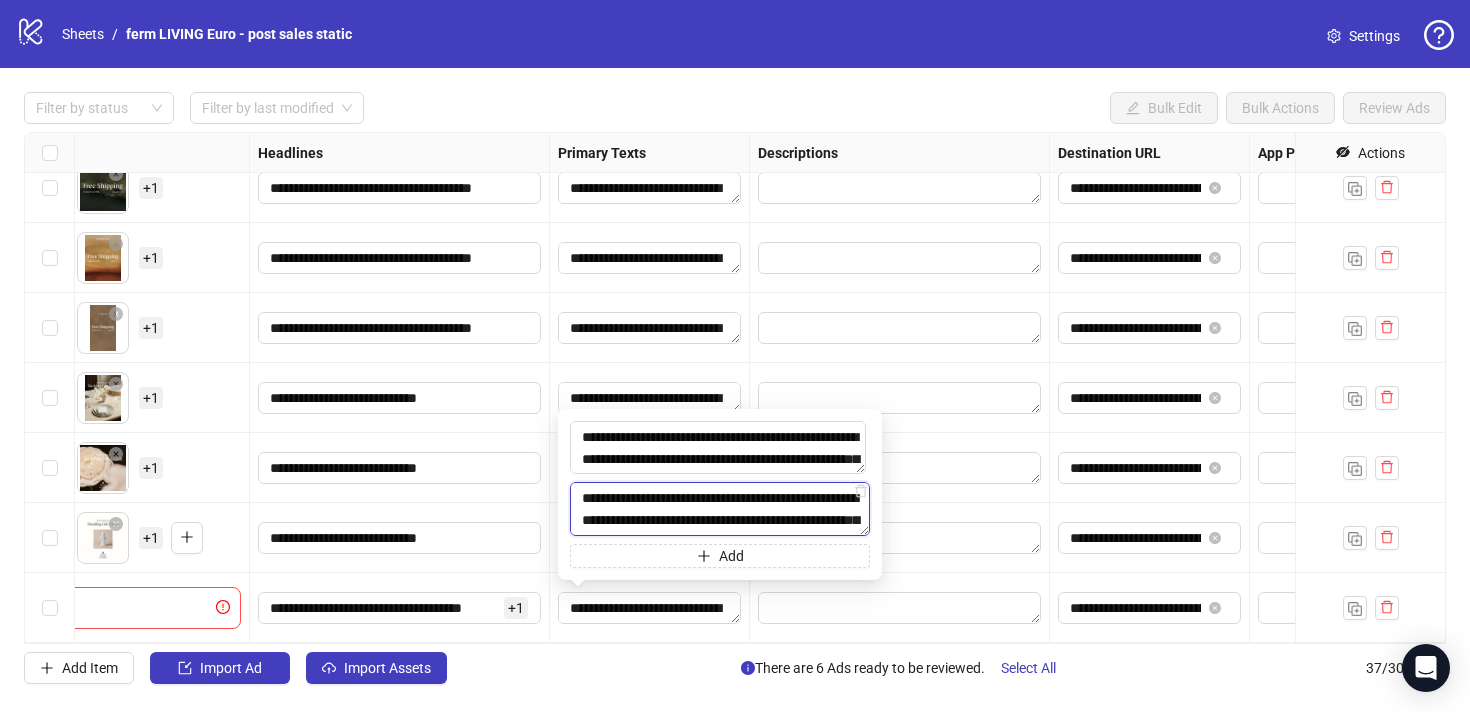 scroll, scrollTop: 15, scrollLeft: 0, axis: vertical 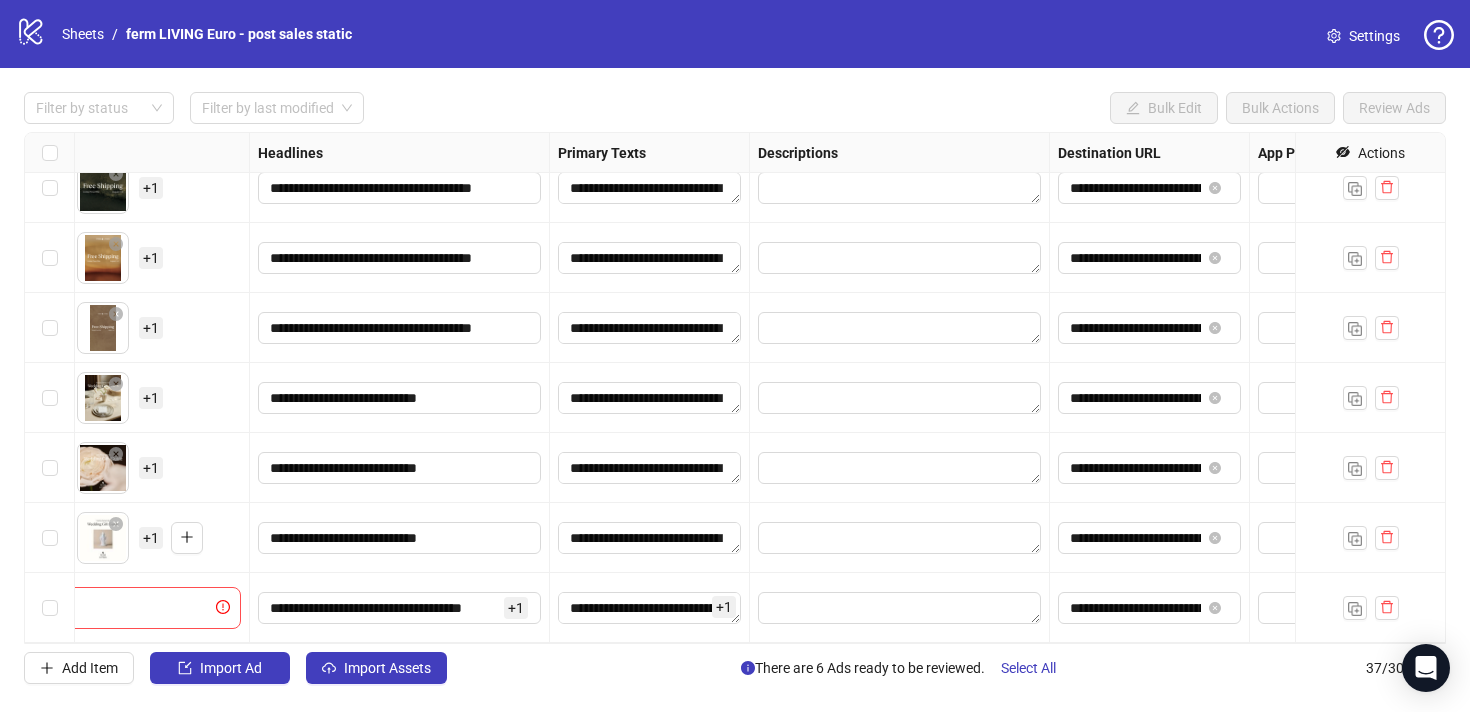click at bounding box center (900, 608) 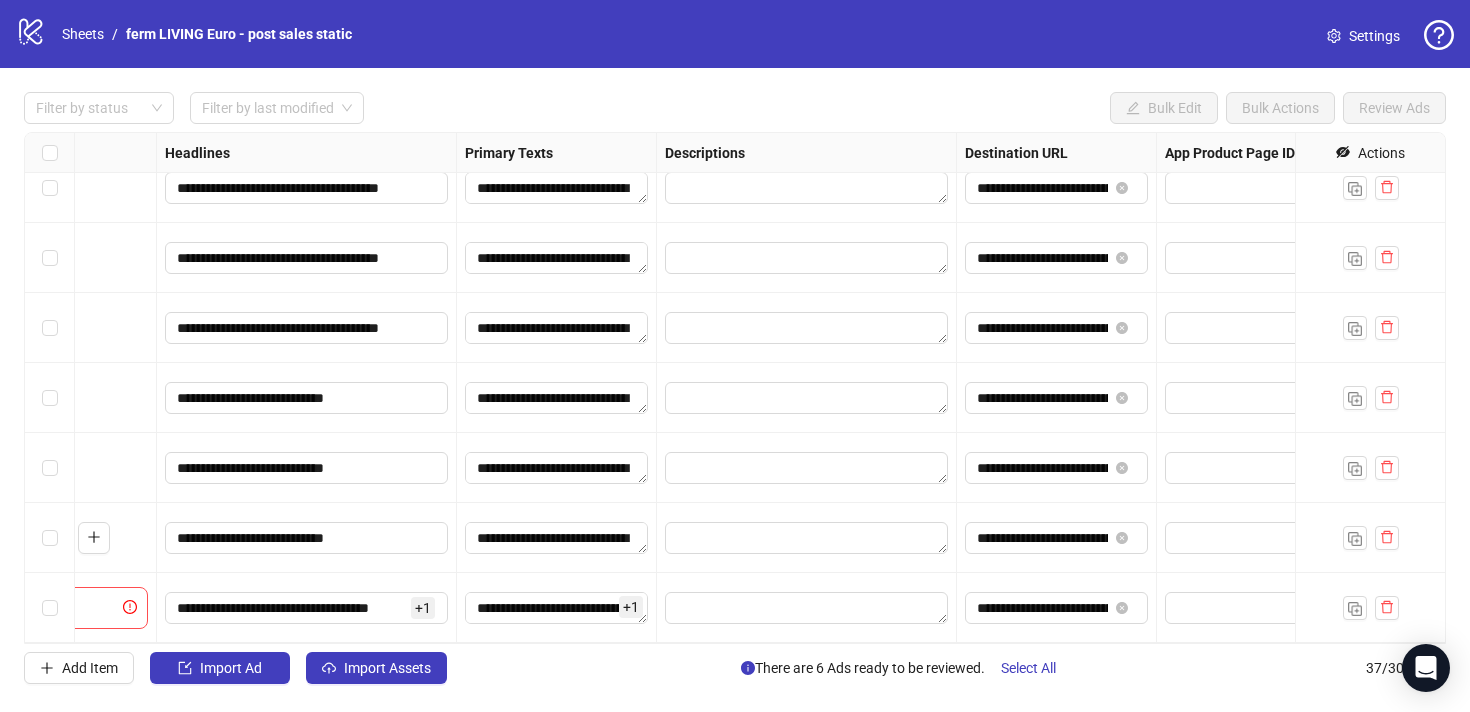 scroll, scrollTop: 2120, scrollLeft: 1316, axis: both 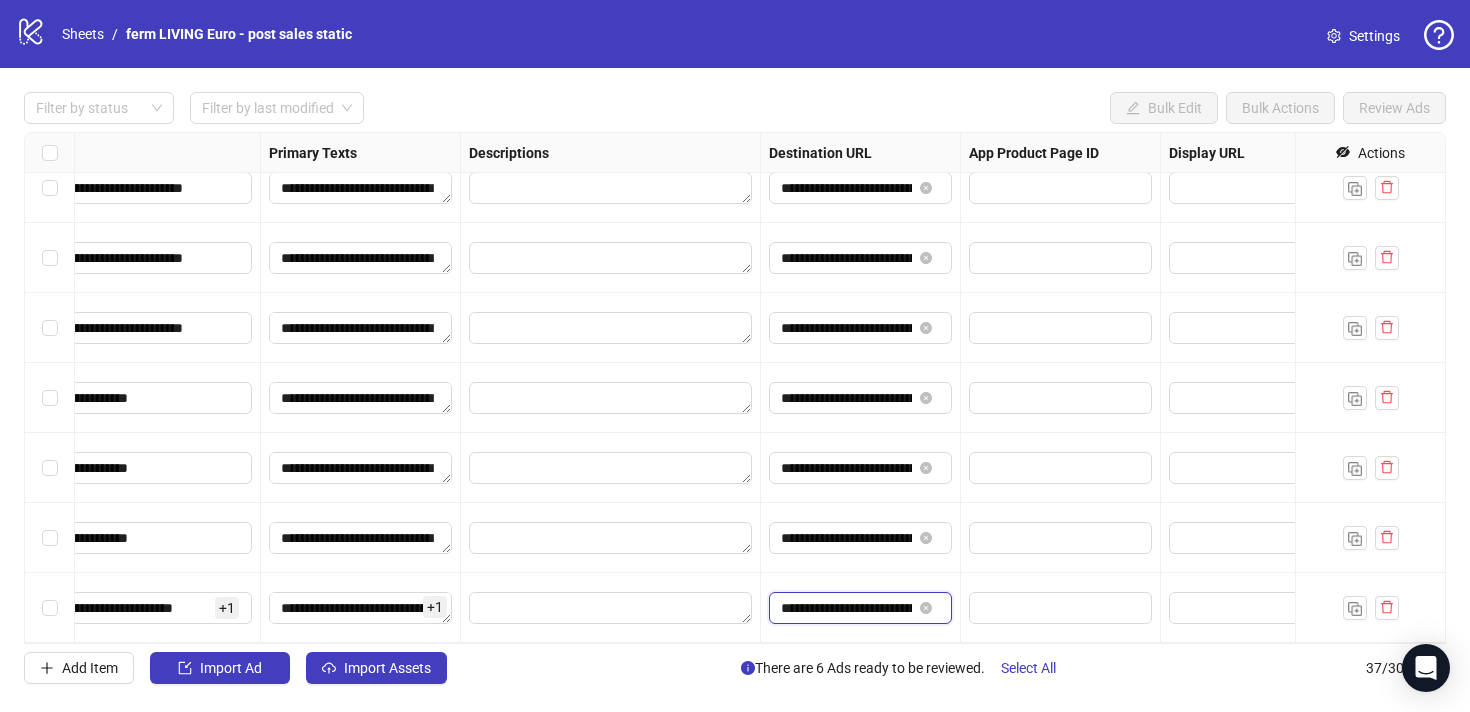 click on "**********" at bounding box center [846, 608] 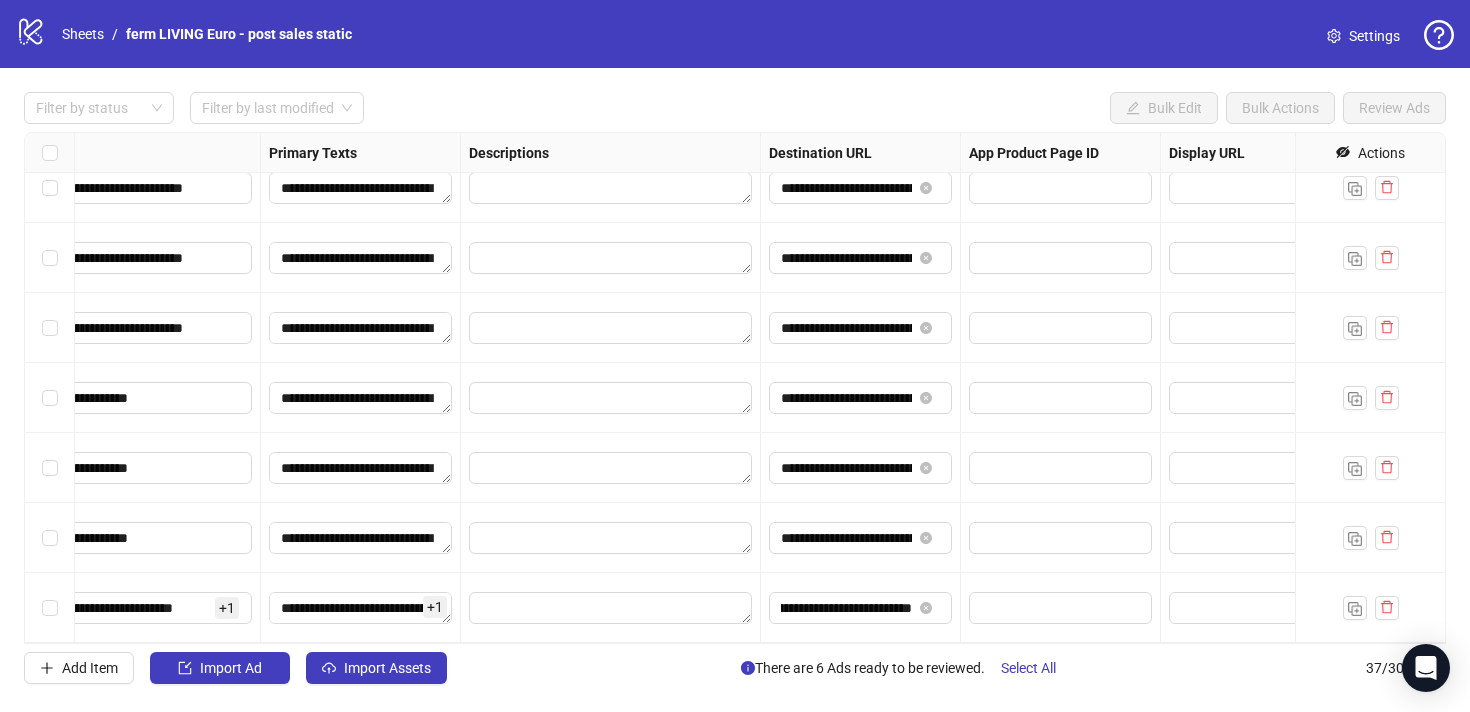 click on "**********" at bounding box center (861, 608) 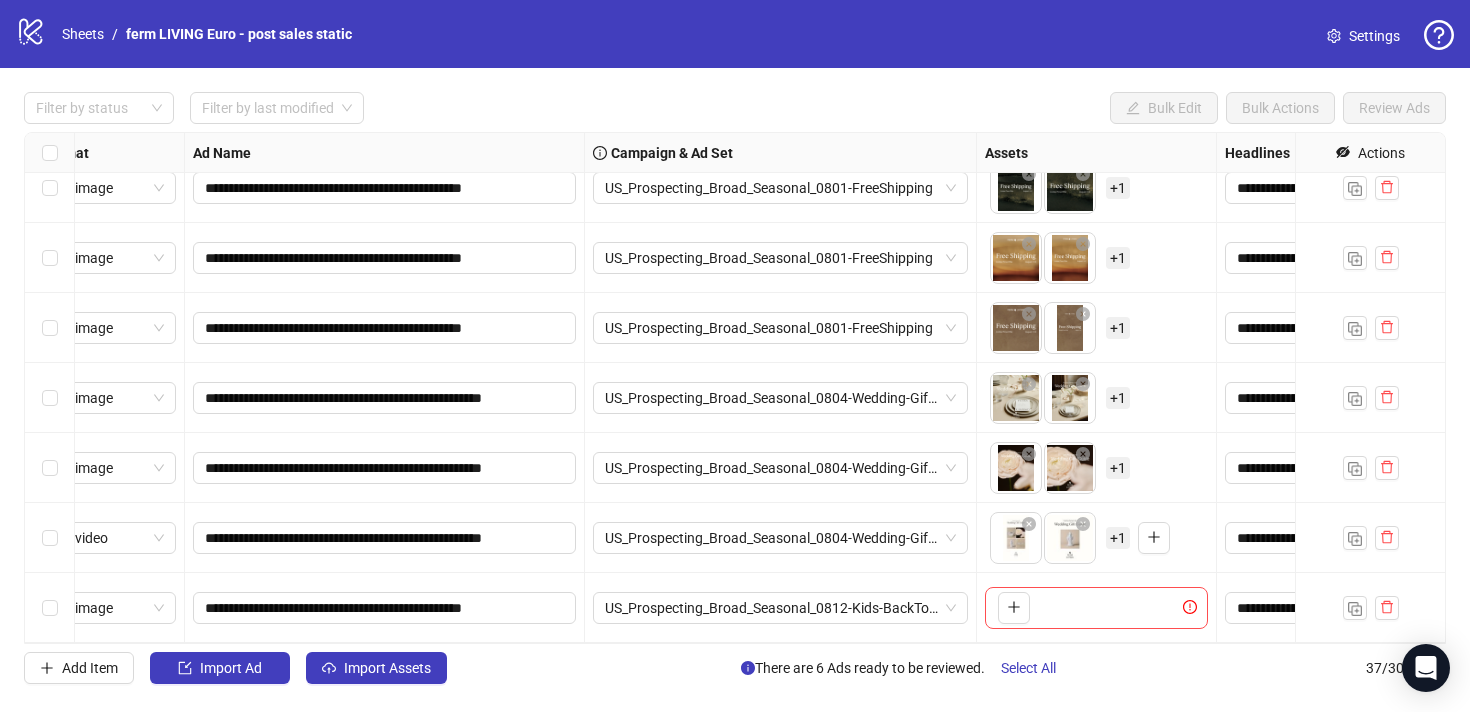 scroll, scrollTop: 2120, scrollLeft: 64, axis: both 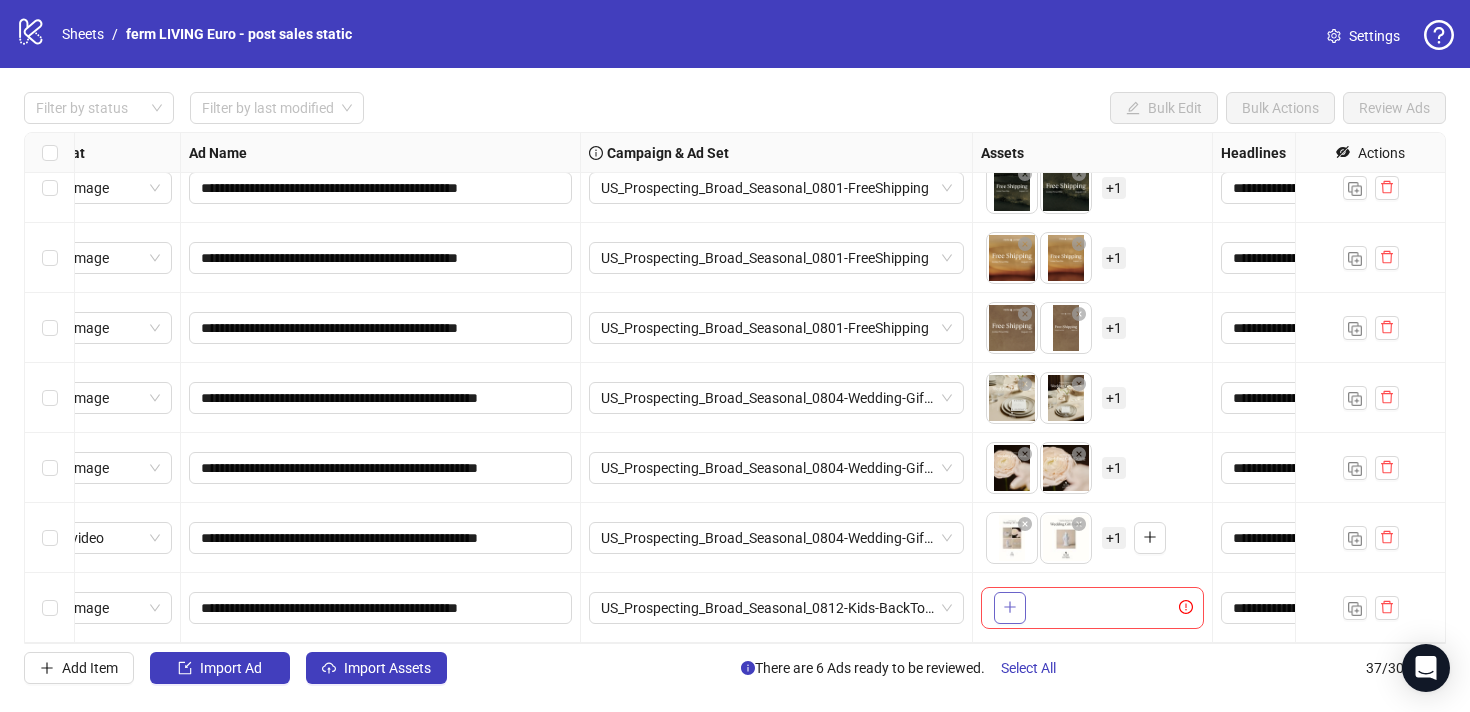 click 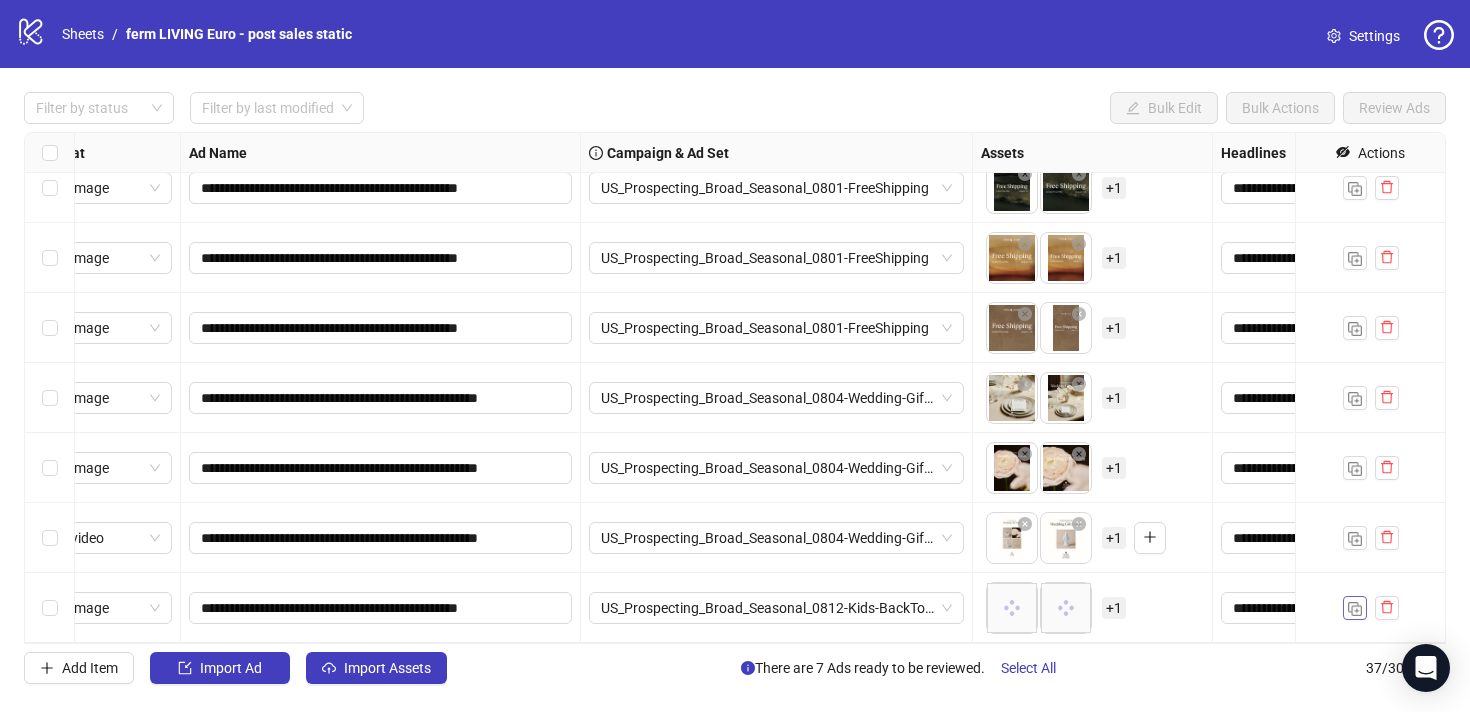 click at bounding box center [1355, 609] 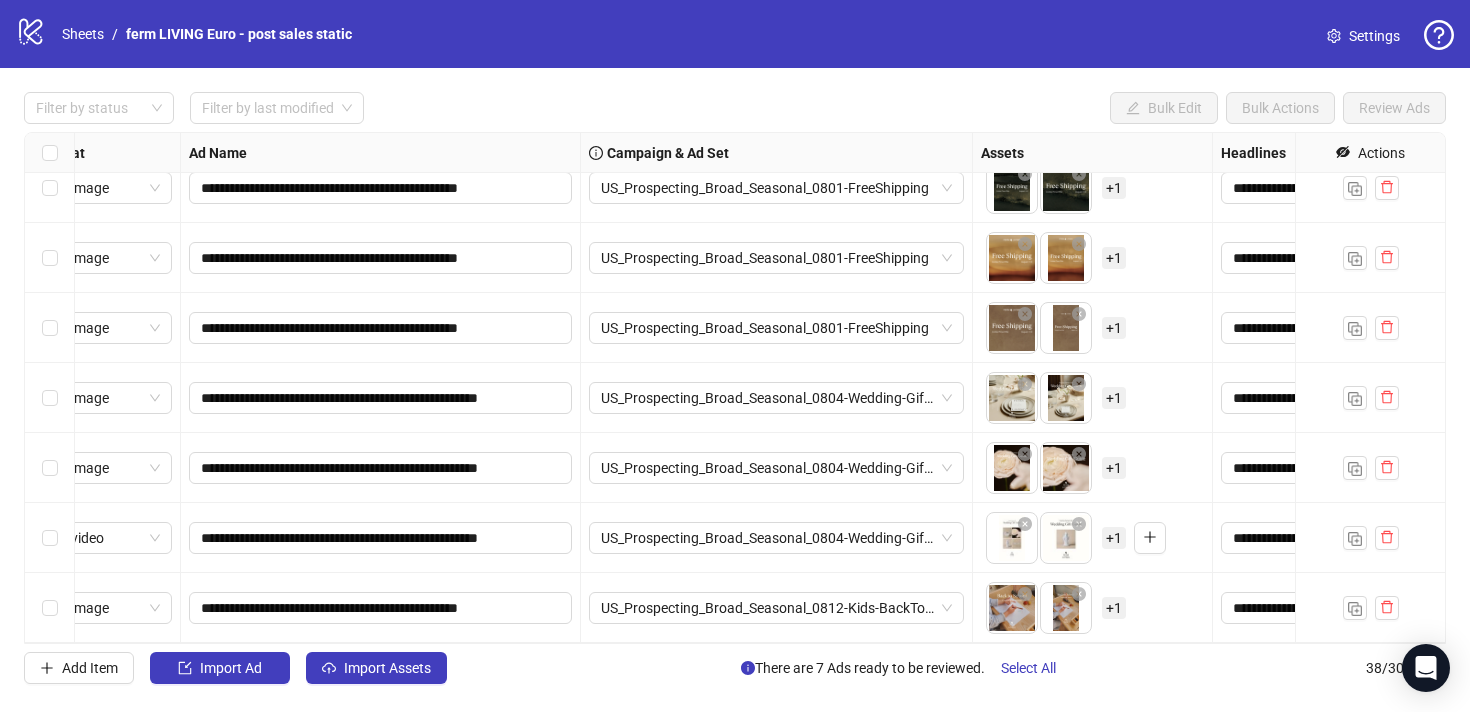 scroll, scrollTop: 2190, scrollLeft: 64, axis: both 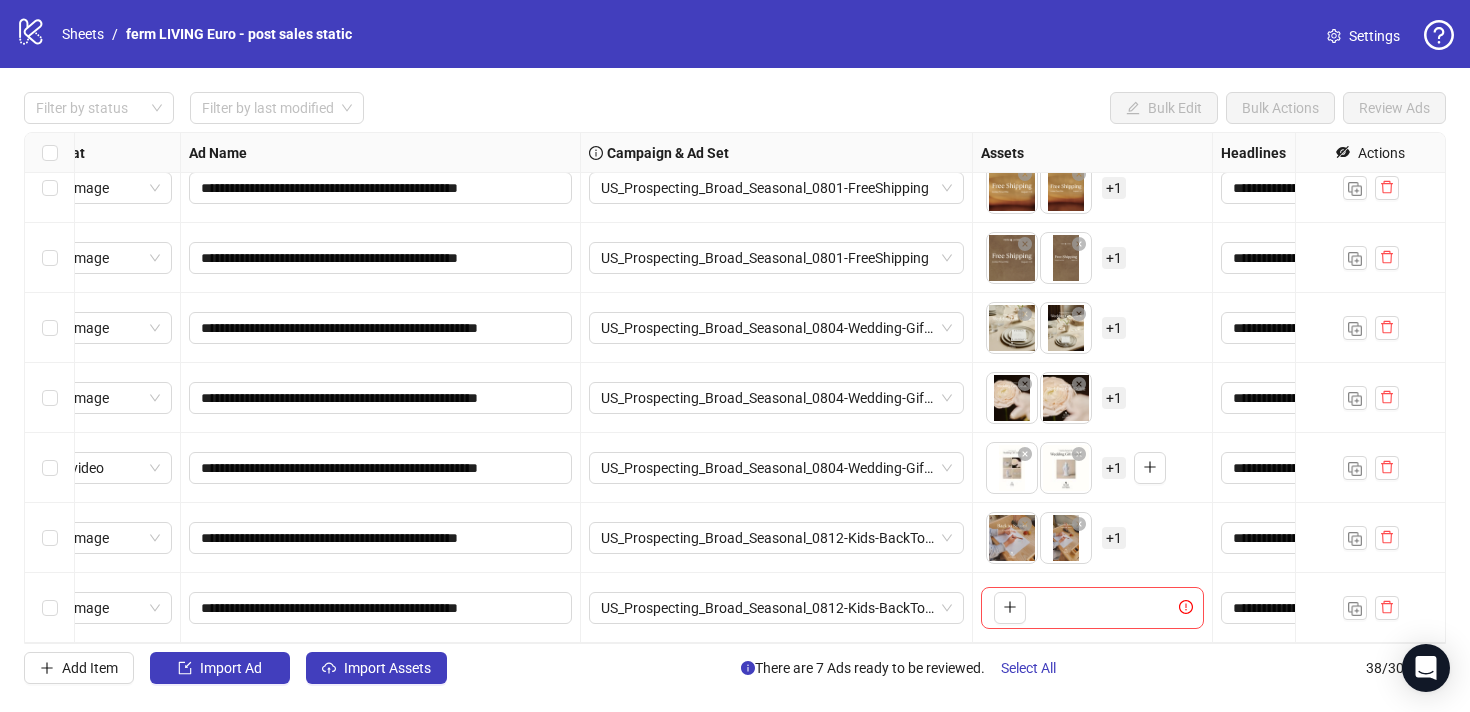 click on "To pick up a draggable item, press the space bar.
While dragging, use the arrow keys to move the item.
Press space again to drop the item in its new position, or press escape to cancel." at bounding box center (1092, 608) 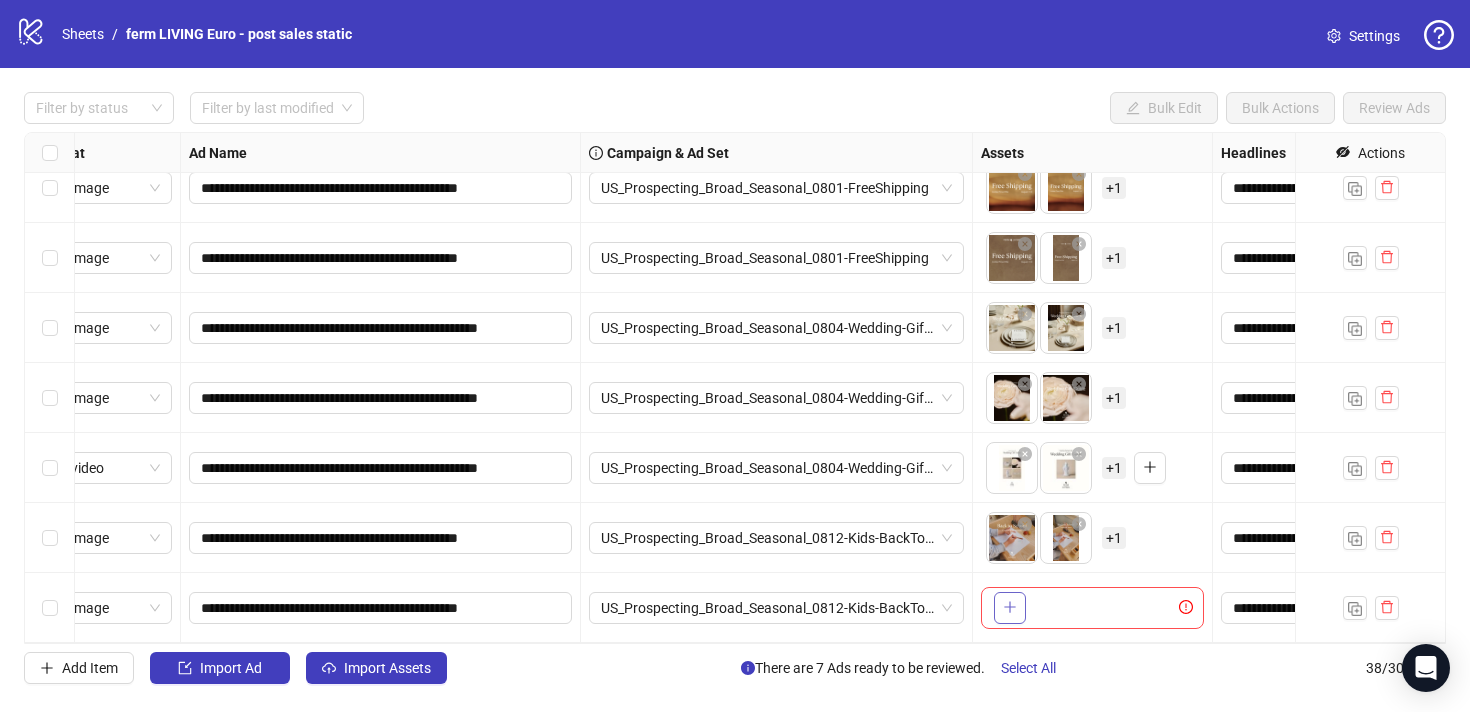 click 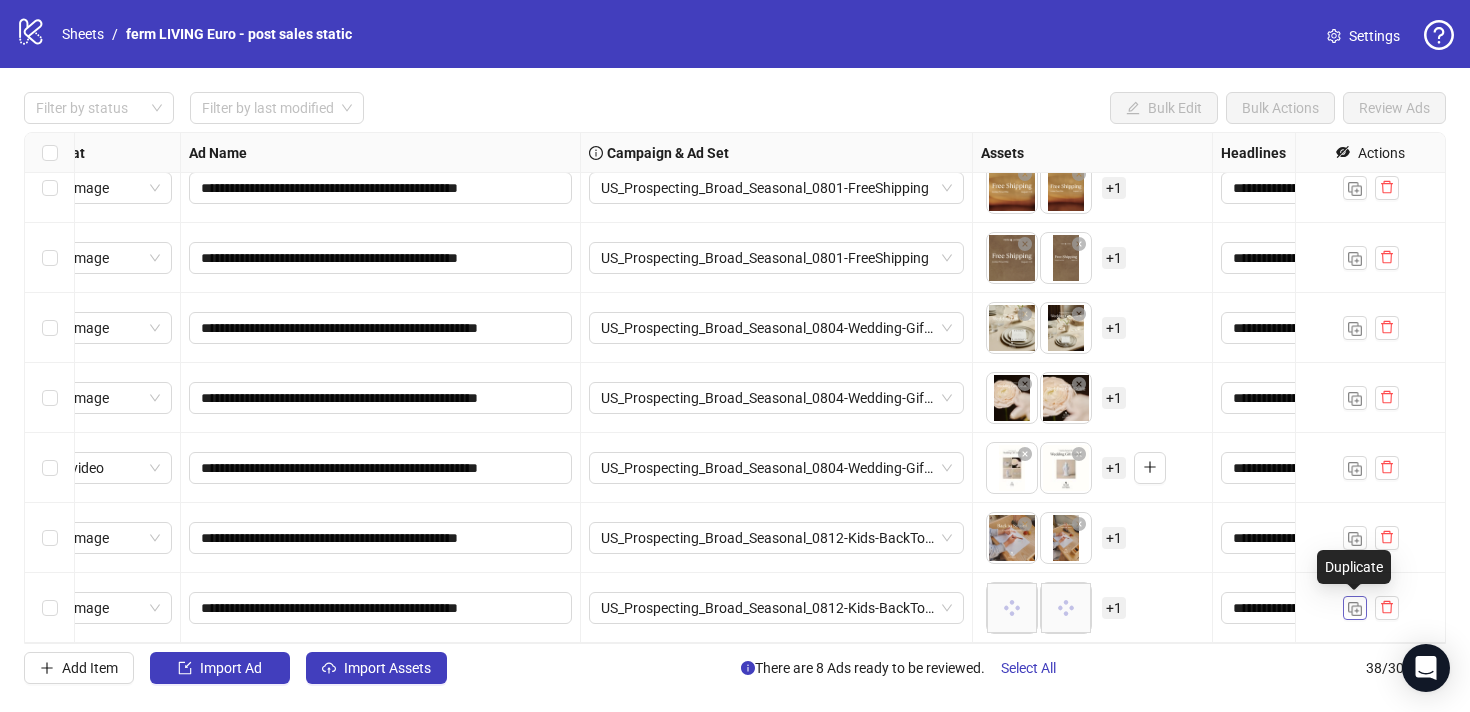 click at bounding box center (1355, 609) 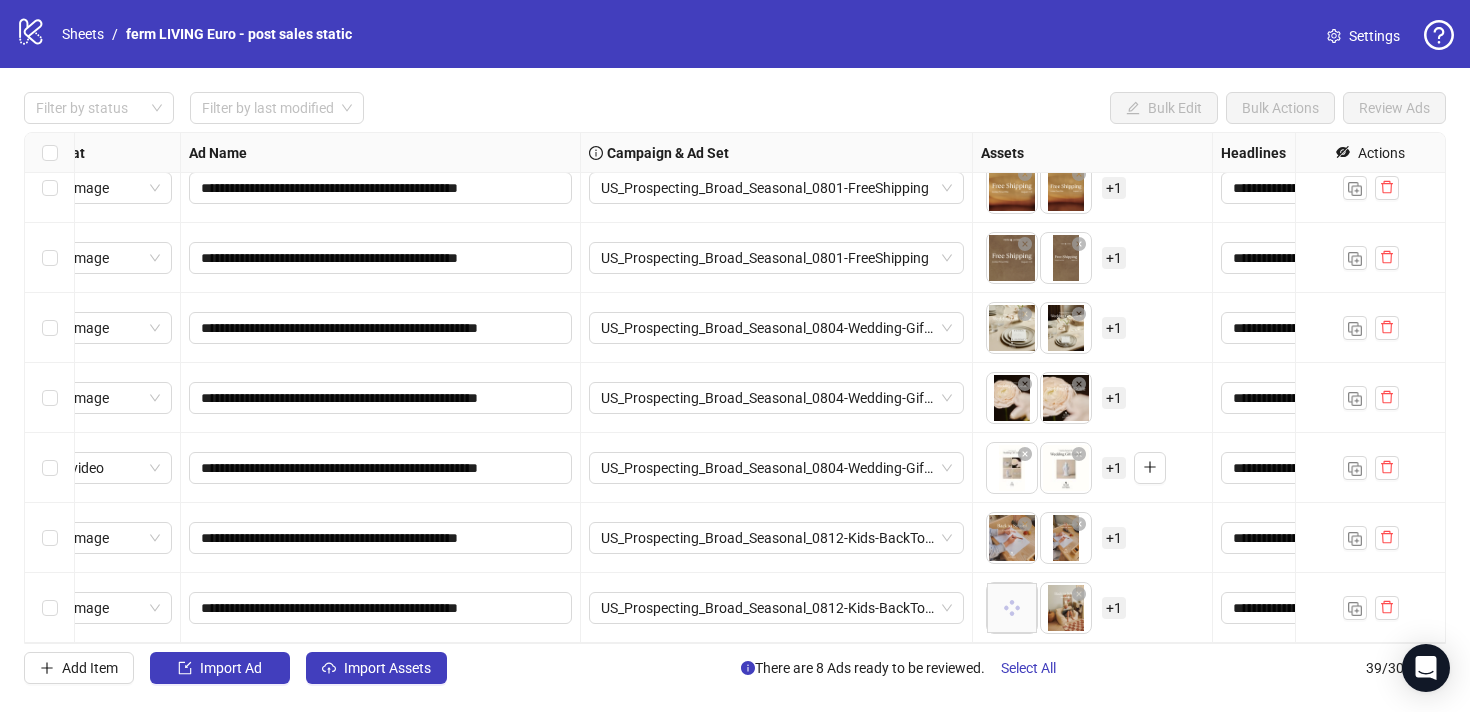 scroll, scrollTop: 2260, scrollLeft: 64, axis: both 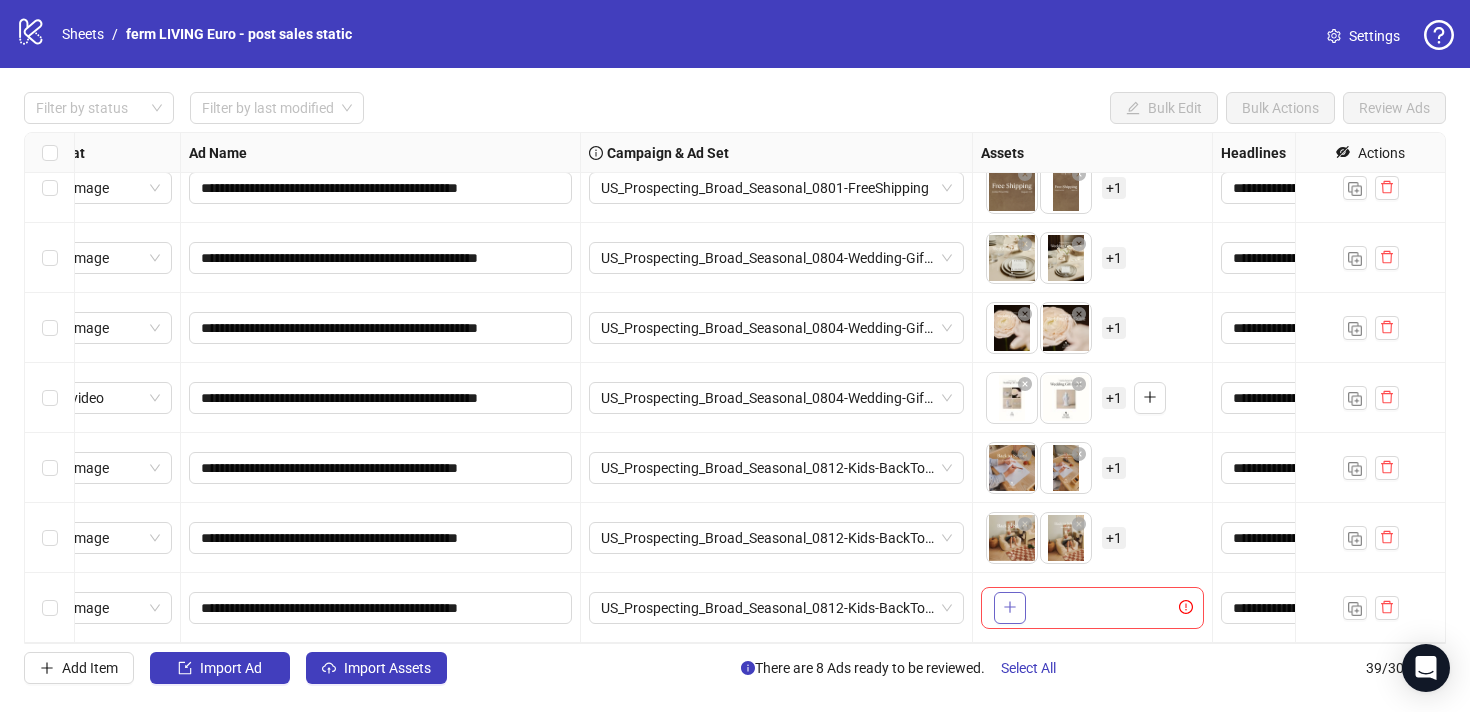 click 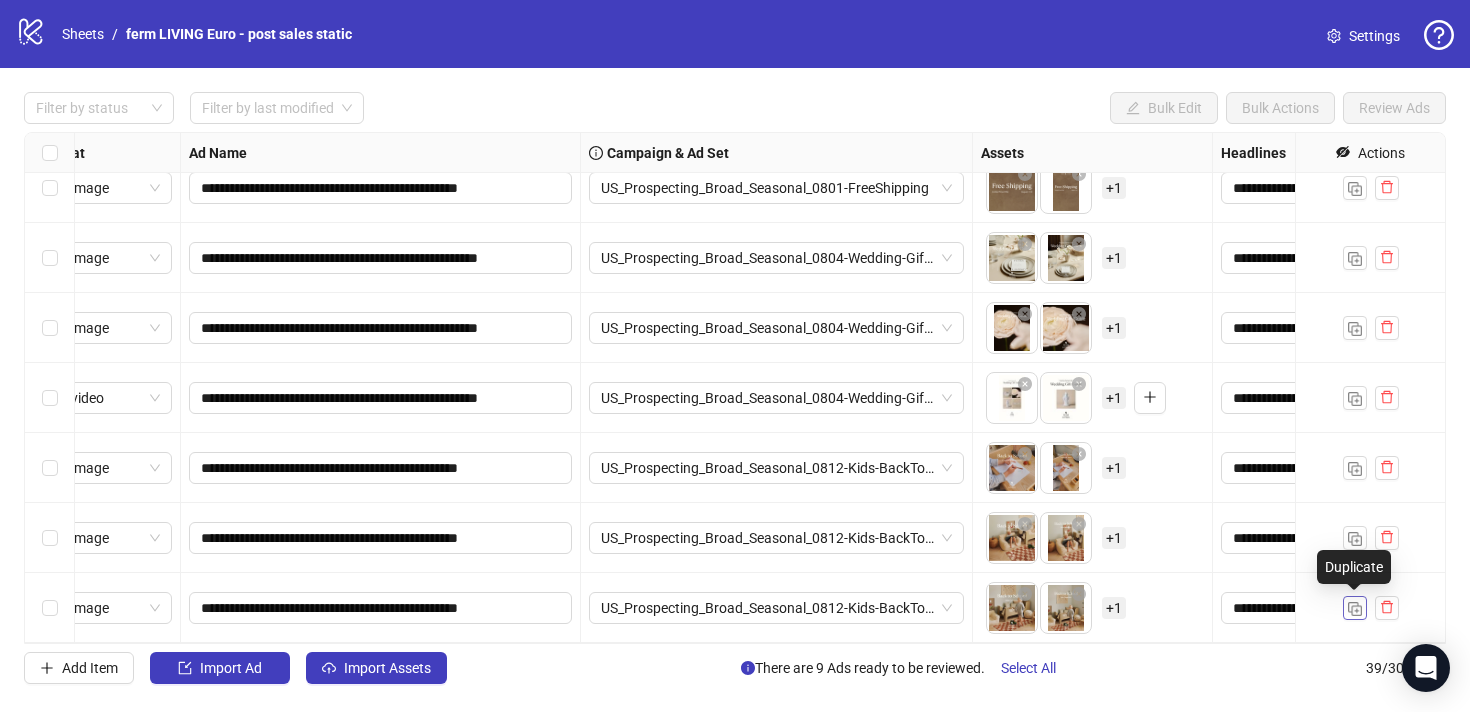 click at bounding box center (1355, 609) 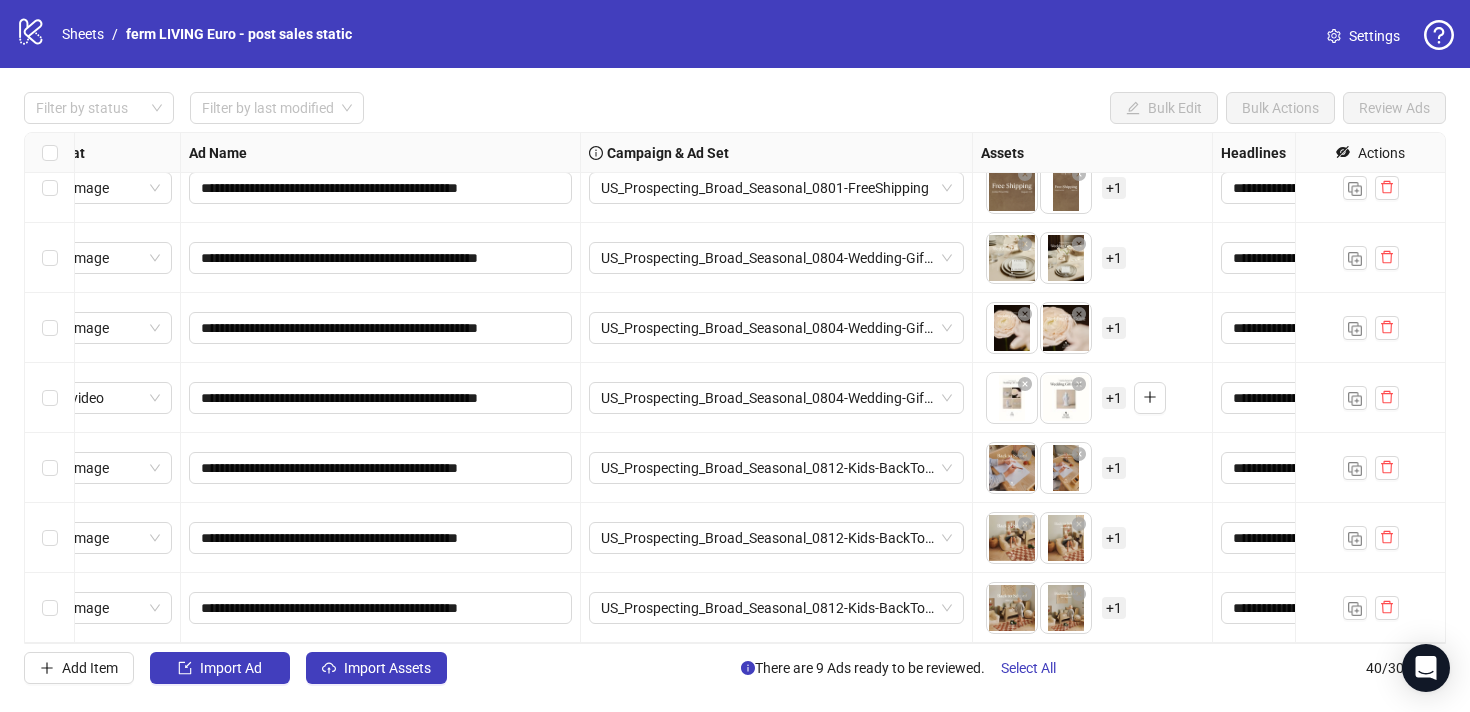 scroll, scrollTop: 2330, scrollLeft: 64, axis: both 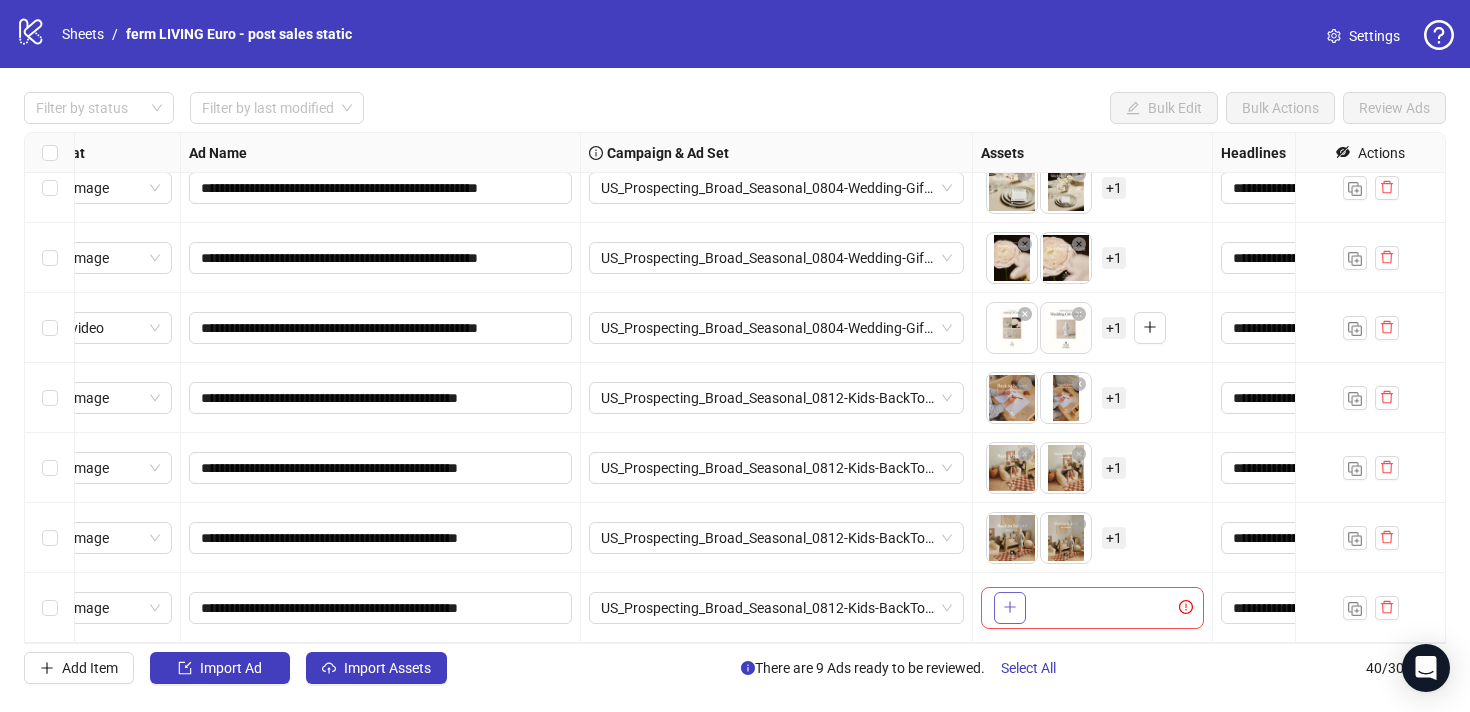 click at bounding box center [1010, 608] 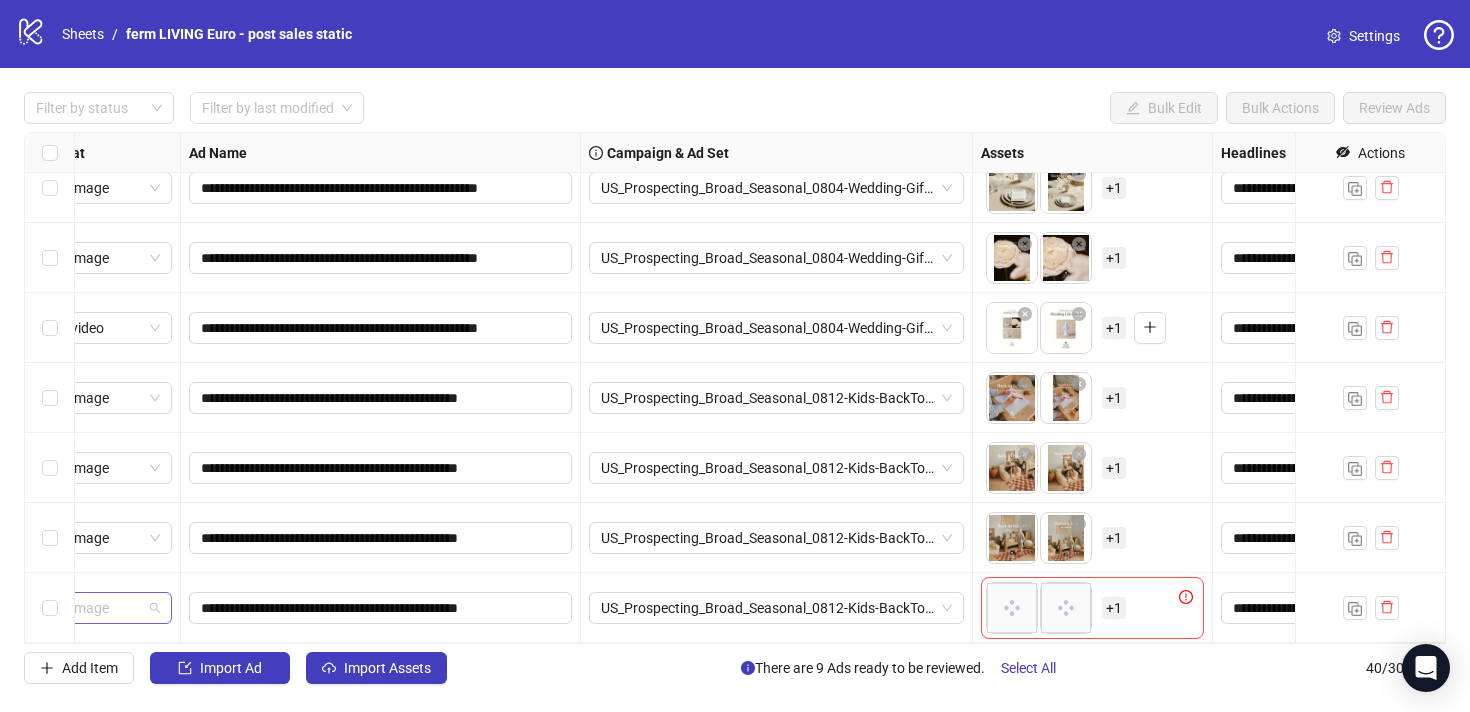 click on "Single image" at bounding box center [95, 608] 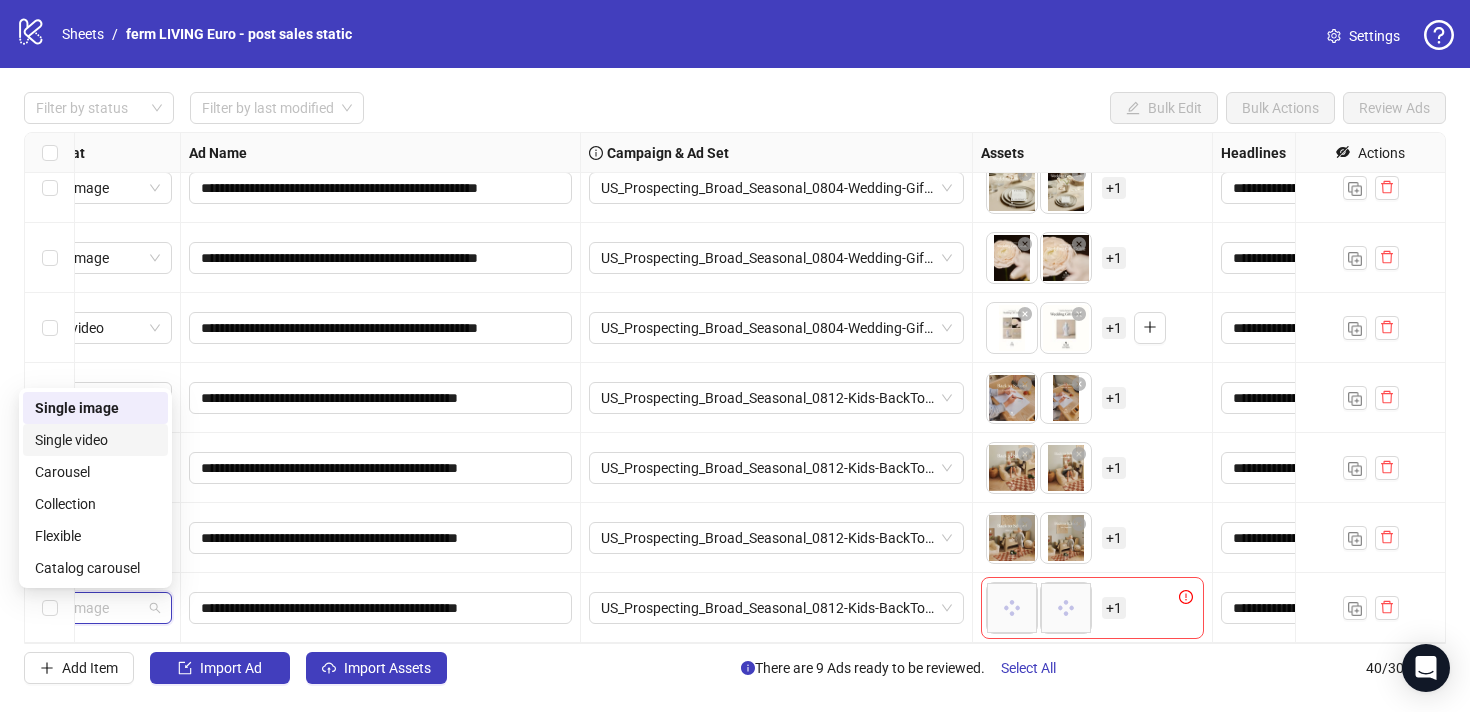 click on "Single video" at bounding box center (95, 440) 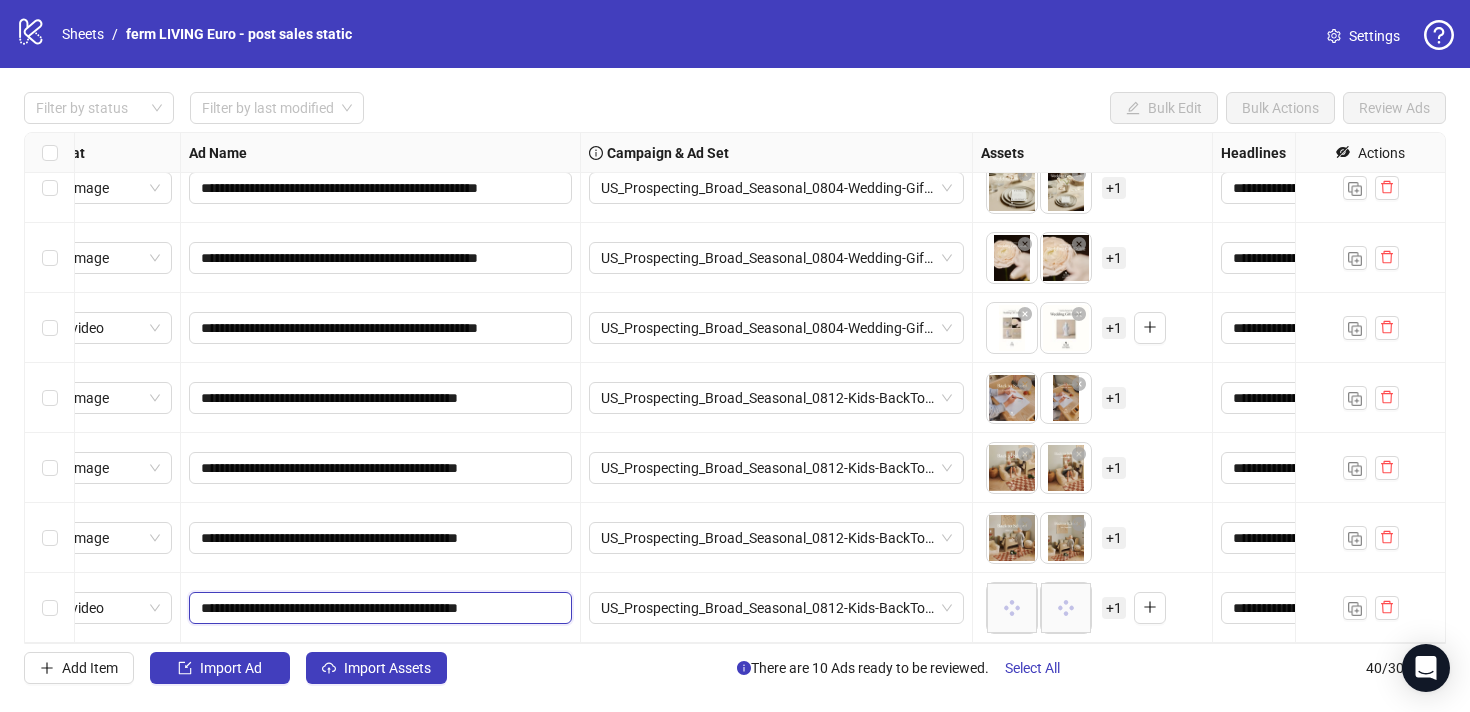 drag, startPoint x: 324, startPoint y: 607, endPoint x: 284, endPoint y: 605, distance: 40.04997 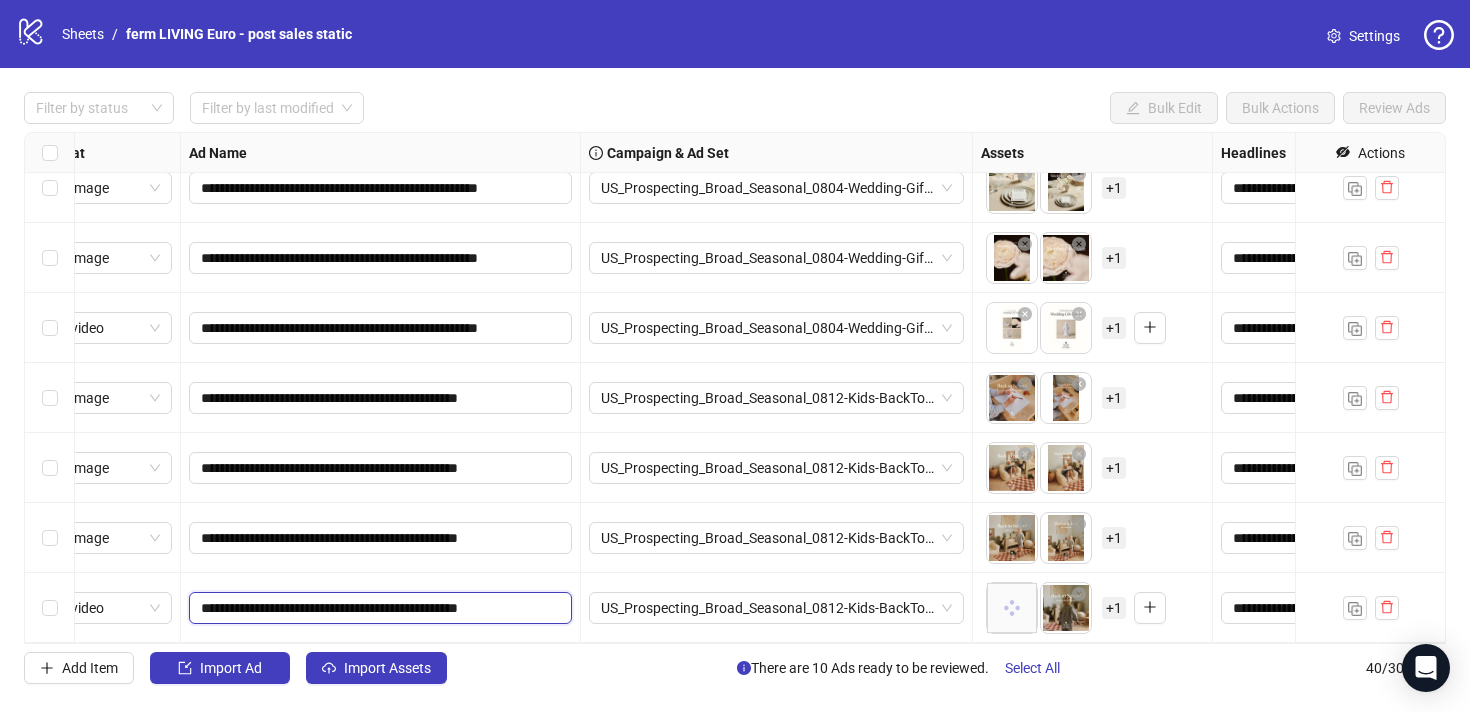 drag, startPoint x: 243, startPoint y: 605, endPoint x: 181, endPoint y: 604, distance: 62.008064 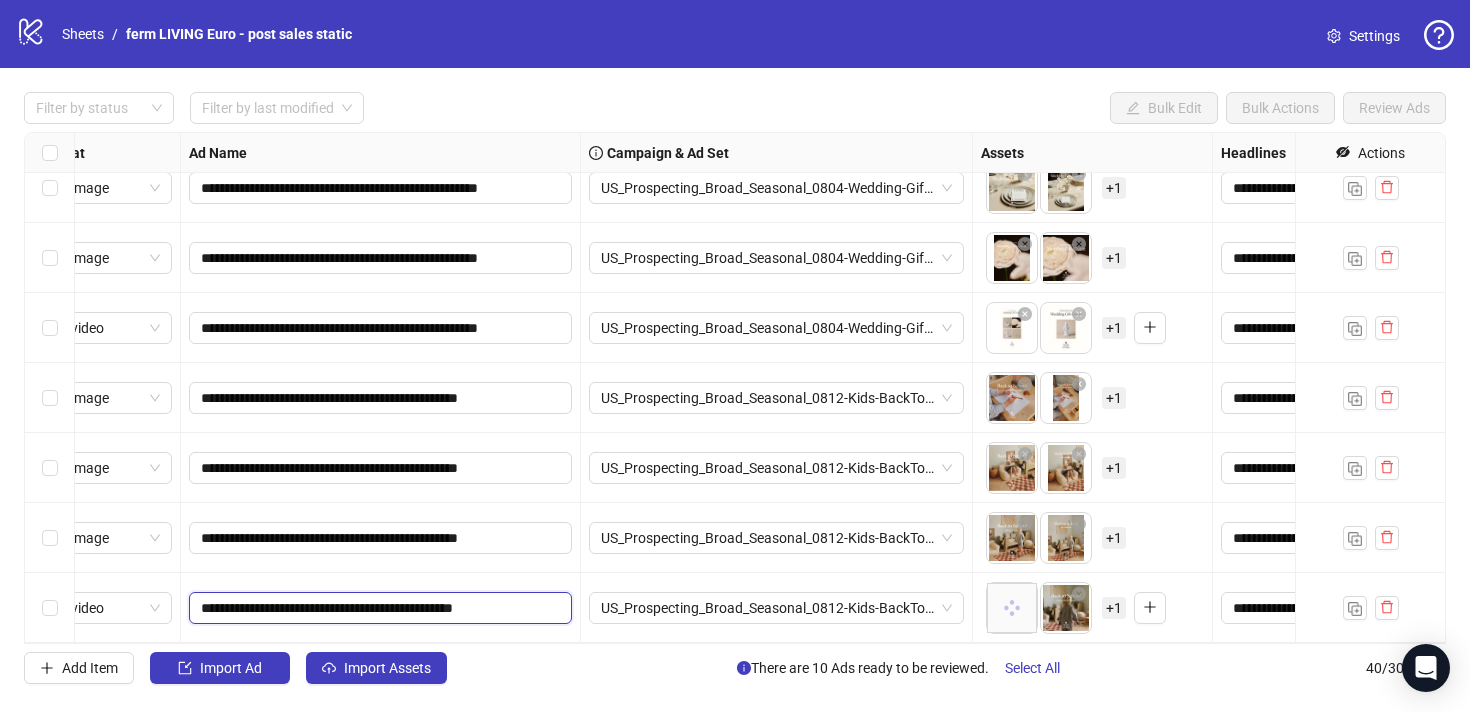 type on "**********" 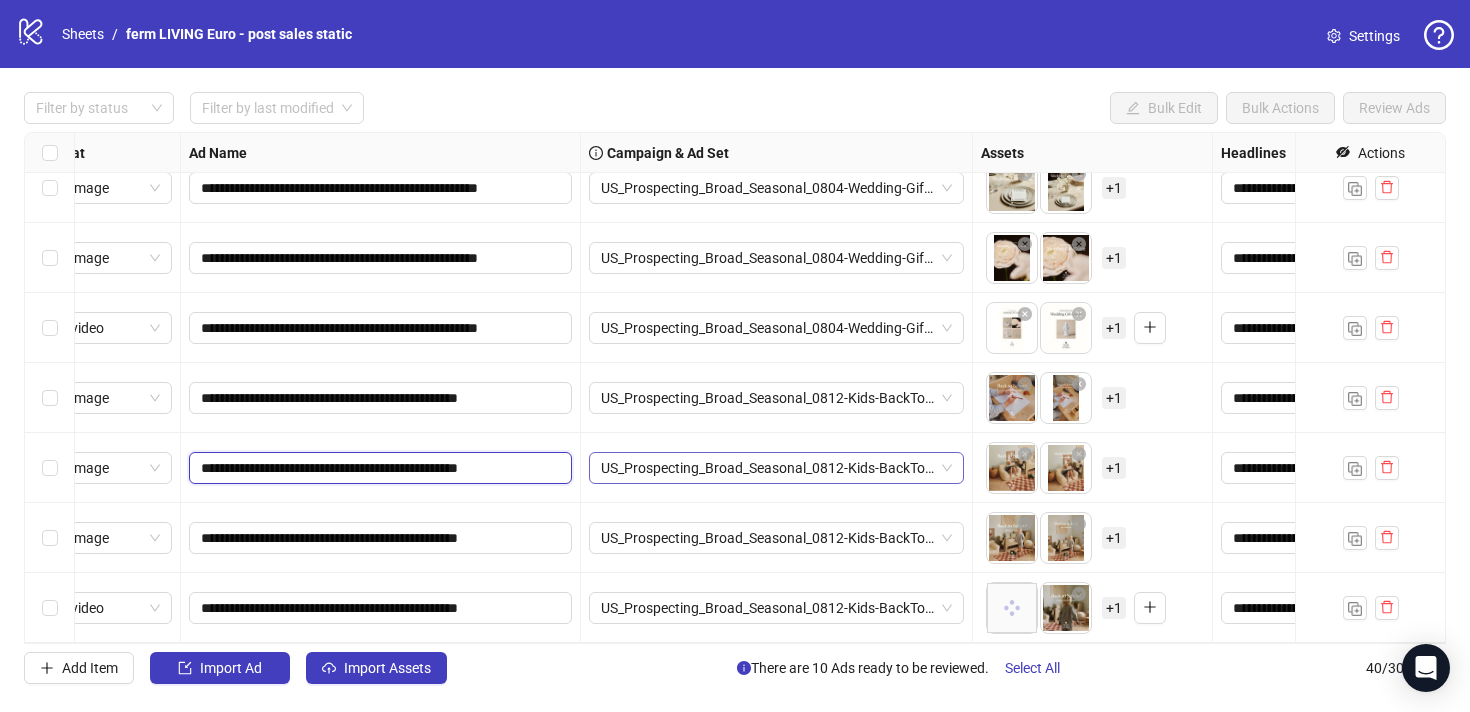 scroll, scrollTop: 0, scrollLeft: 6, axis: horizontal 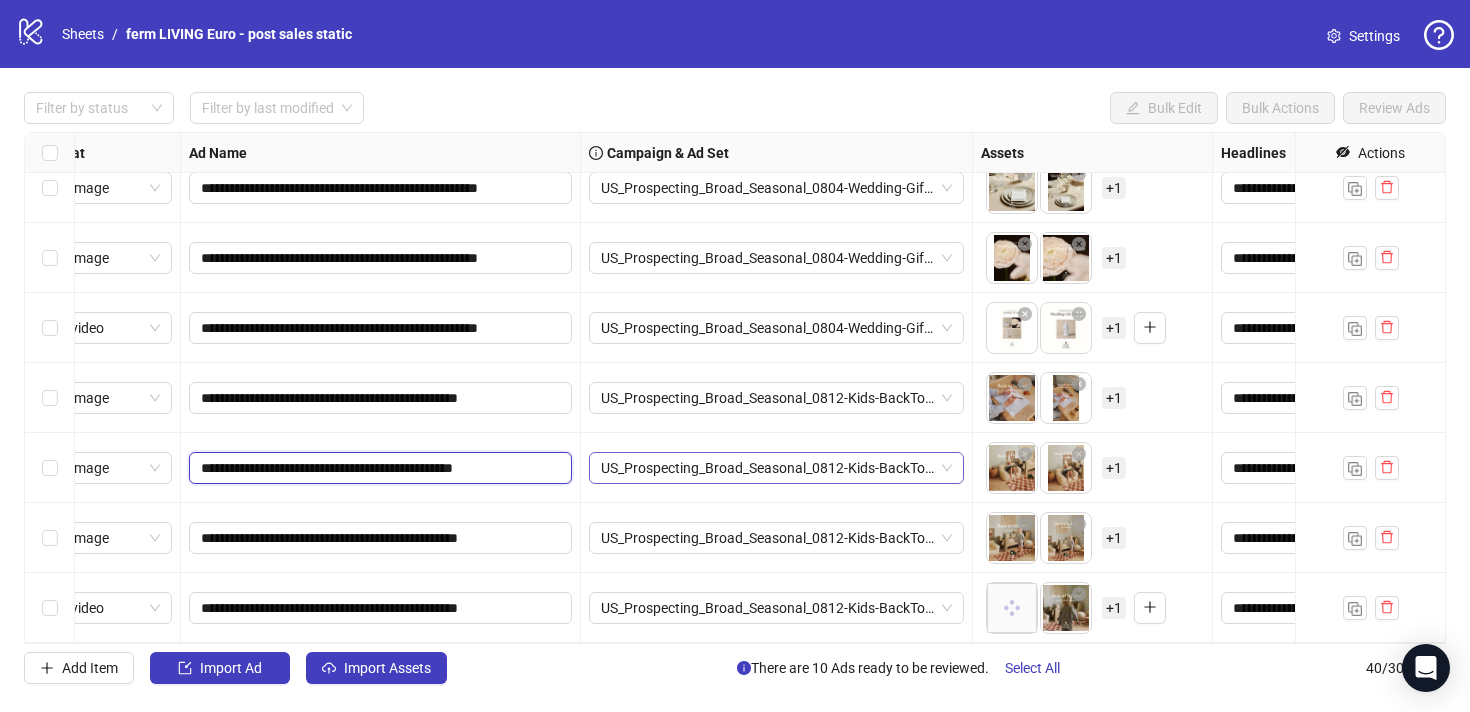 type on "**********" 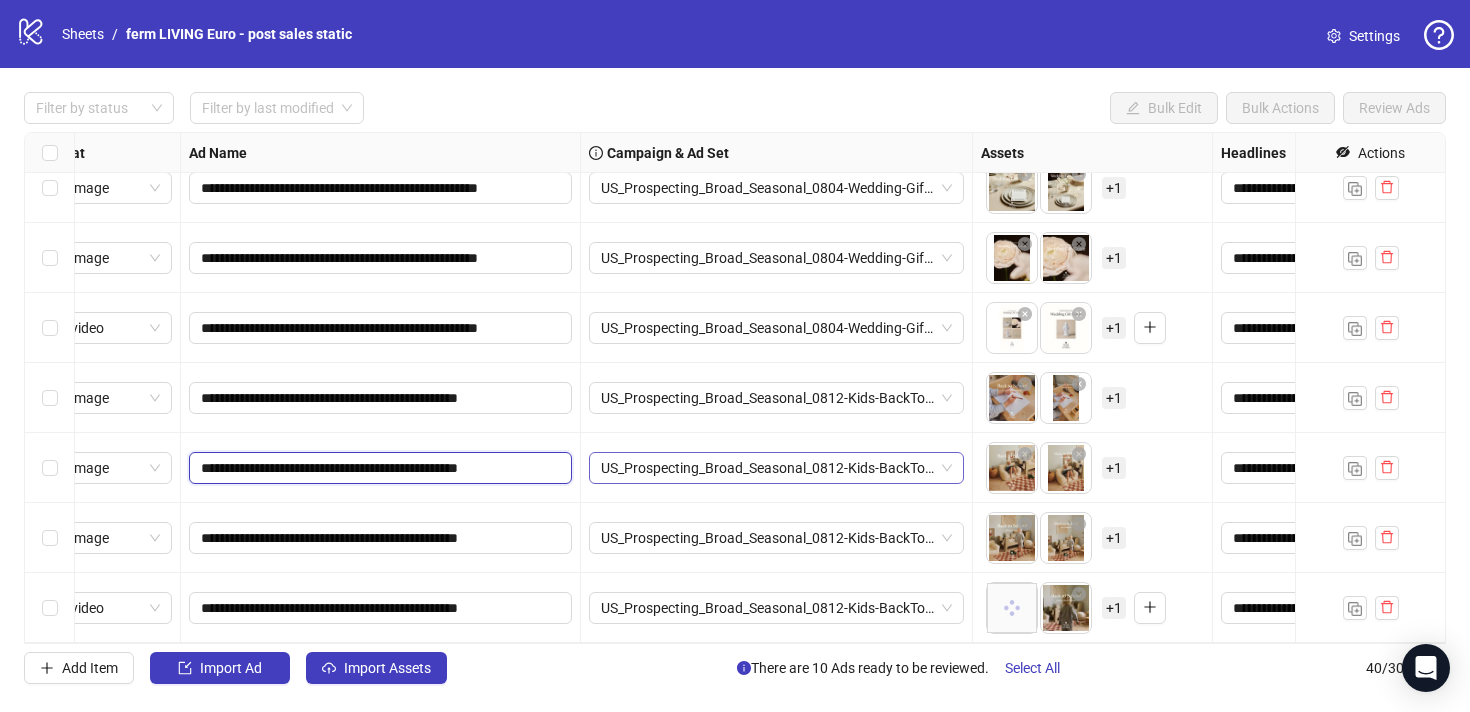 scroll, scrollTop: 0, scrollLeft: 6, axis: horizontal 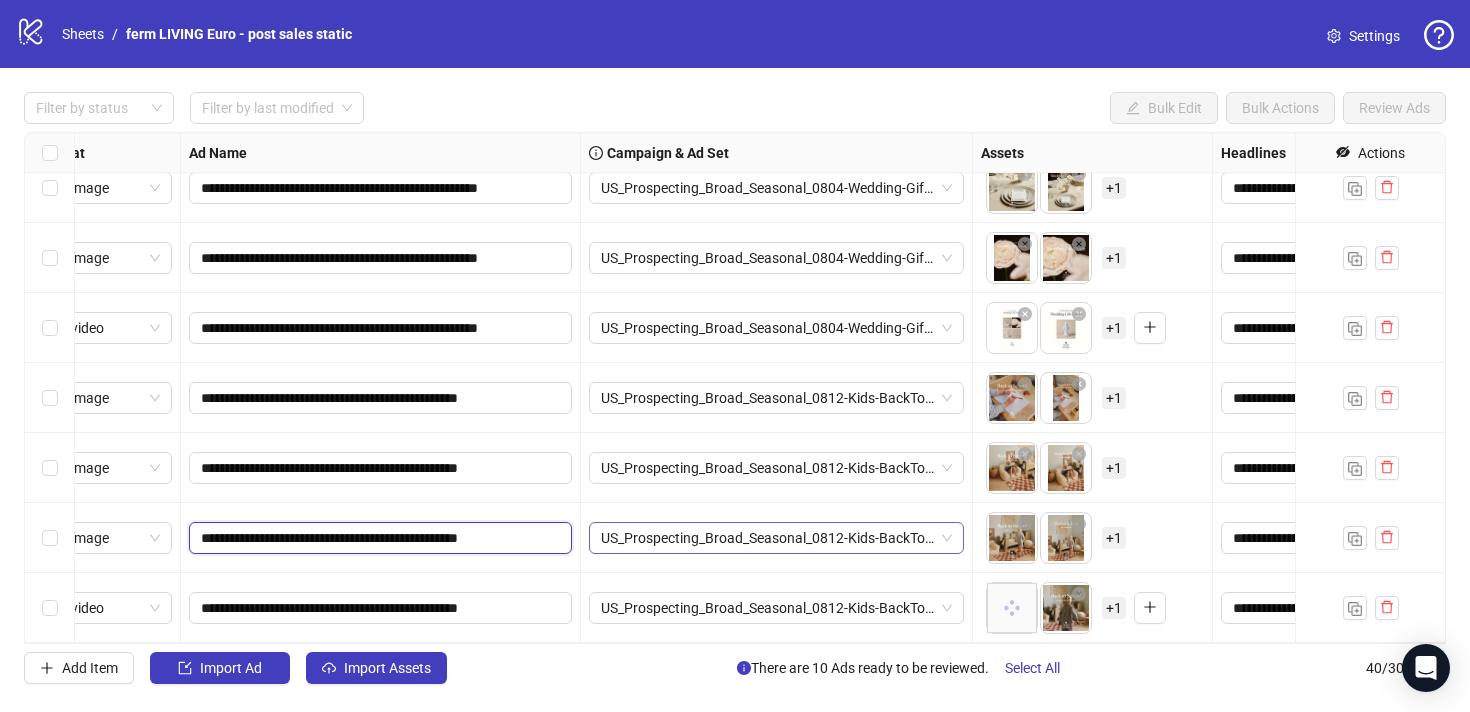 drag, startPoint x: 534, startPoint y: 535, endPoint x: 600, endPoint y: 535, distance: 66 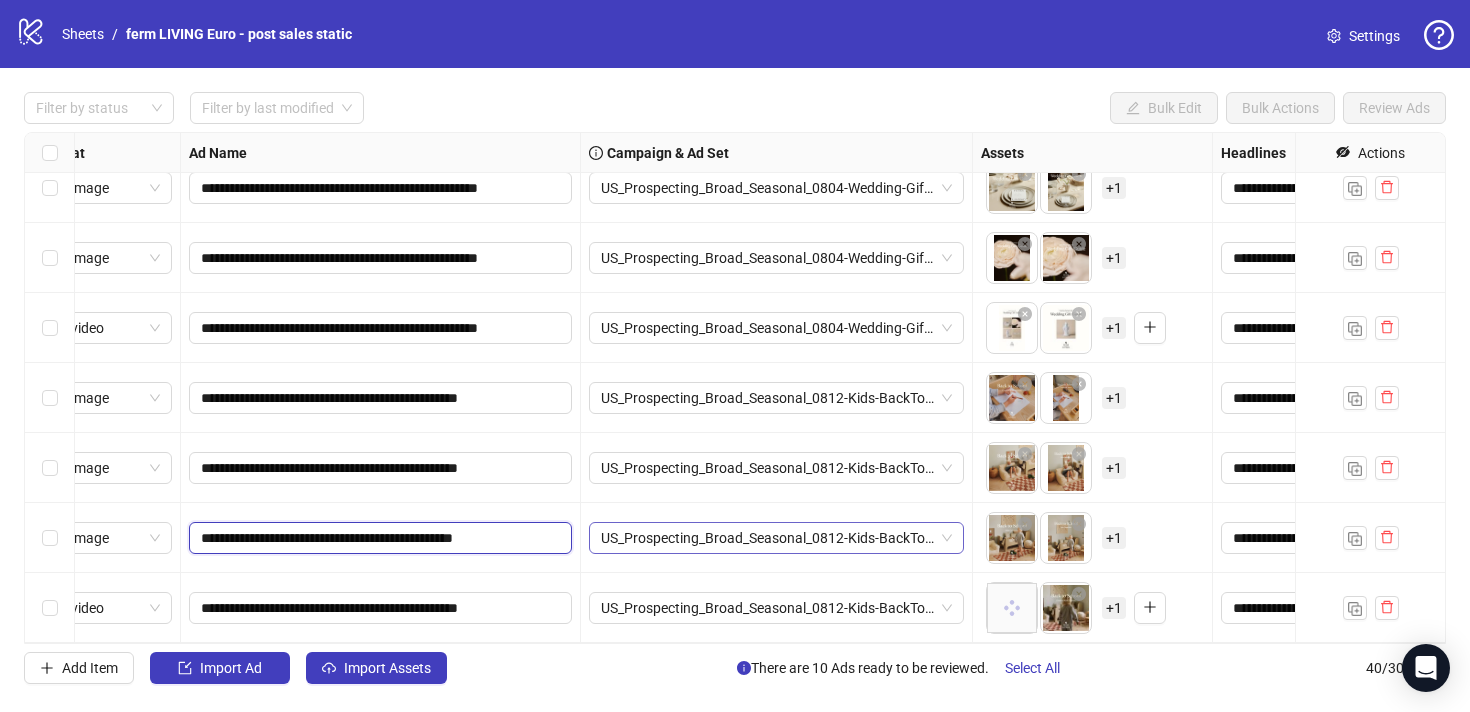 scroll, scrollTop: 0, scrollLeft: 0, axis: both 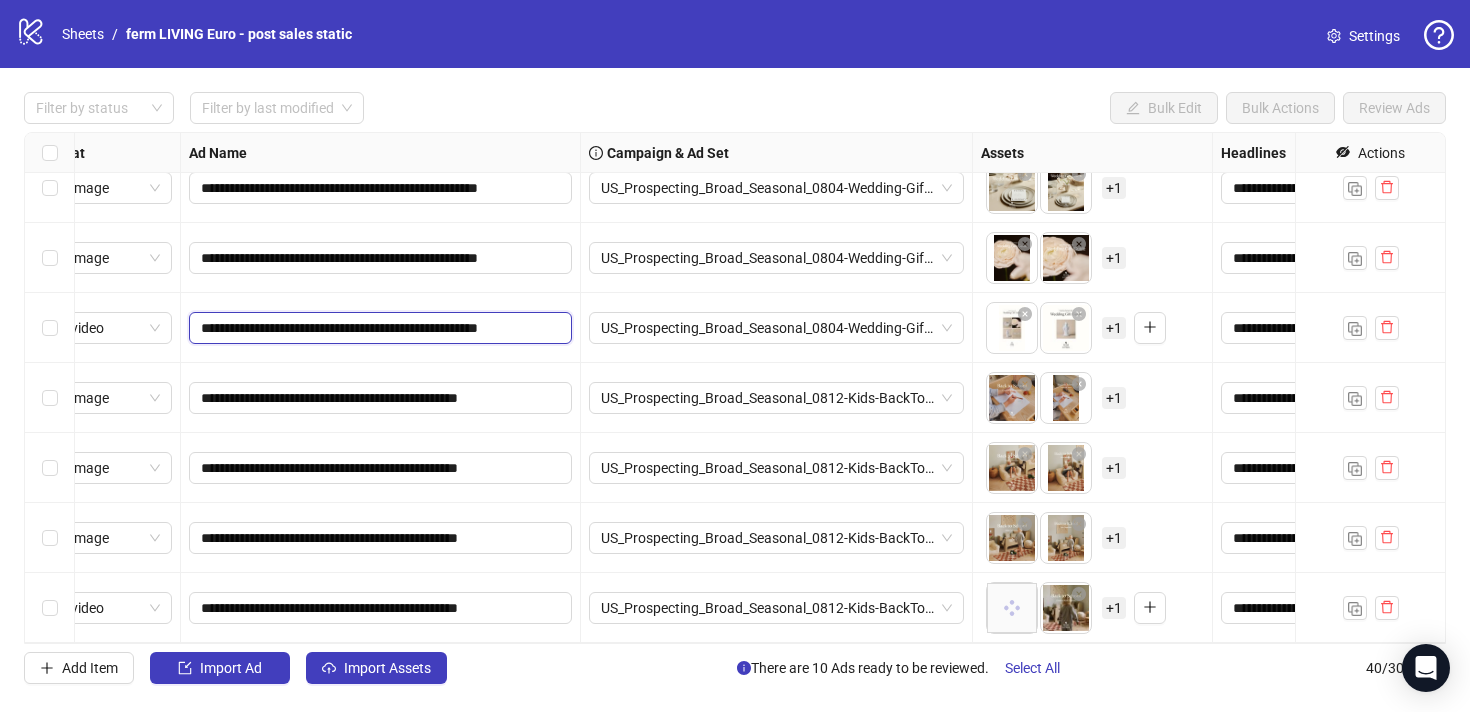 click on "**********" at bounding box center (378, 328) 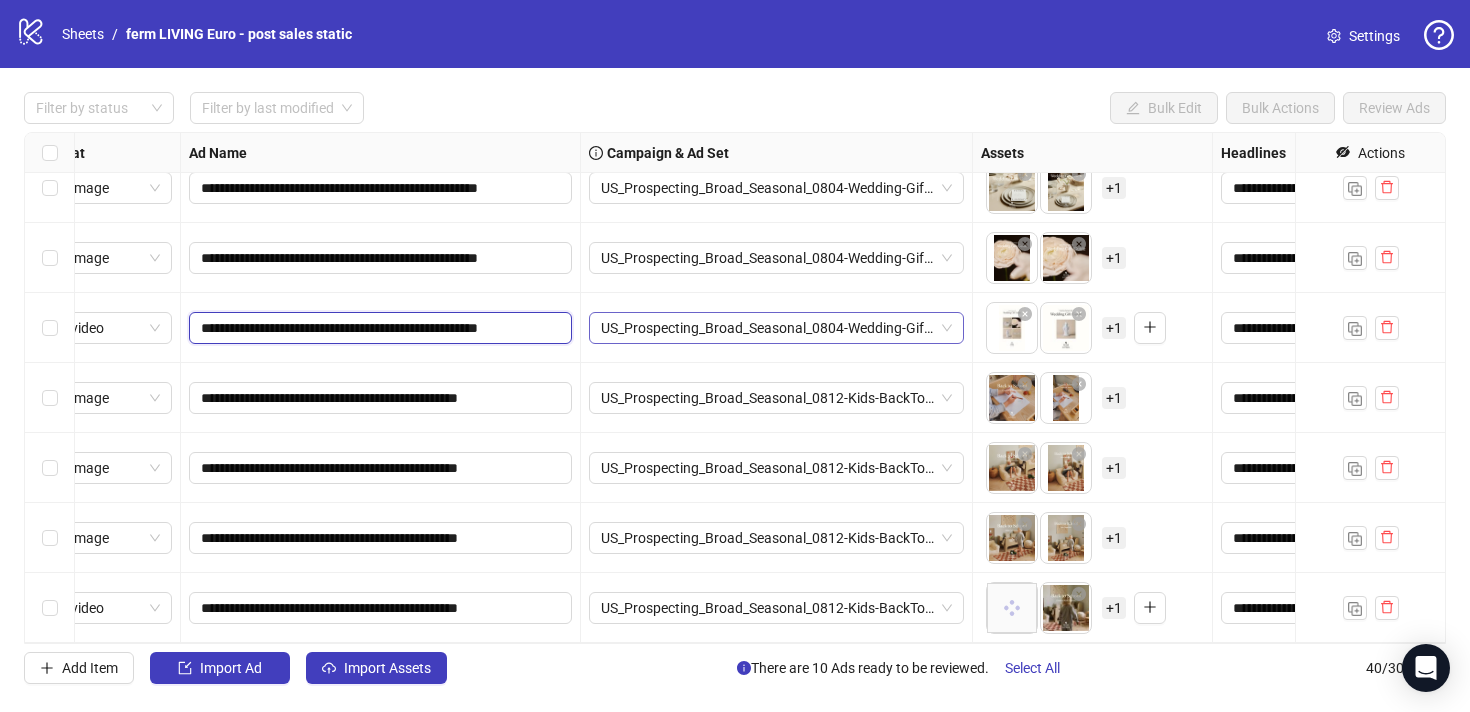 scroll, scrollTop: 0, scrollLeft: 23, axis: horizontal 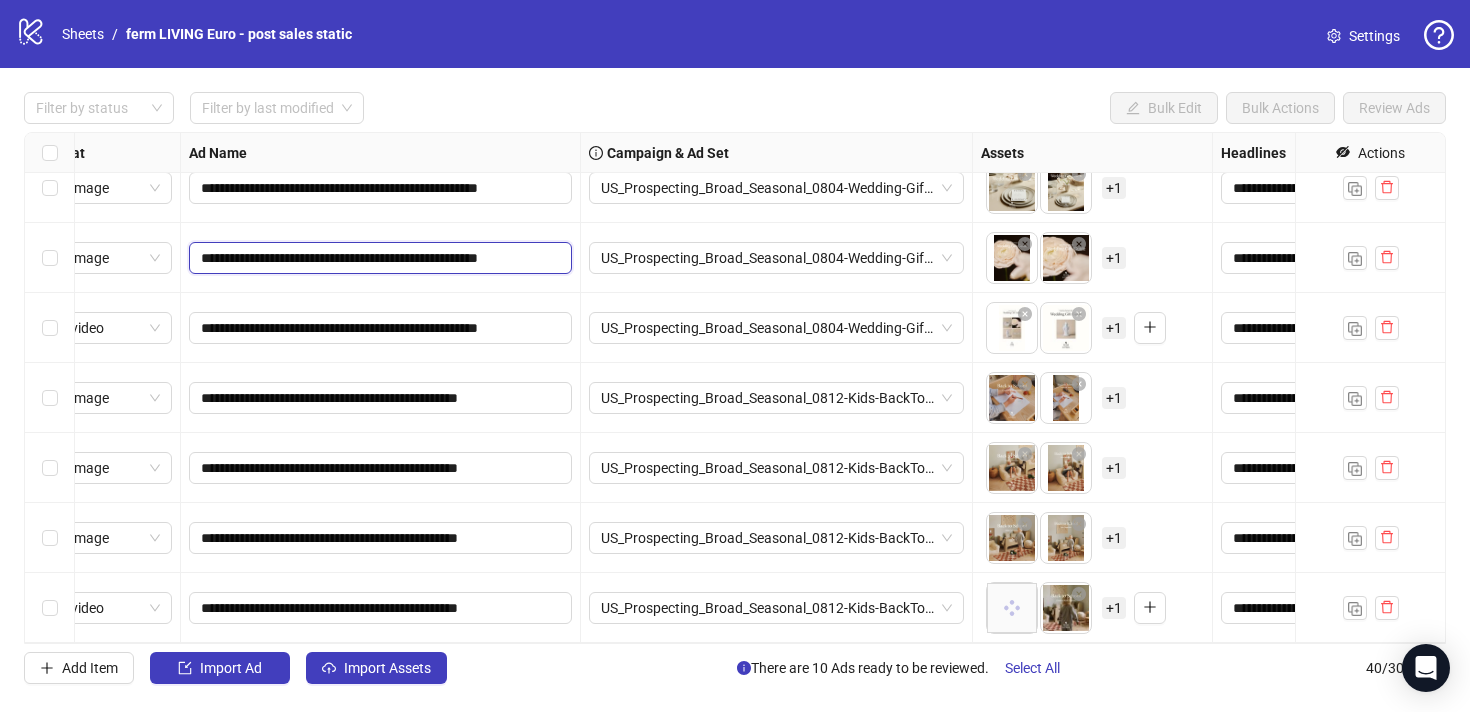 drag, startPoint x: 523, startPoint y: 268, endPoint x: 582, endPoint y: 267, distance: 59.008472 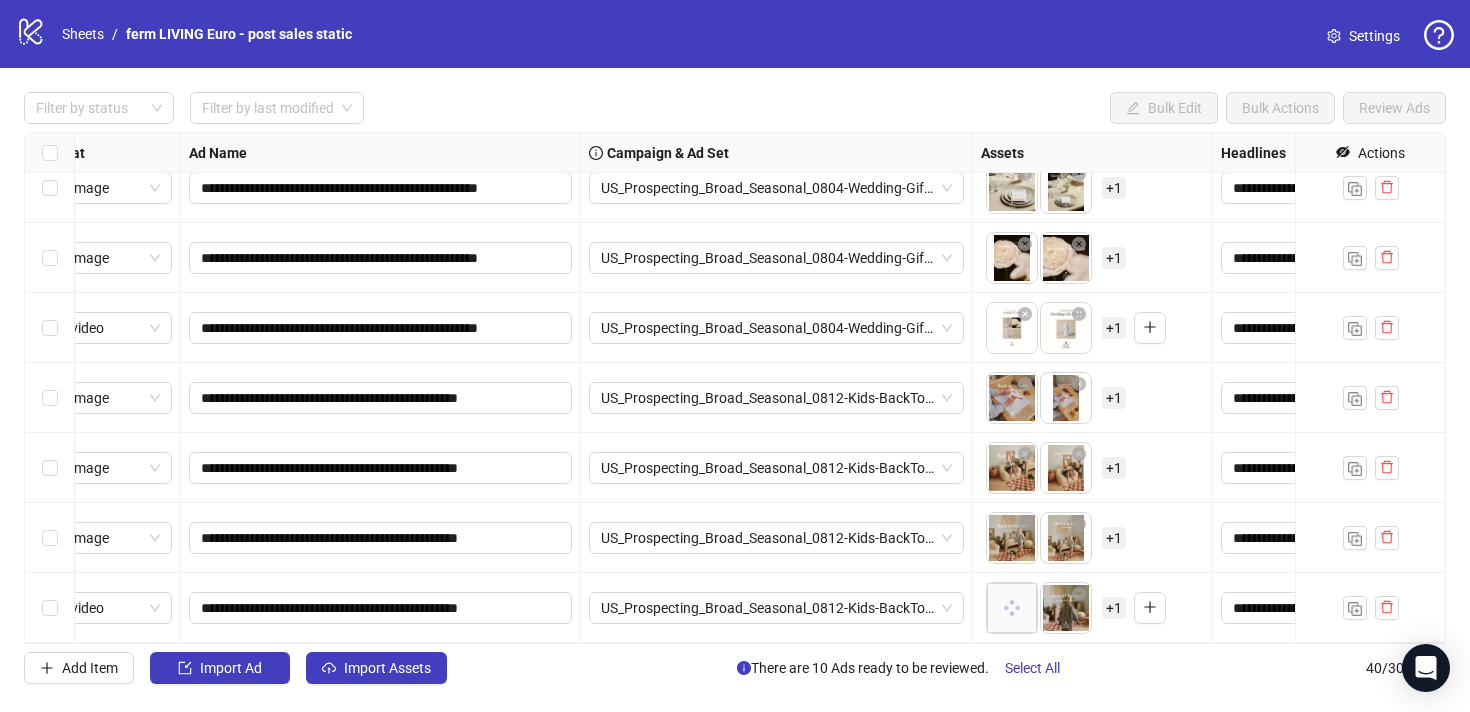 click on "**********" at bounding box center [381, 258] 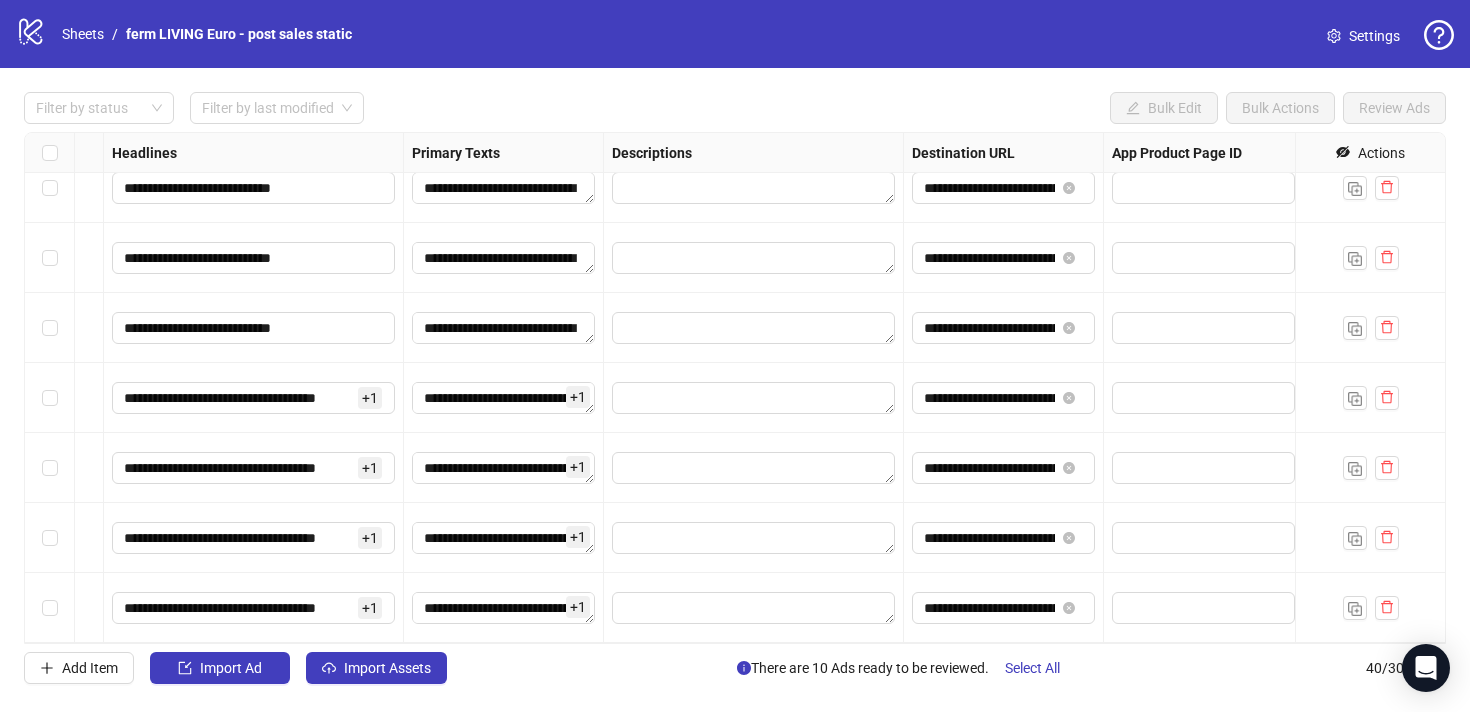 scroll, scrollTop: 2330, scrollLeft: 1234, axis: both 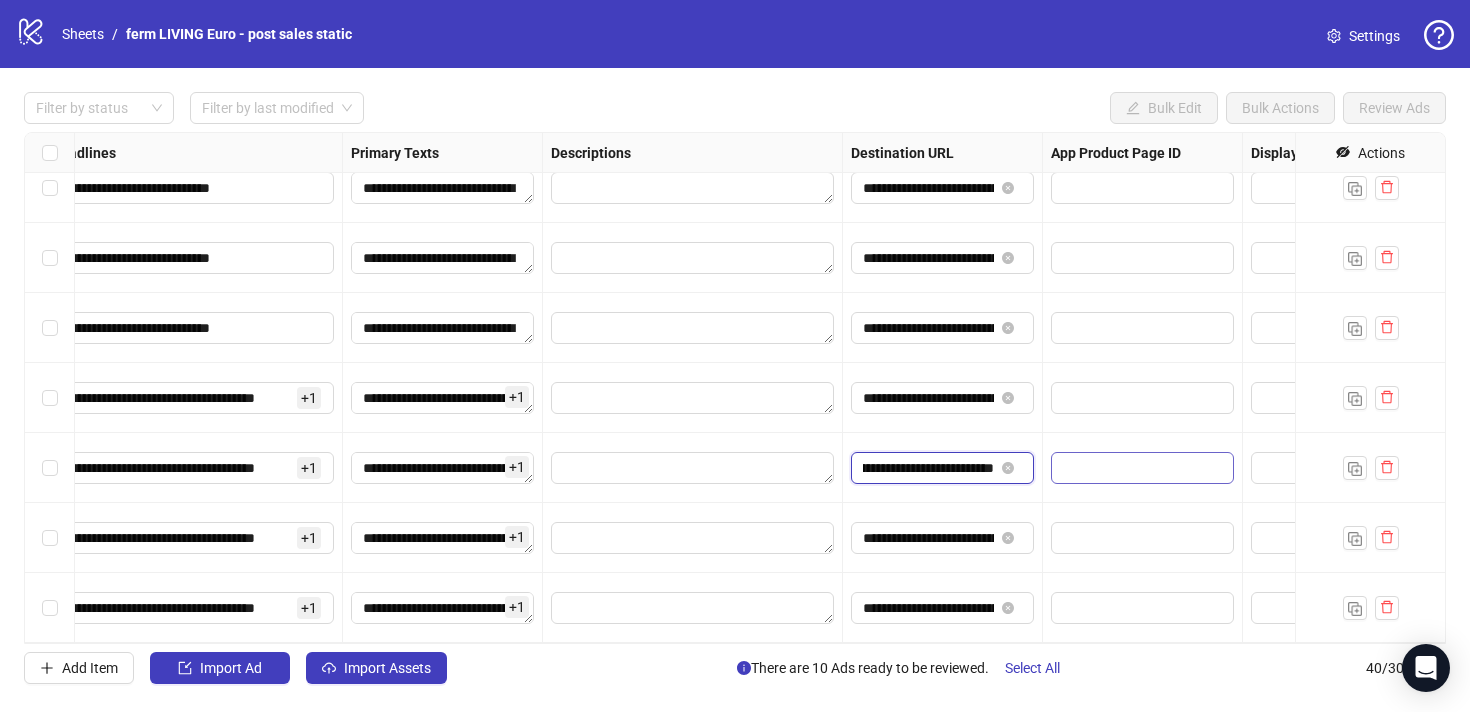 drag, startPoint x: 939, startPoint y: 470, endPoint x: 1107, endPoint y: 471, distance: 168.00298 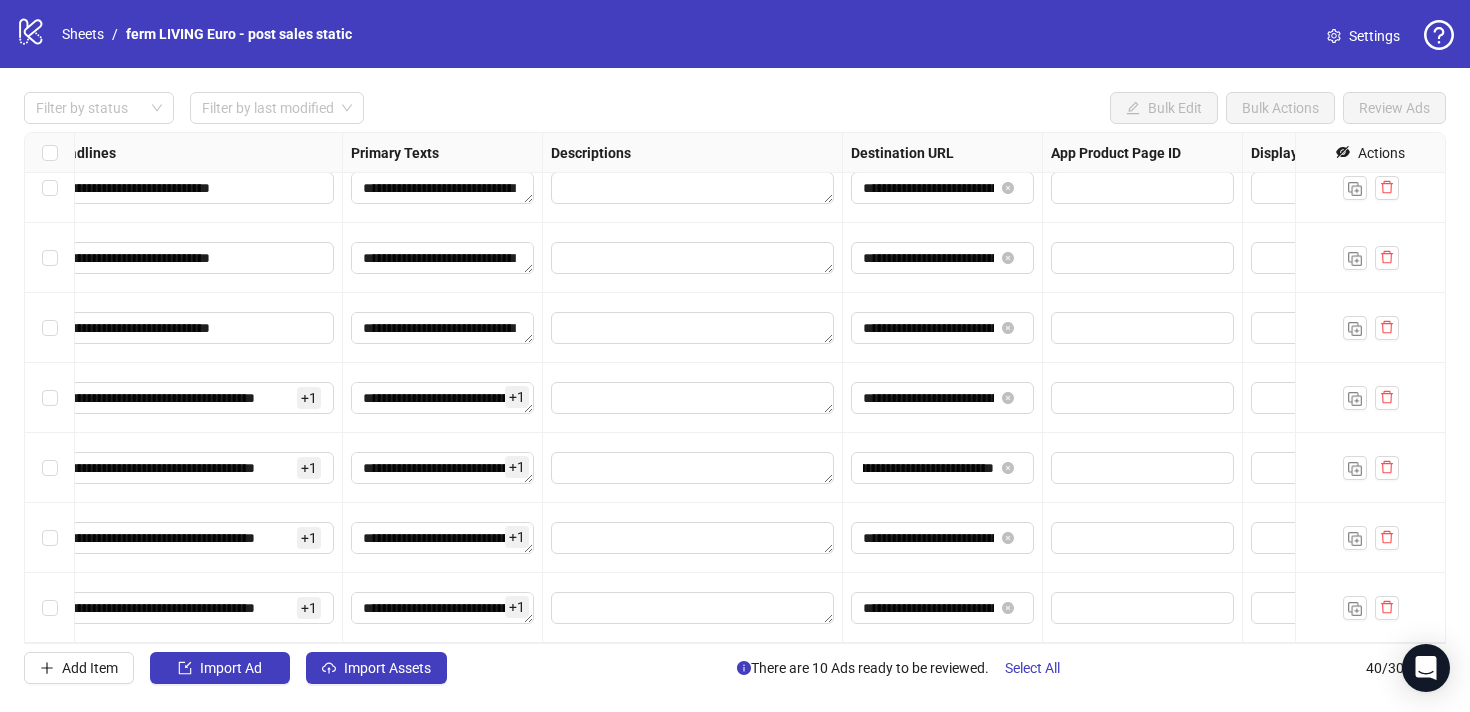click at bounding box center [693, 538] 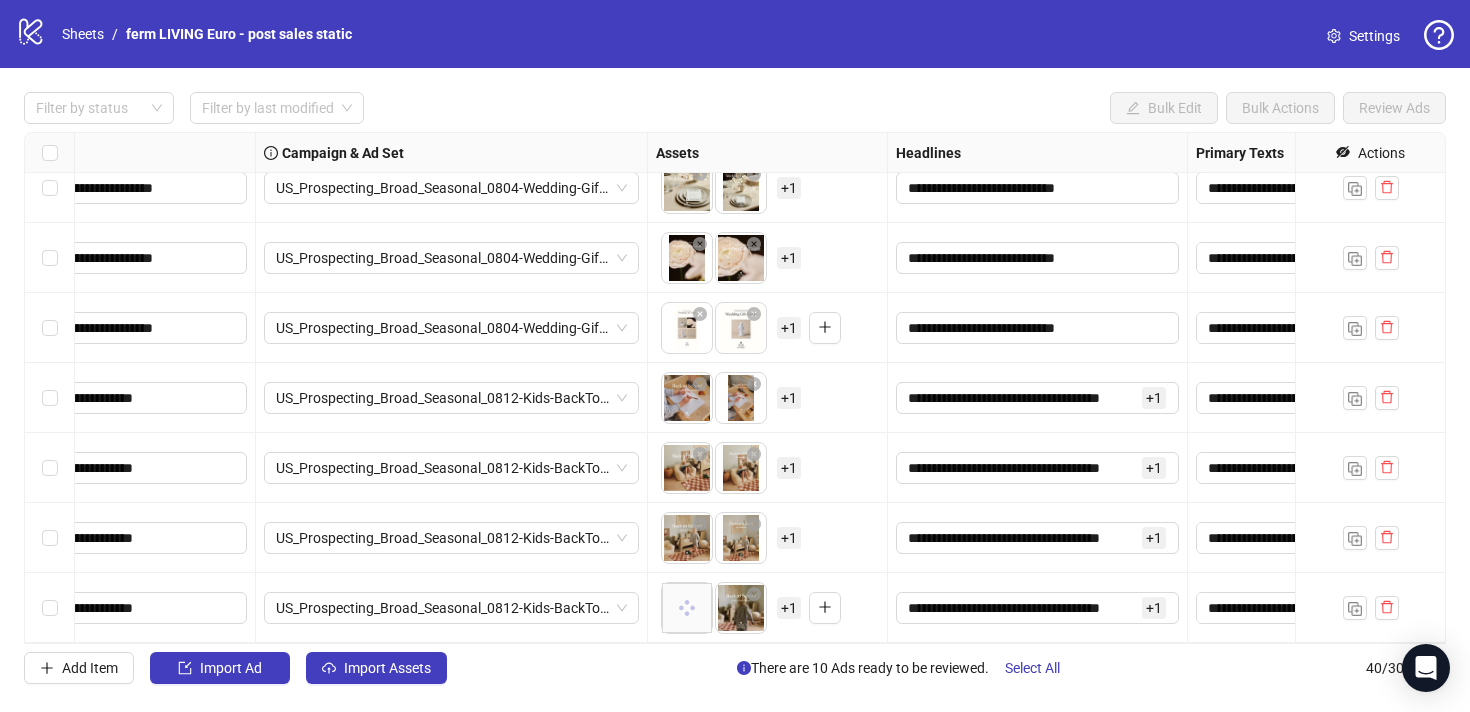 scroll, scrollTop: 2330, scrollLeft: 0, axis: vertical 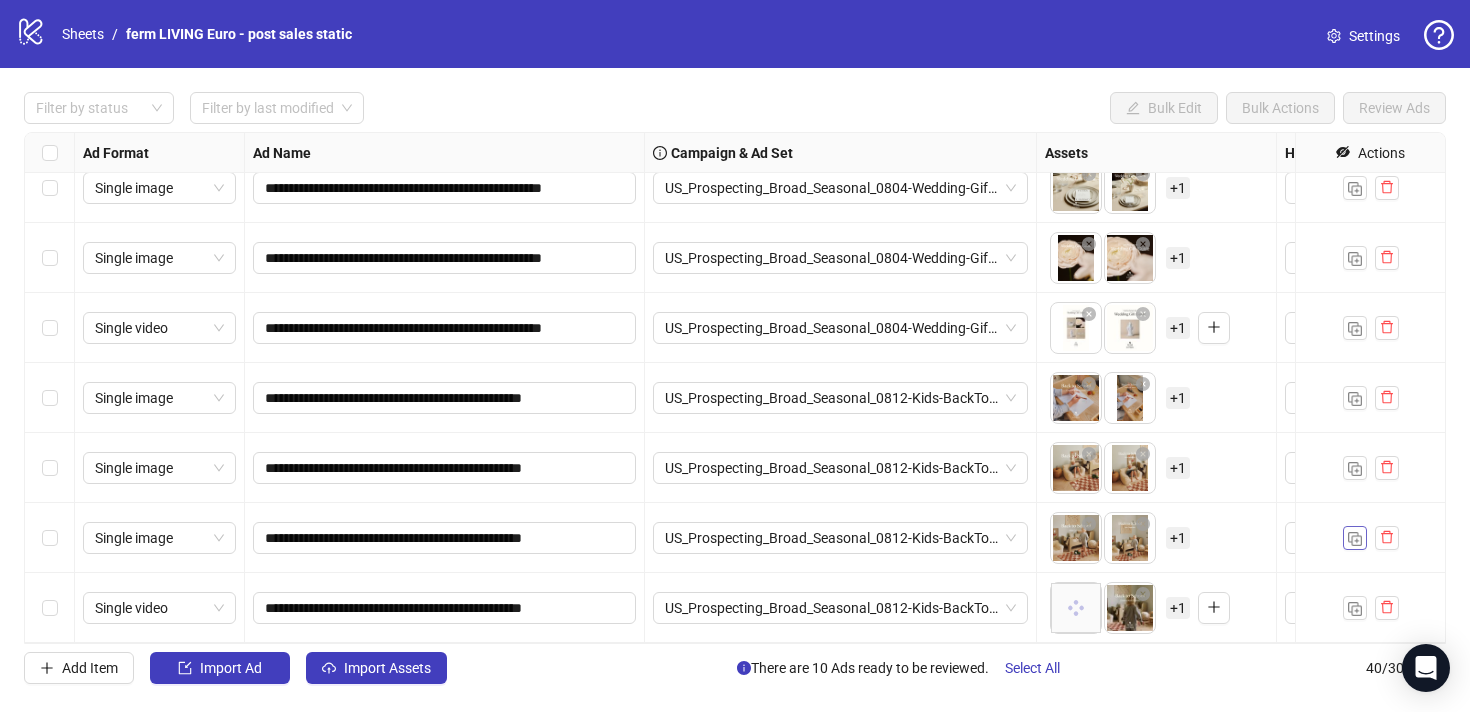click at bounding box center [1355, 539] 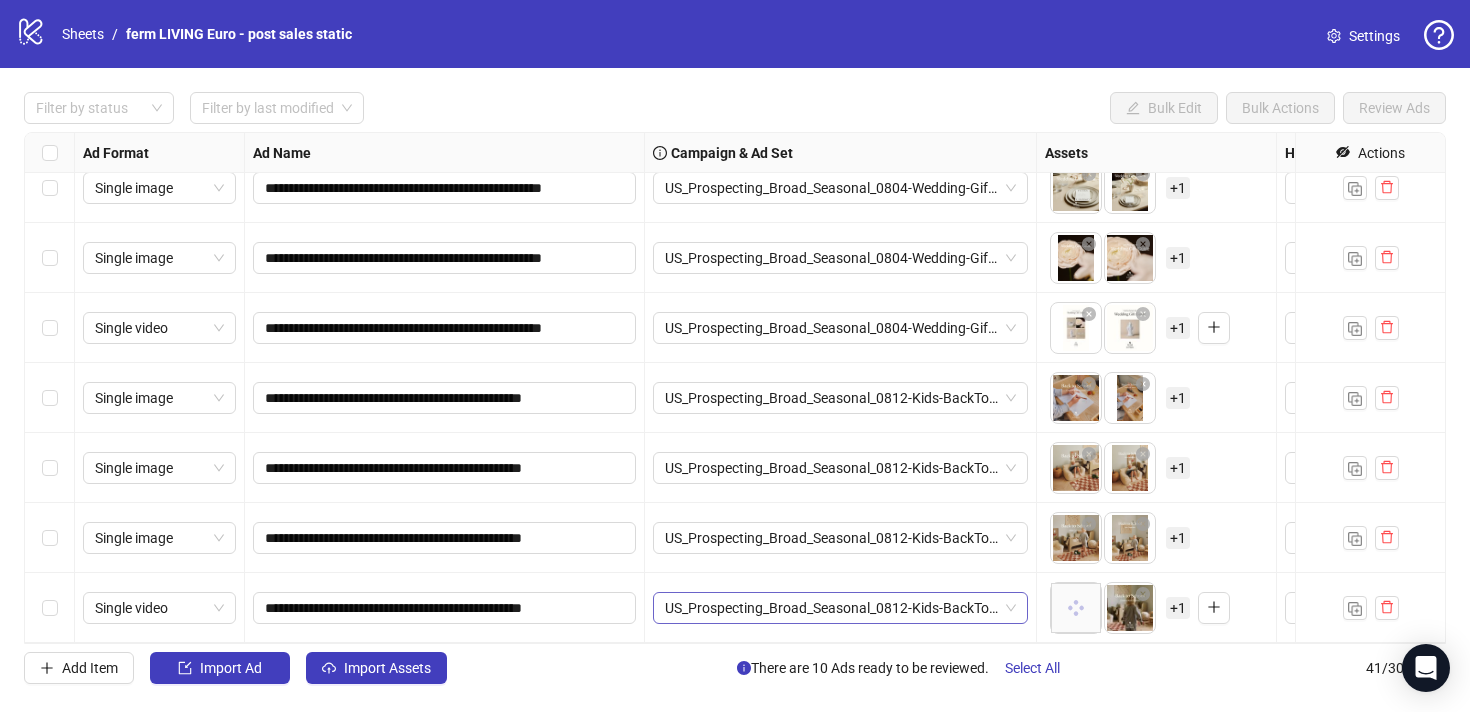 scroll, scrollTop: 2400, scrollLeft: 0, axis: vertical 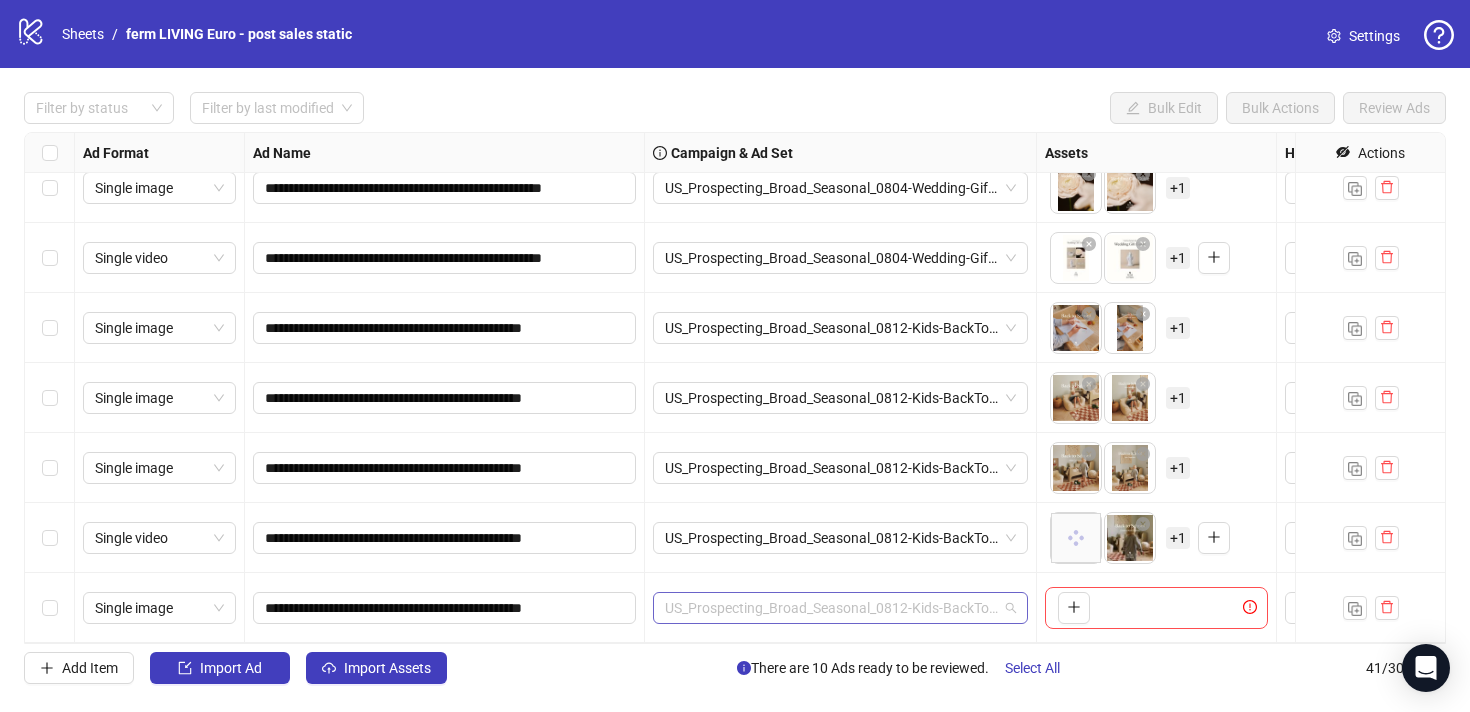 click on "US_Prospecting_Broad_Seasonal_0812-Kids-BackToSchool" at bounding box center (840, 608) 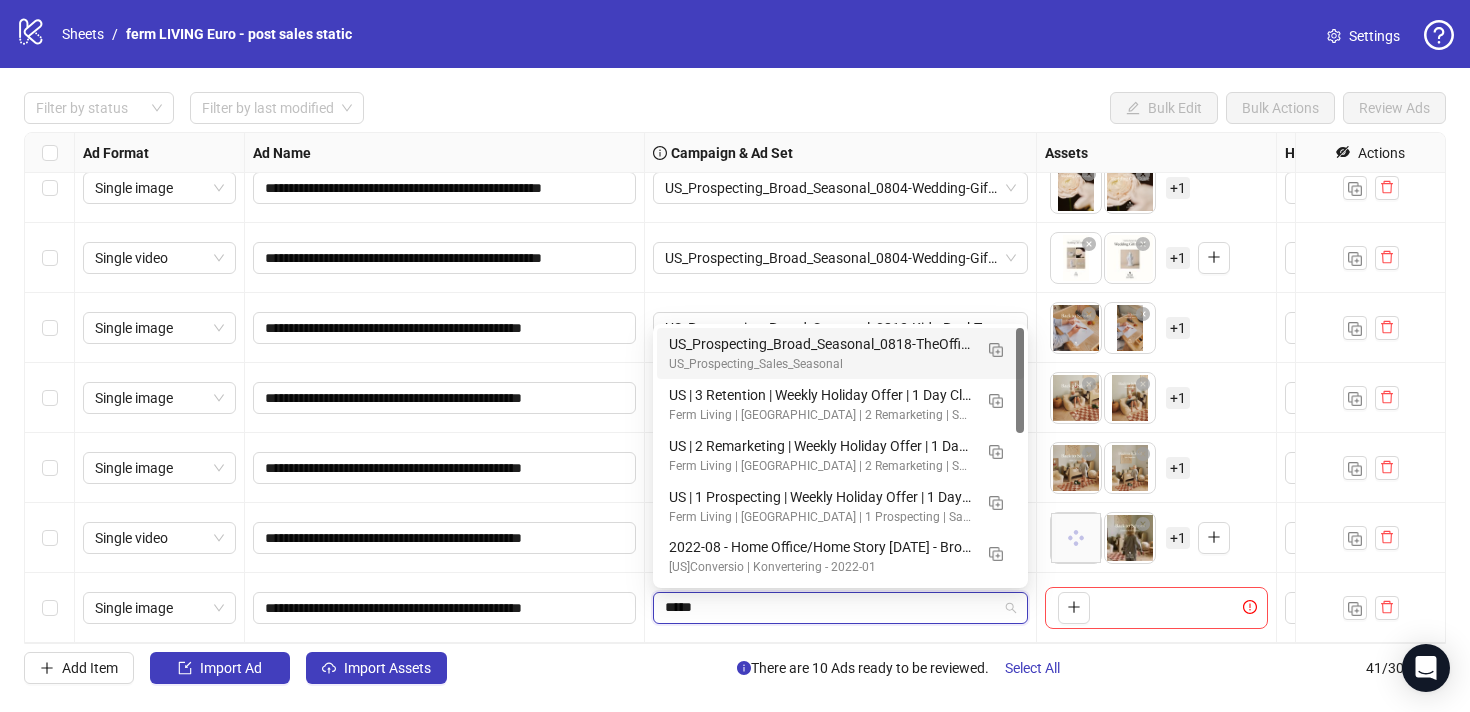 type on "******" 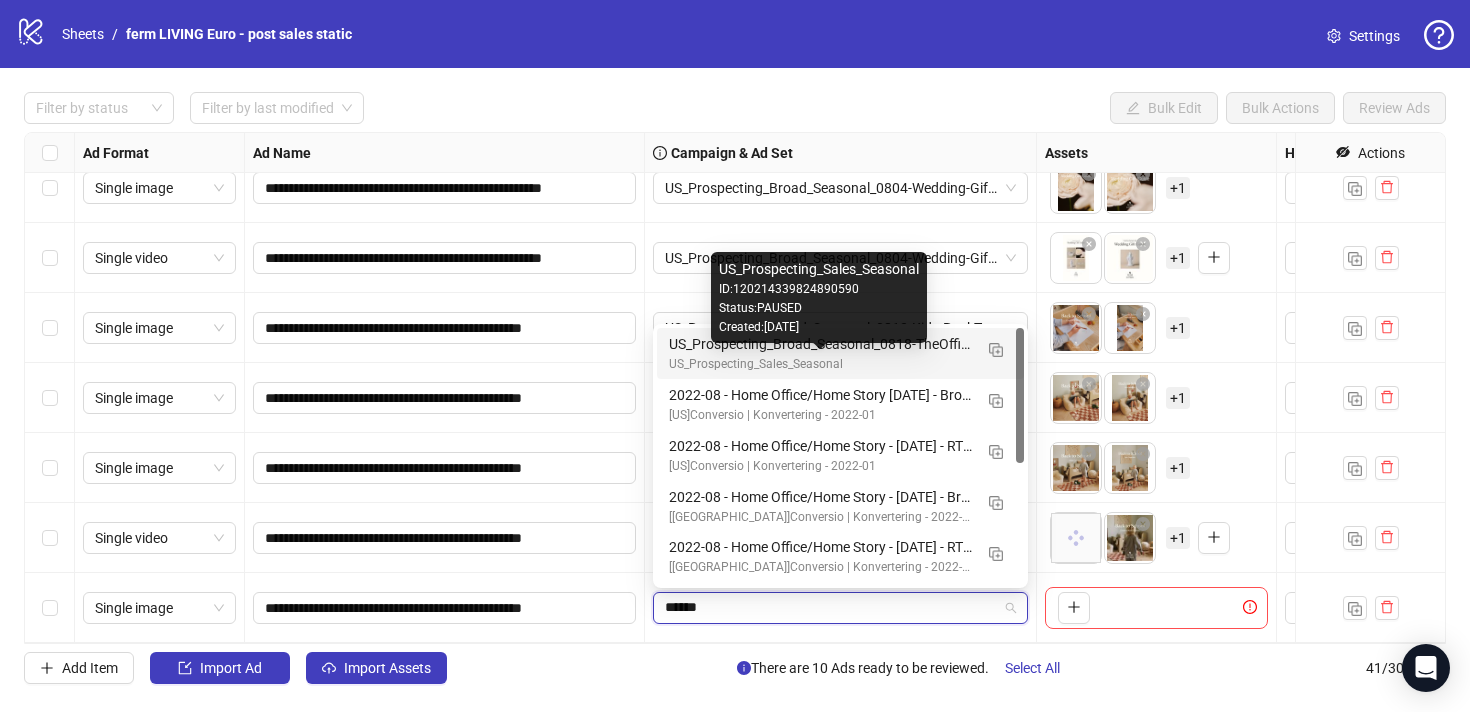 click on "US_Prospecting_Sales_Seasonal" at bounding box center (820, 364) 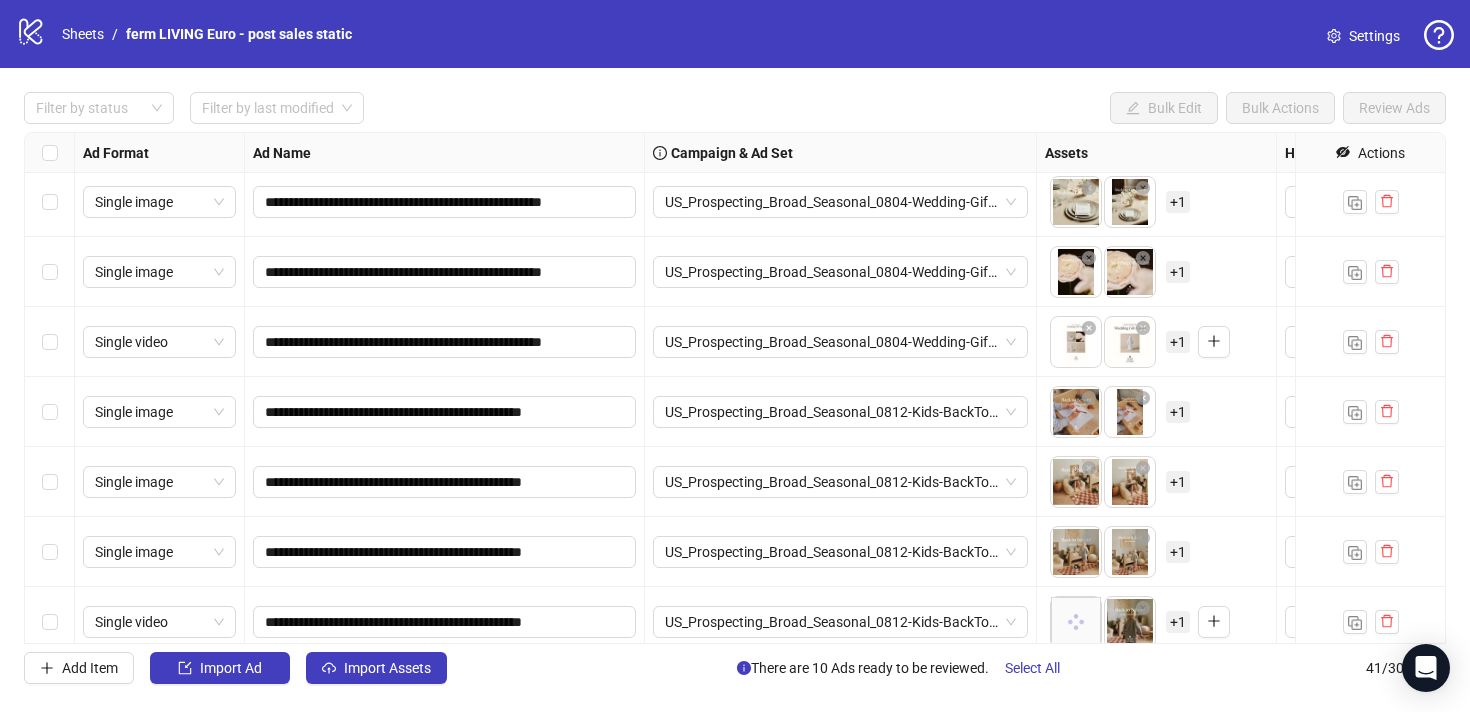 scroll, scrollTop: 2400, scrollLeft: 0, axis: vertical 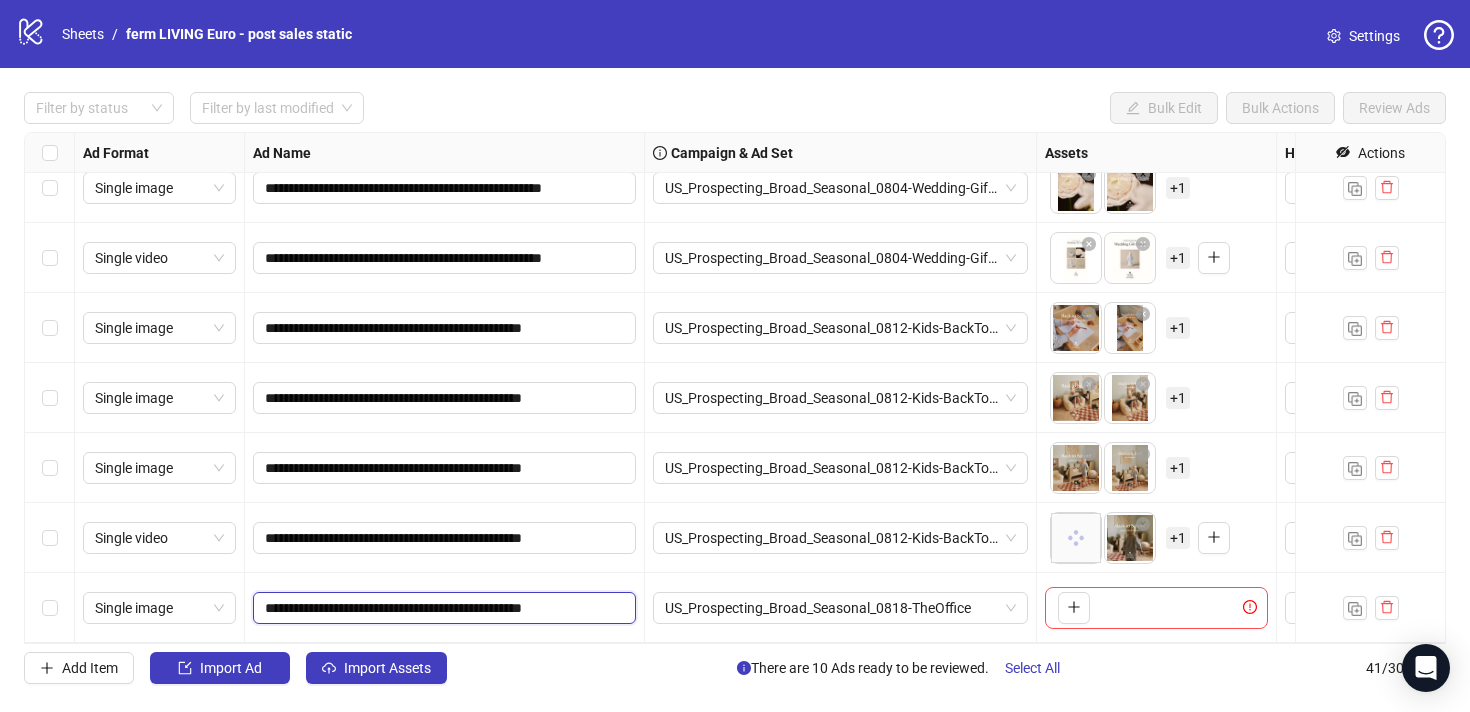 drag, startPoint x: 436, startPoint y: 608, endPoint x: 524, endPoint y: 608, distance: 88 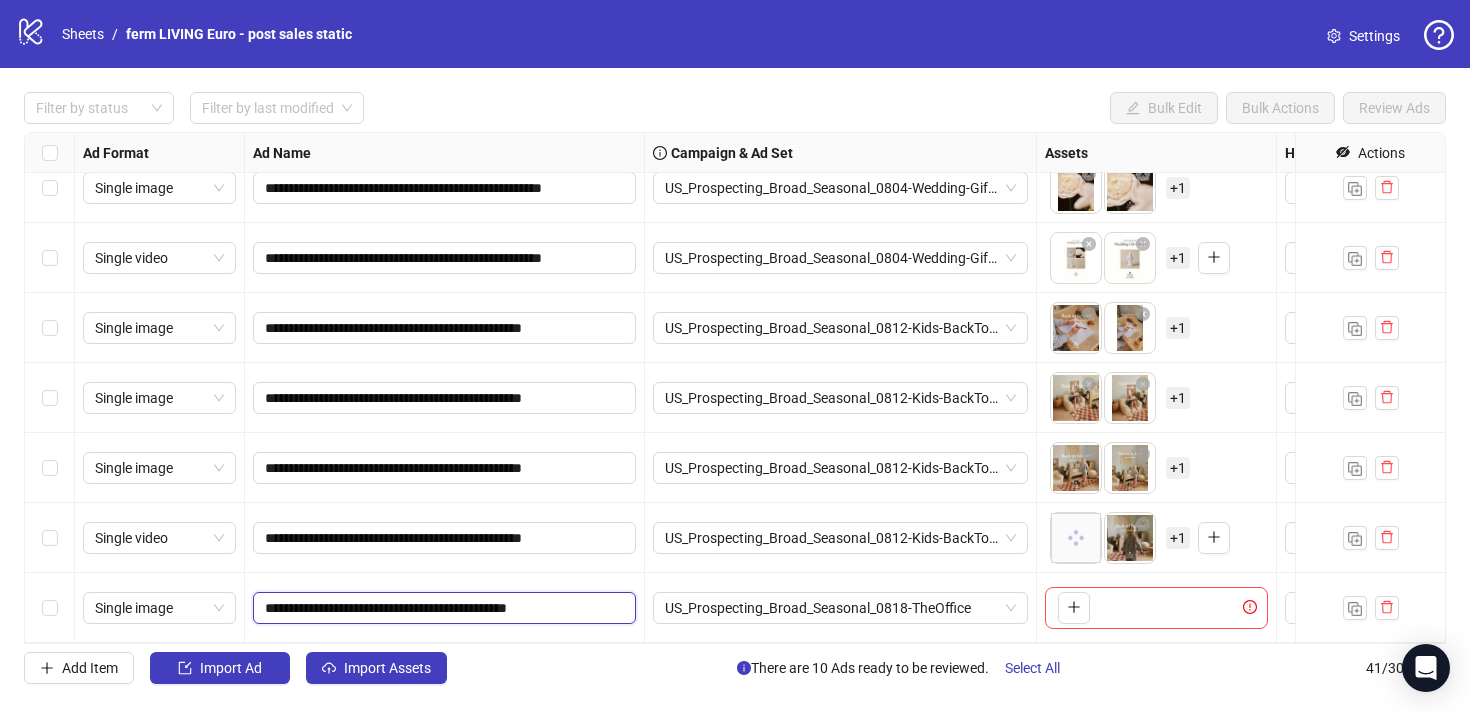click on "**********" at bounding box center [442, 608] 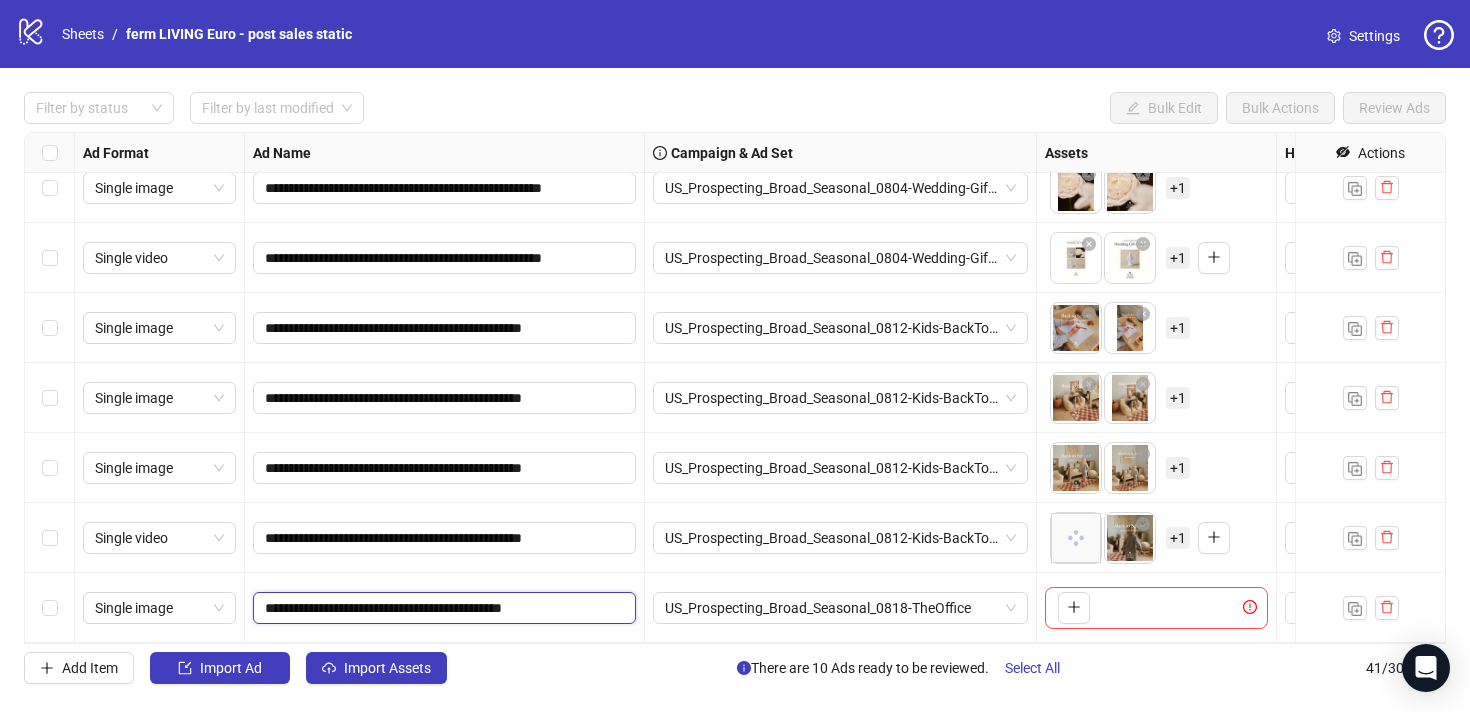 type on "**********" 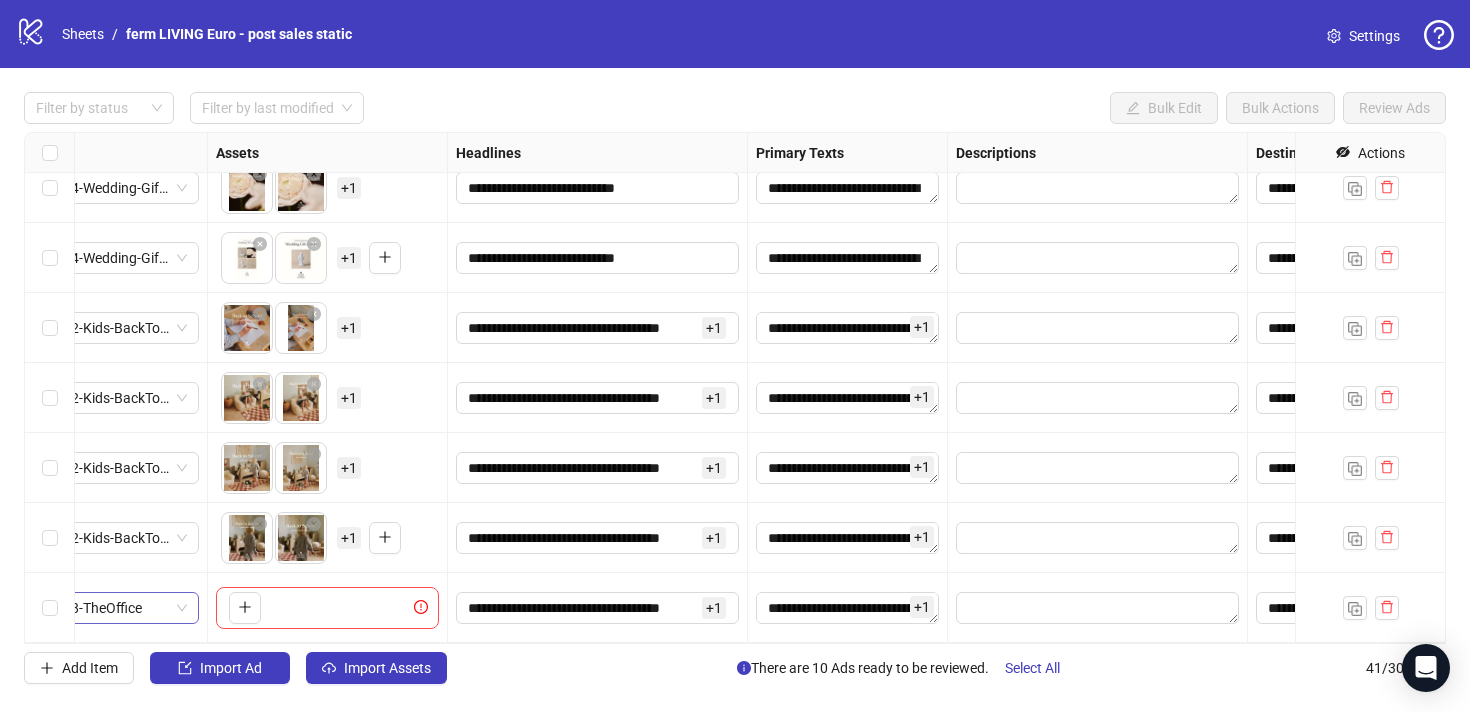 scroll, scrollTop: 2400, scrollLeft: 857, axis: both 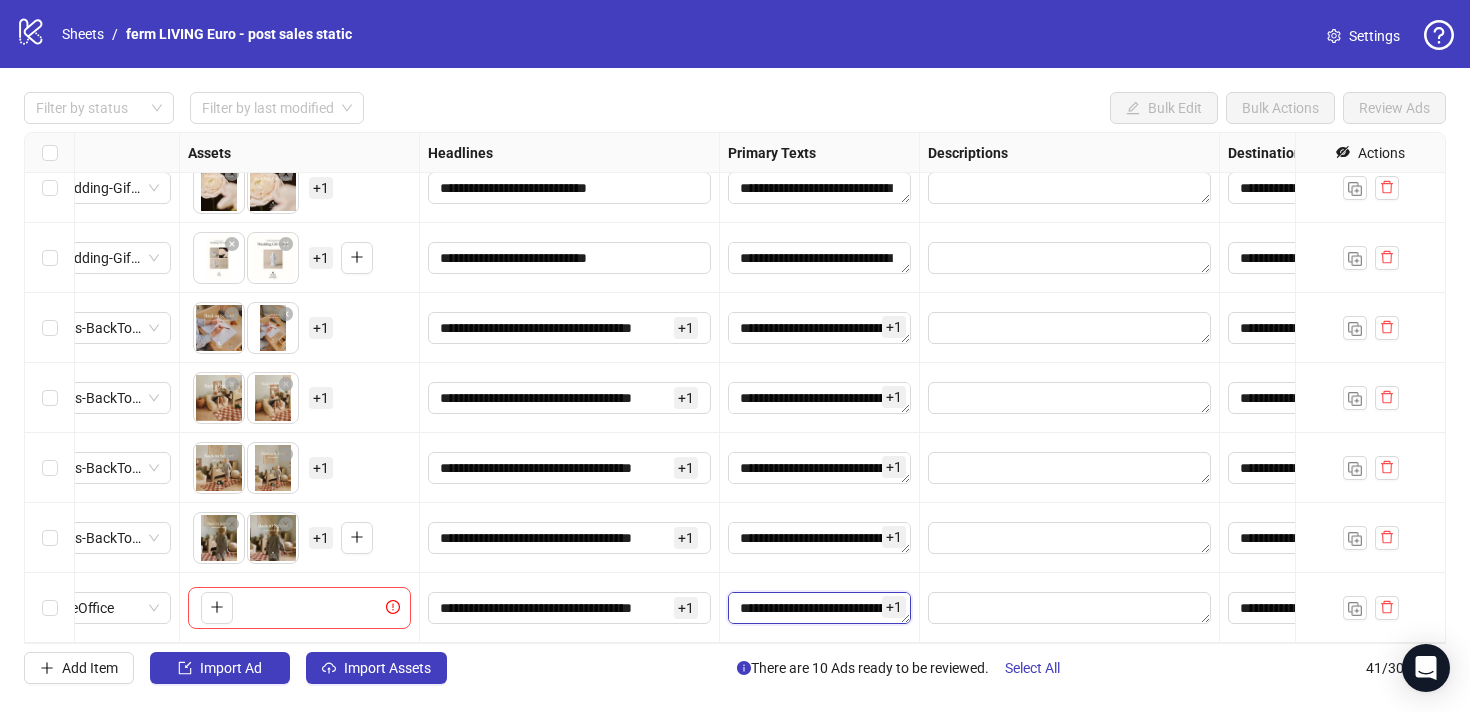 click on "**********" at bounding box center [819, 608] 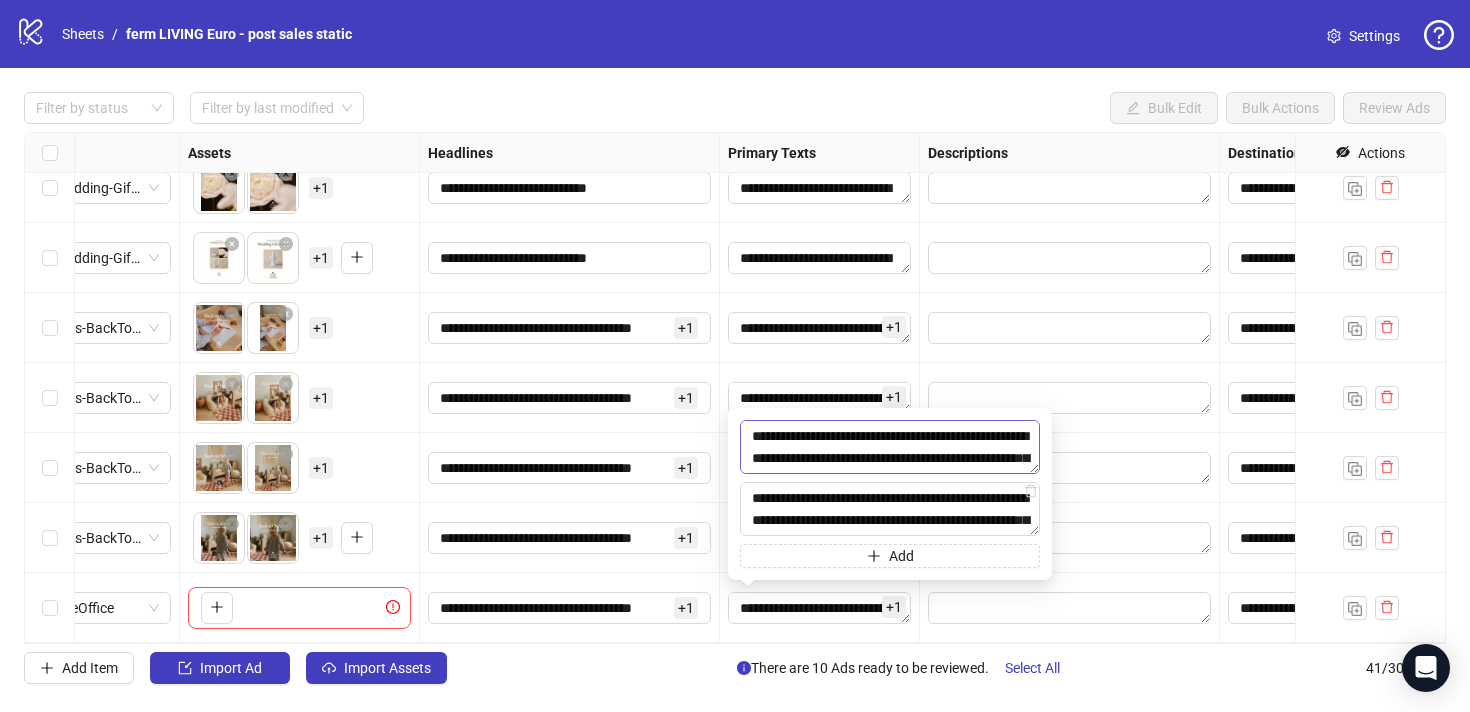 click on "**********" at bounding box center [890, 447] 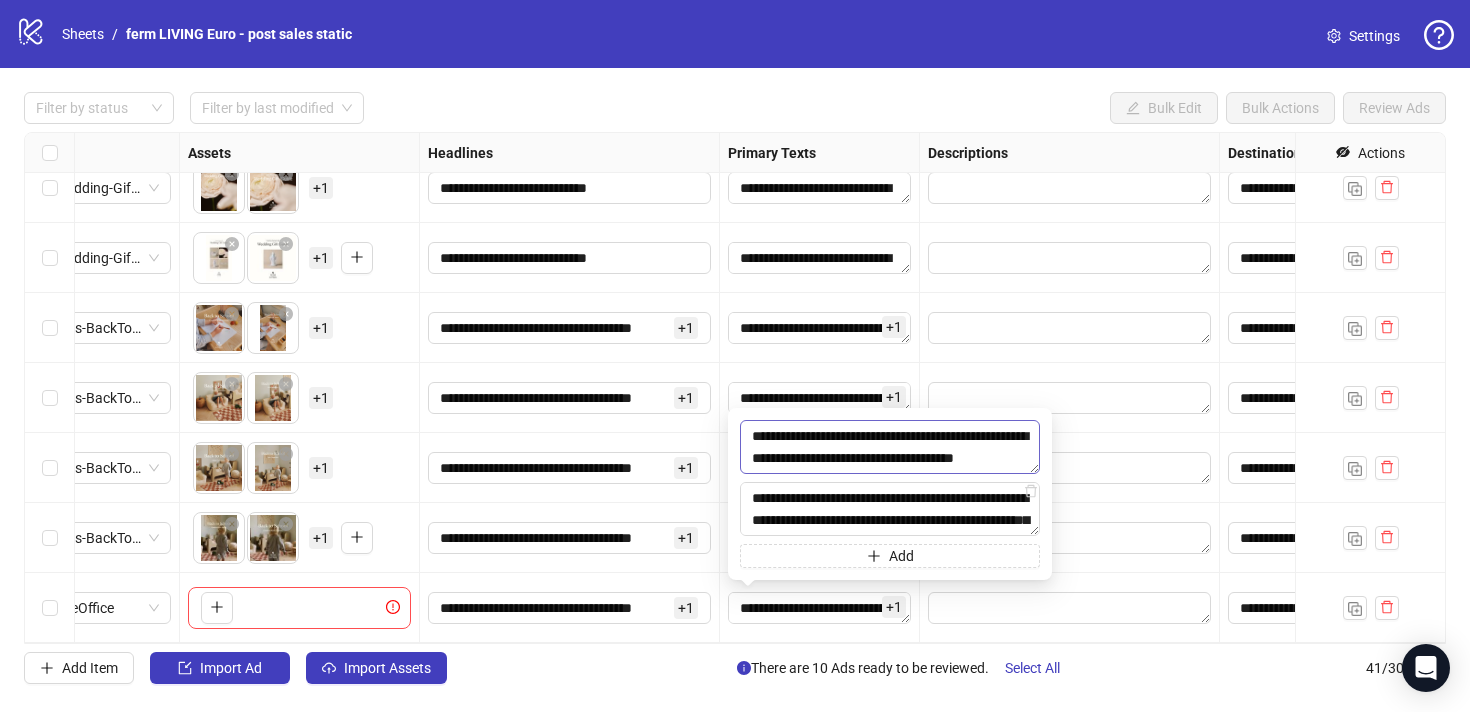 scroll, scrollTop: 22, scrollLeft: 0, axis: vertical 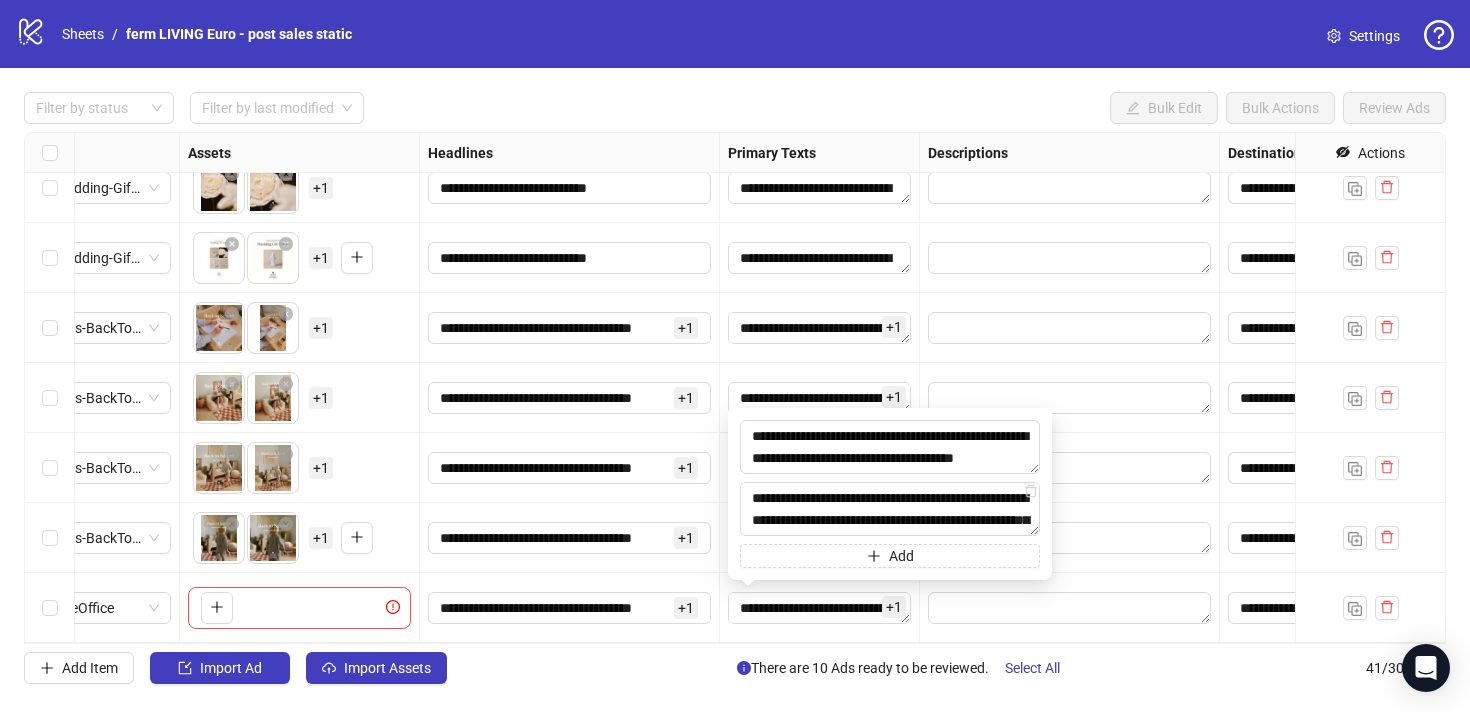 type on "**********" 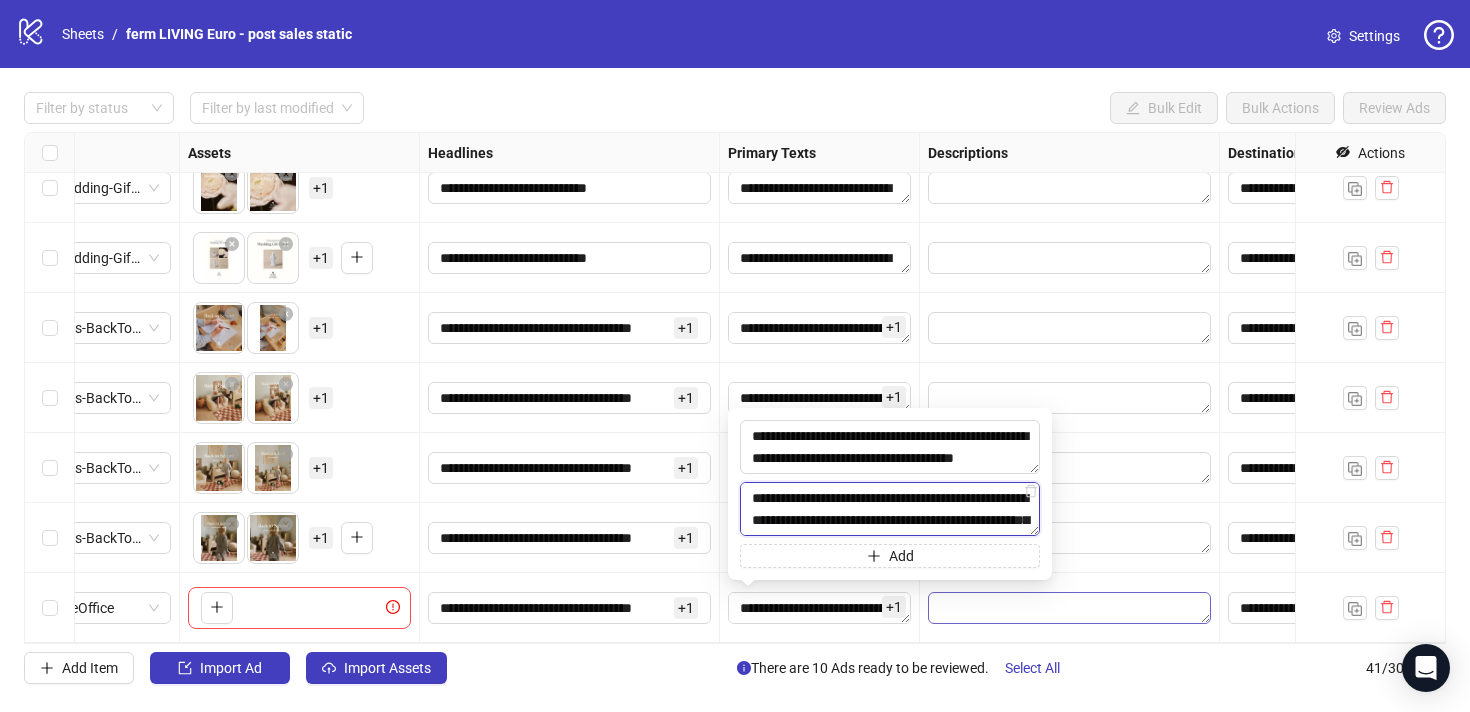 scroll, scrollTop: 22, scrollLeft: 0, axis: vertical 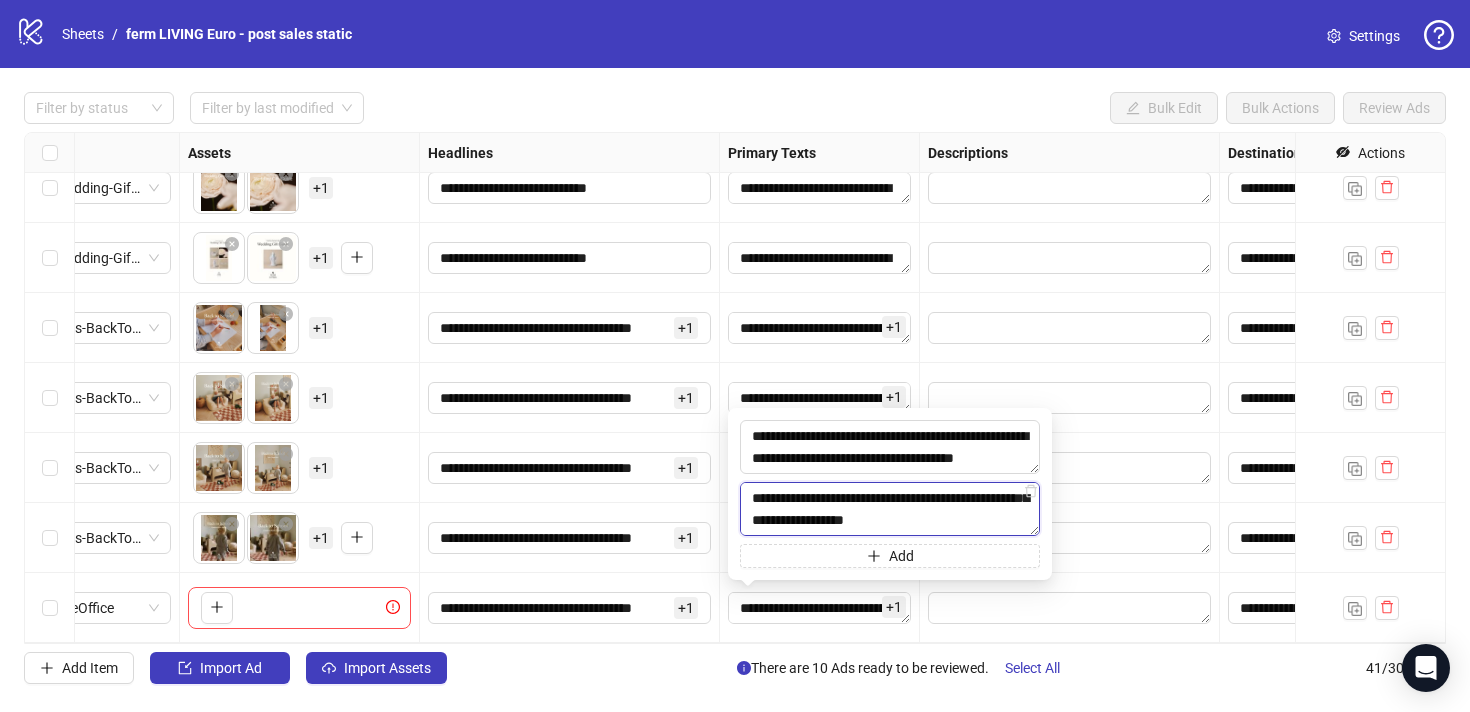 drag, startPoint x: 755, startPoint y: 499, endPoint x: 959, endPoint y: 627, distance: 240.8319 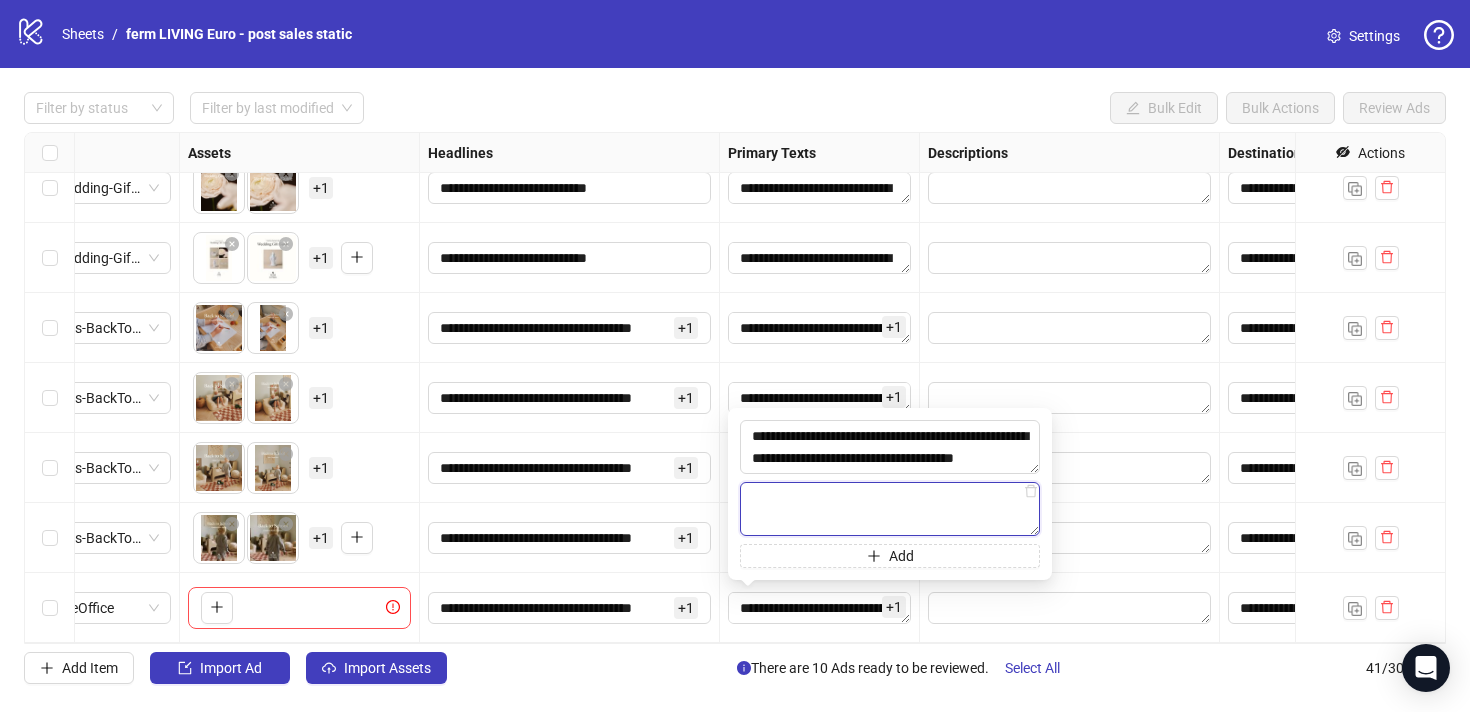 scroll, scrollTop: 0, scrollLeft: 0, axis: both 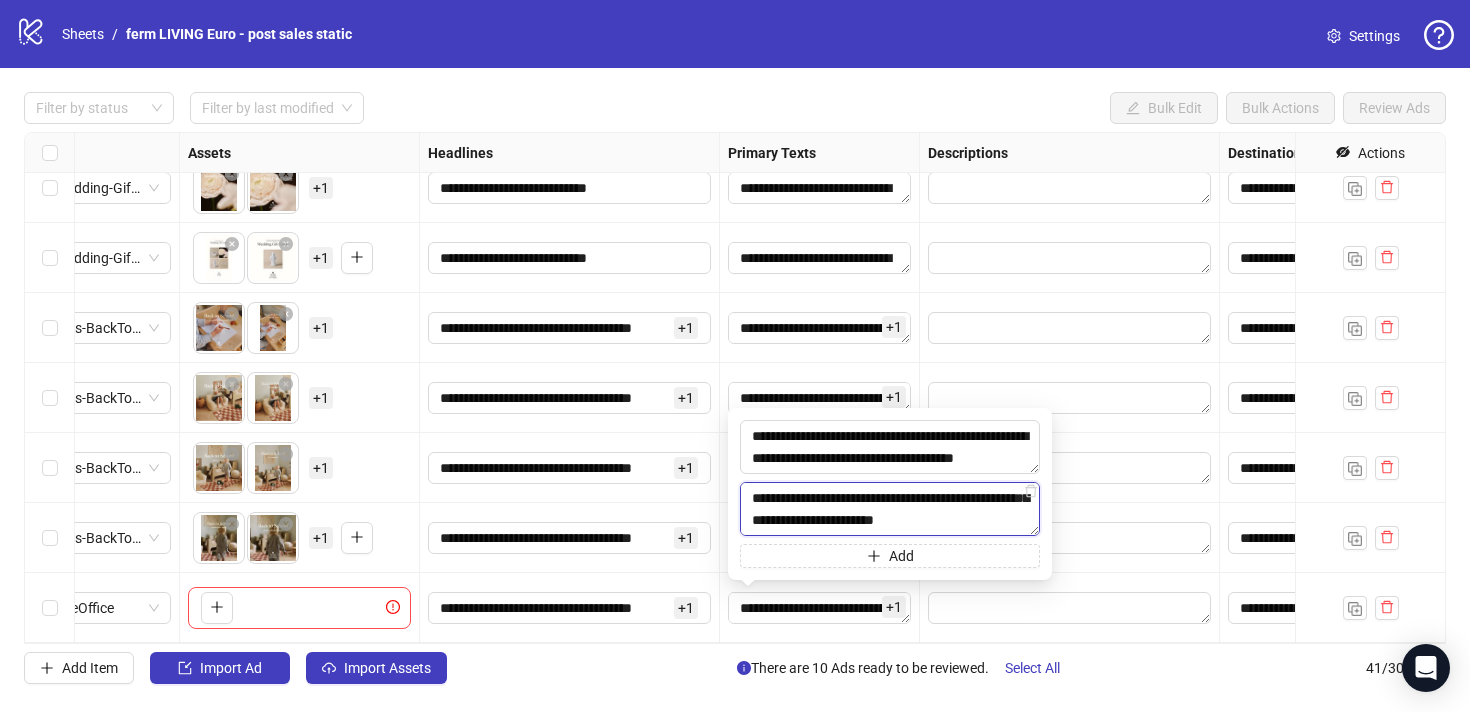 type on "**********" 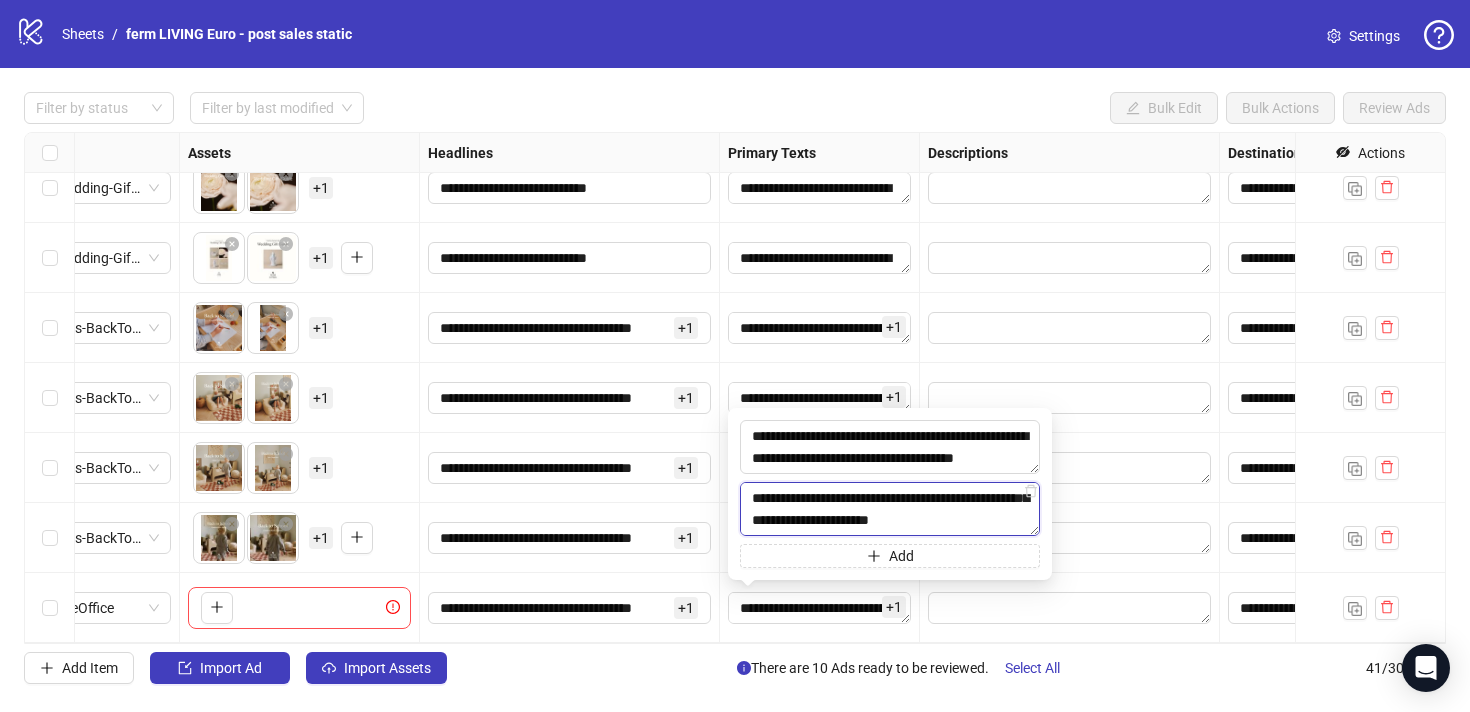scroll, scrollTop: 22, scrollLeft: 0, axis: vertical 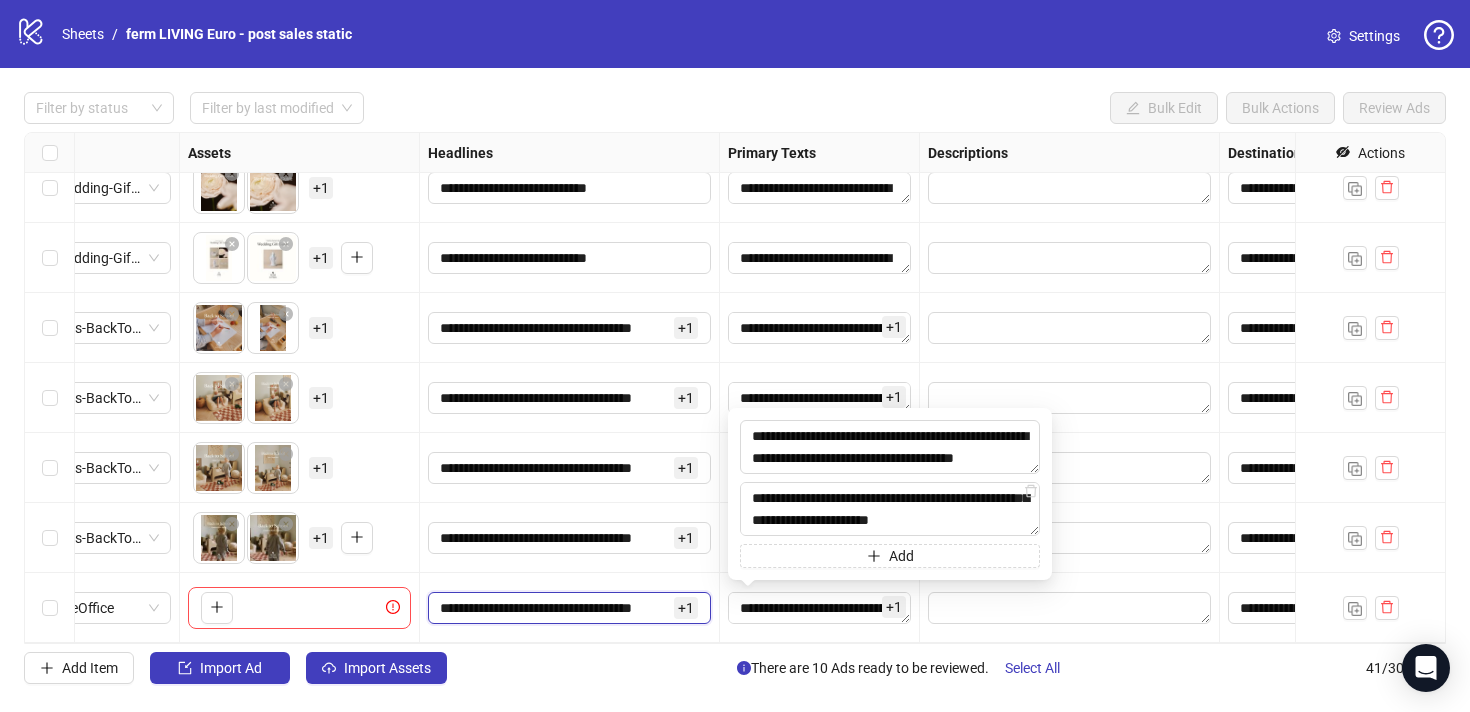 click on "**********" at bounding box center [555, 608] 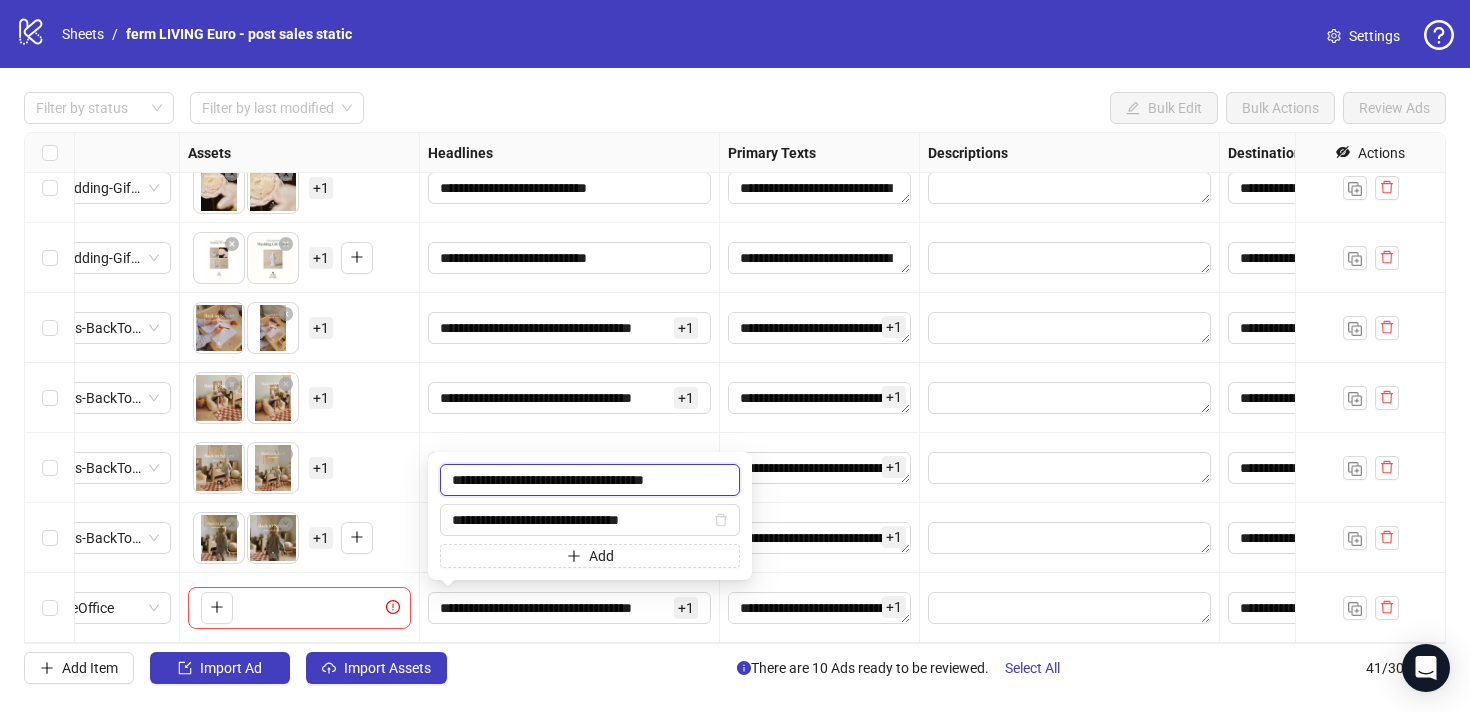 click on "**********" at bounding box center [590, 480] 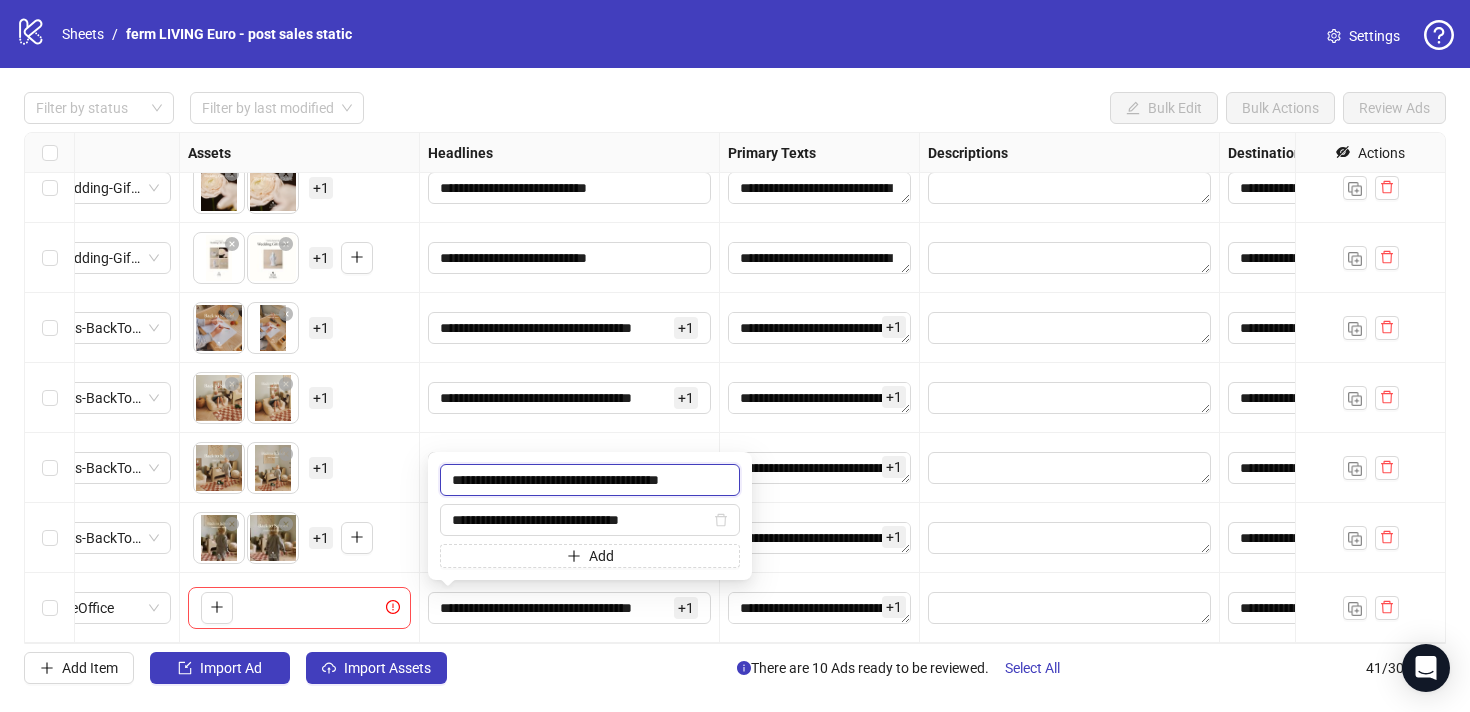 type on "**********" 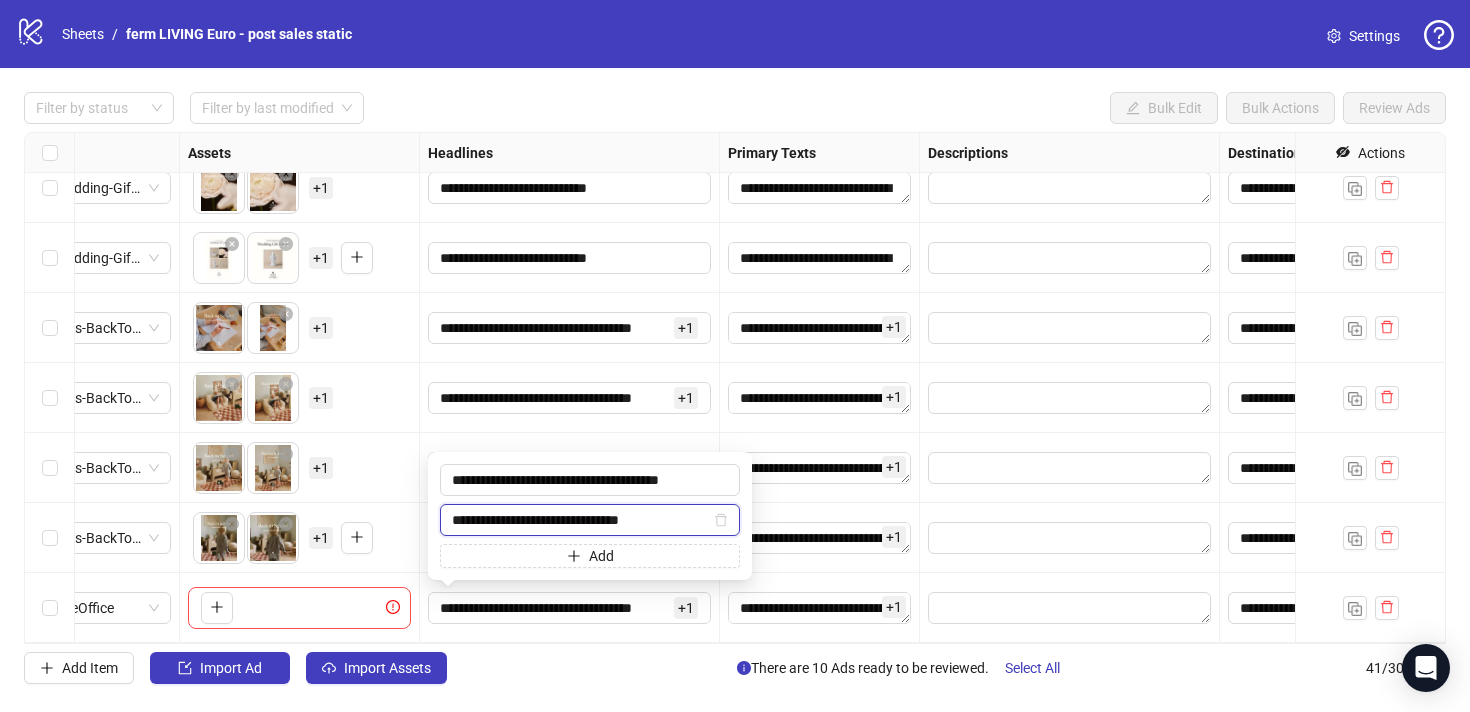 click on "**********" at bounding box center (581, 520) 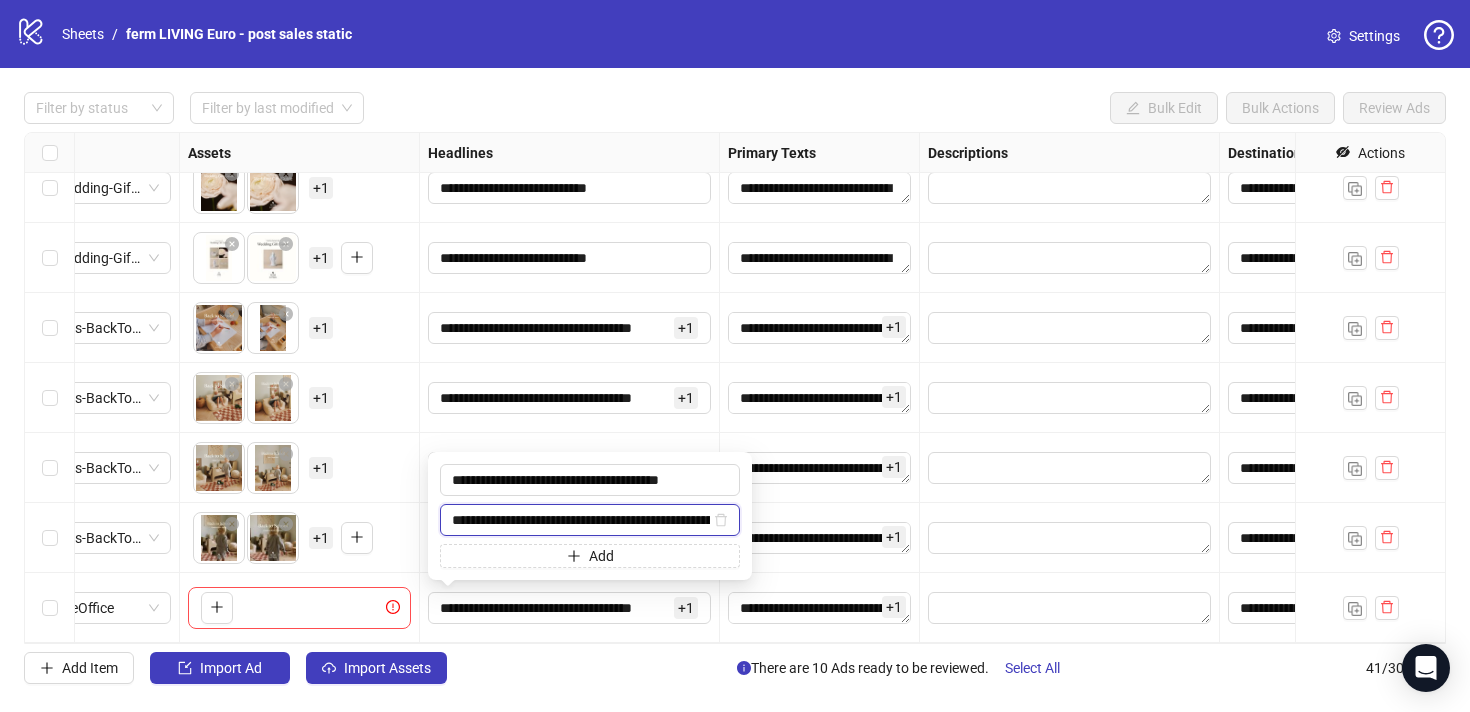 scroll, scrollTop: 0, scrollLeft: 89, axis: horizontal 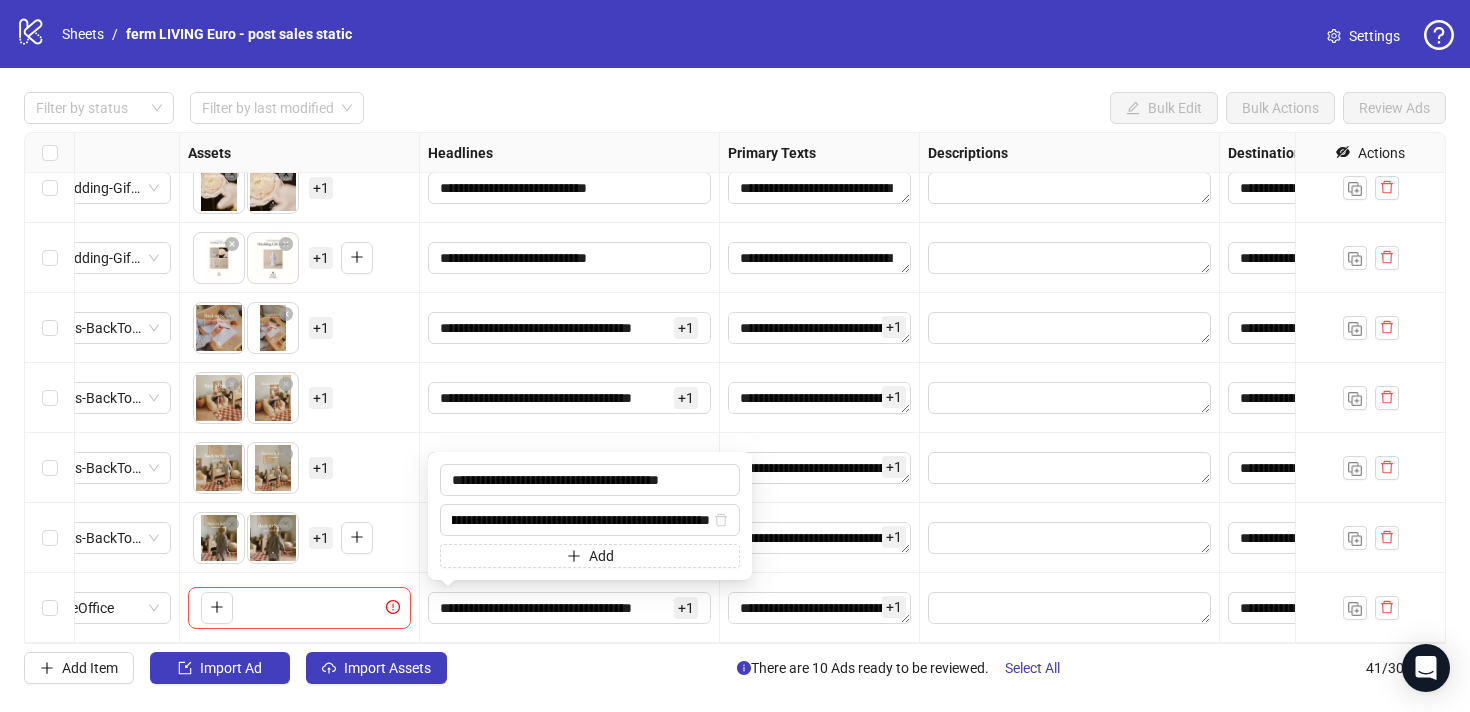 click on "**********" at bounding box center (570, 608) 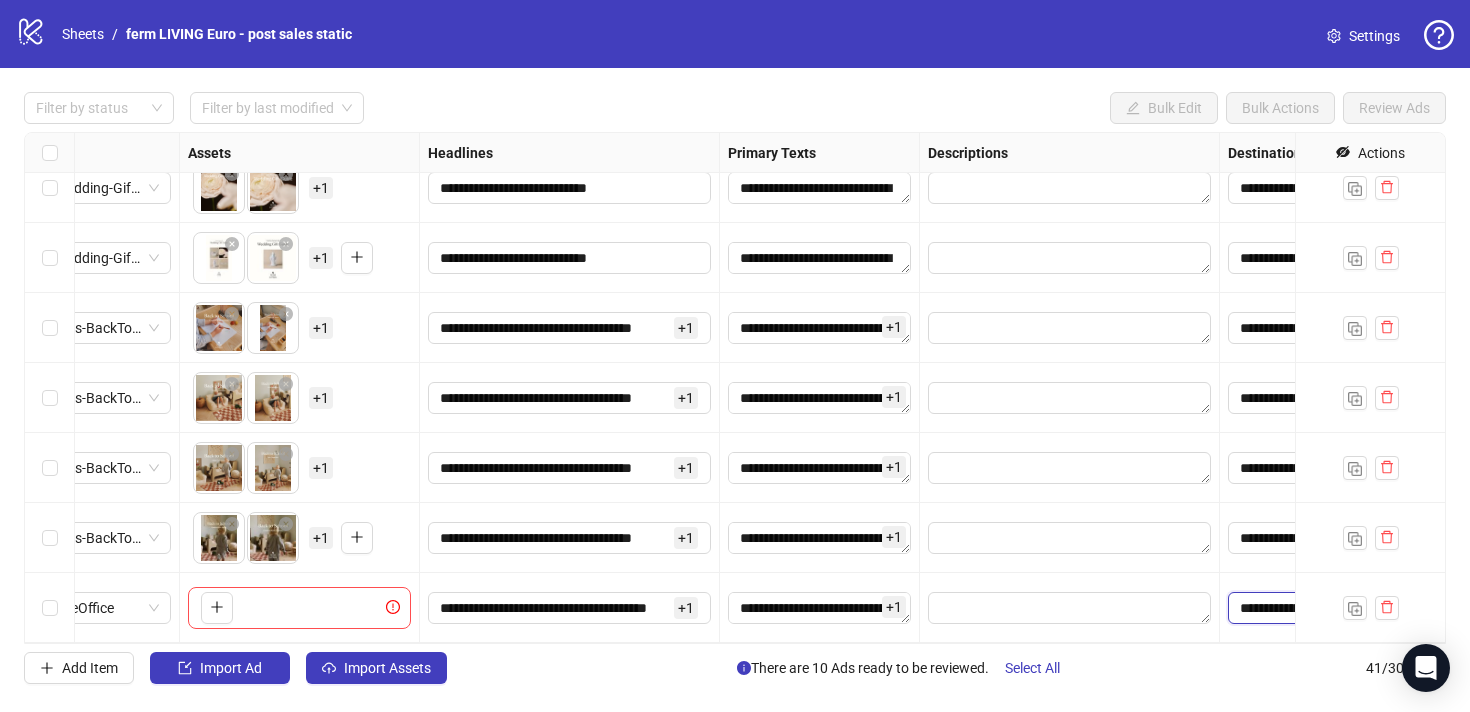 click on "**********" at bounding box center [1305, 608] 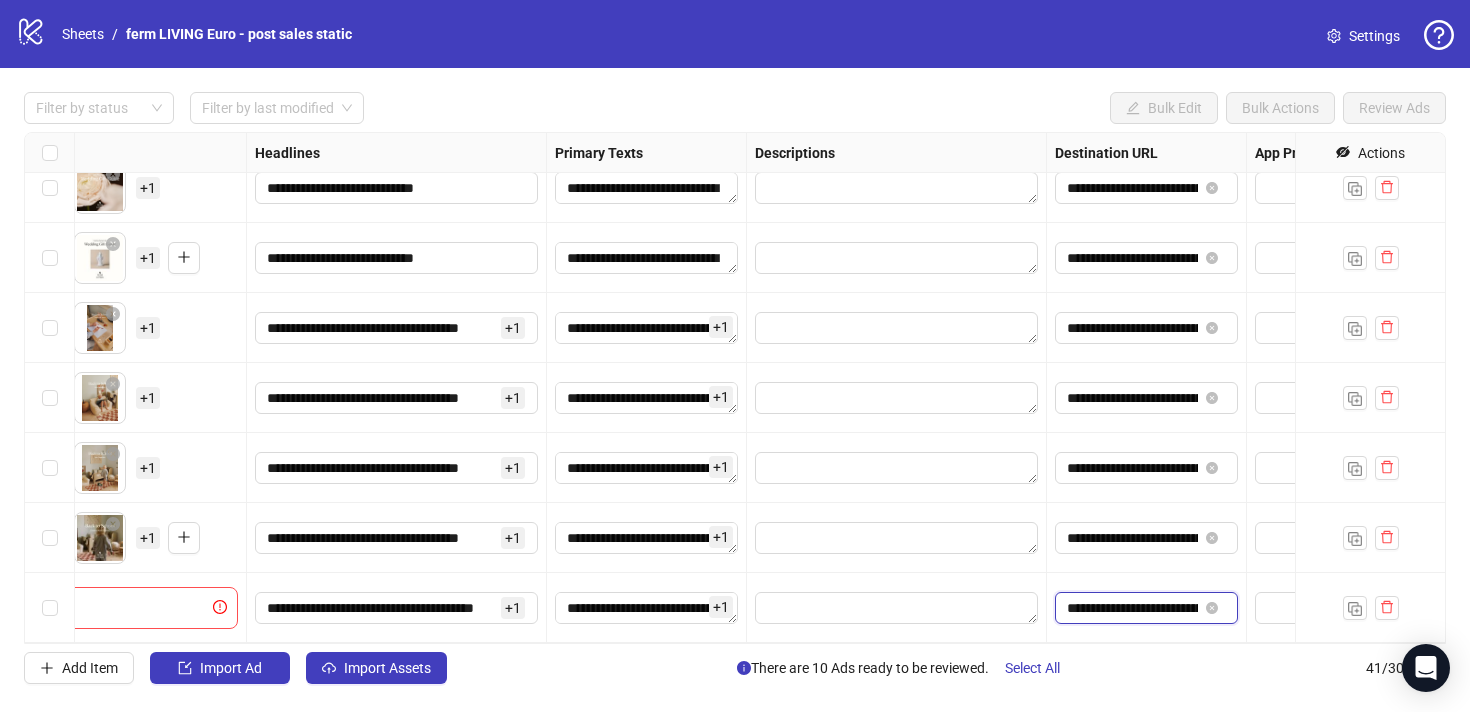 scroll, scrollTop: 2400, scrollLeft: 1207, axis: both 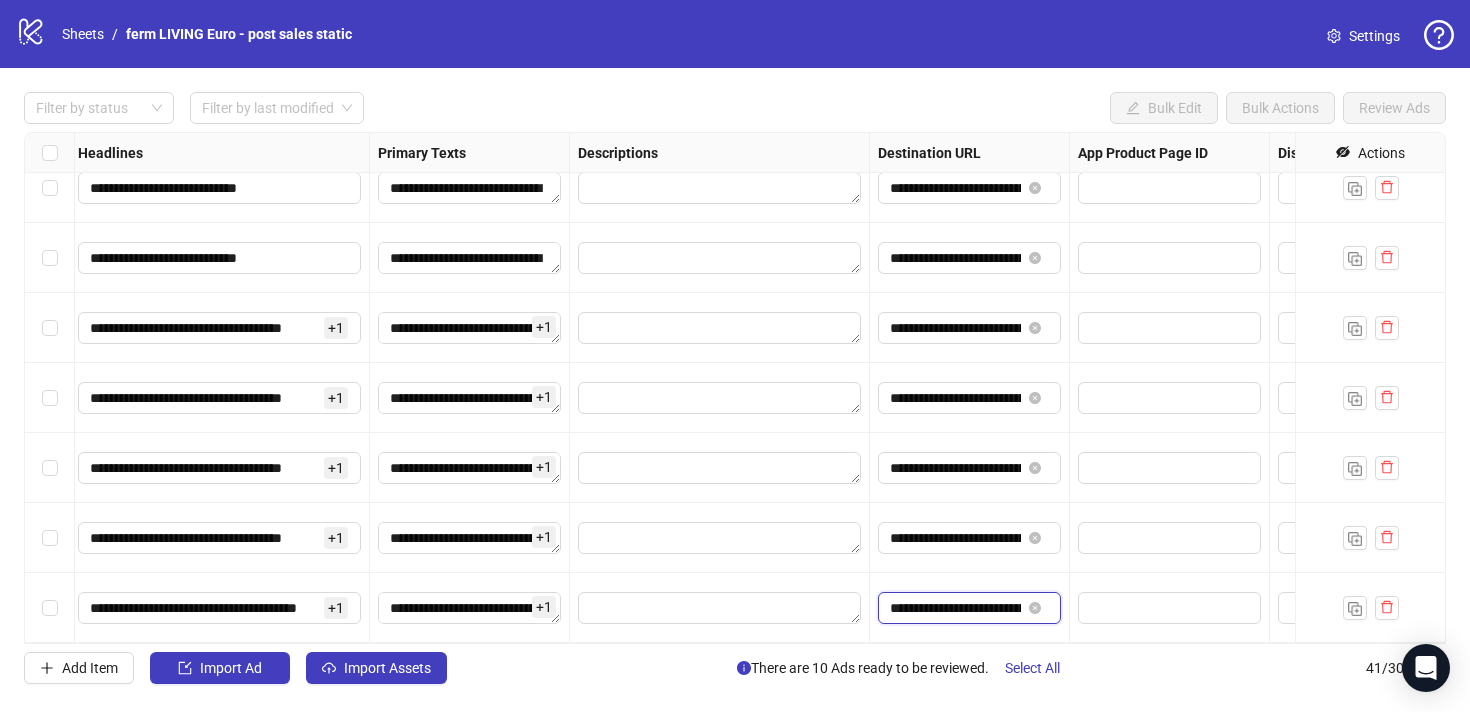 click on "**********" at bounding box center (955, 608) 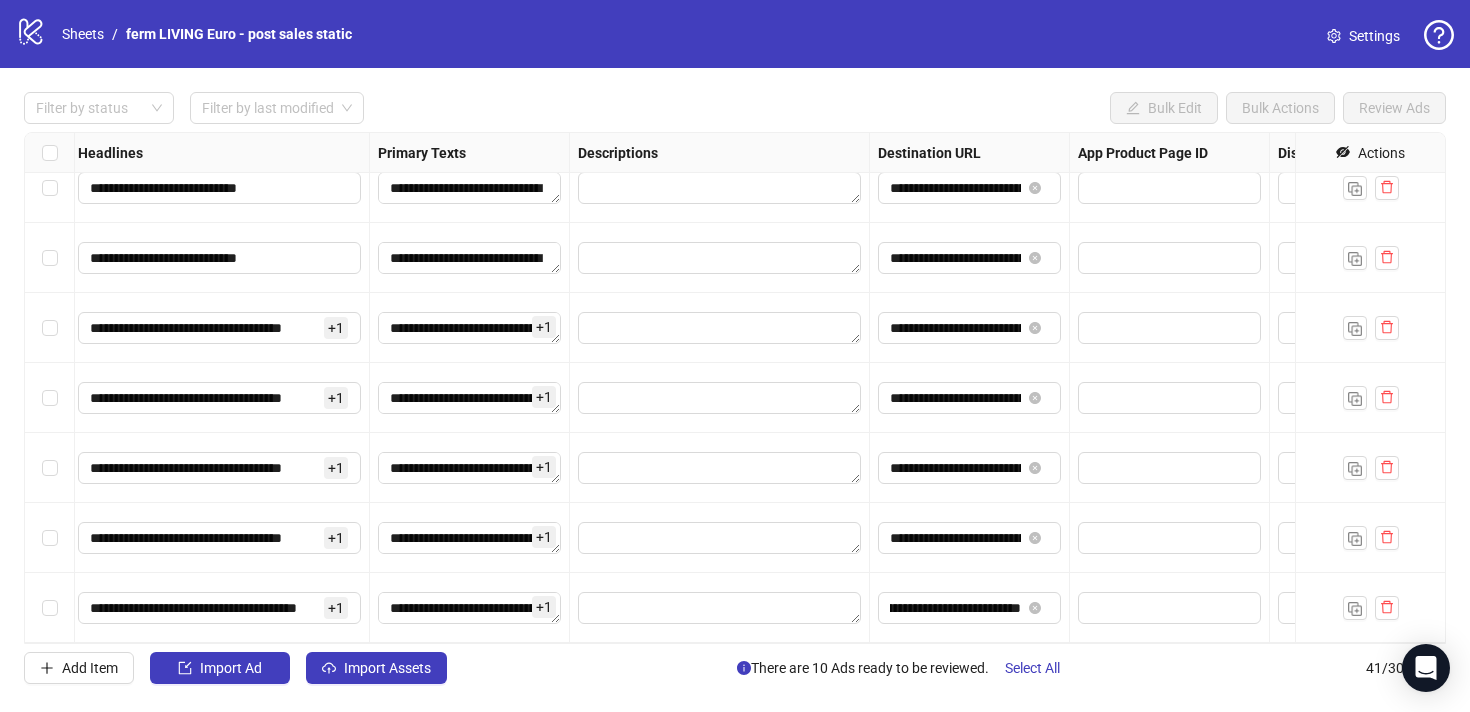 click on "**********" at bounding box center (970, 608) 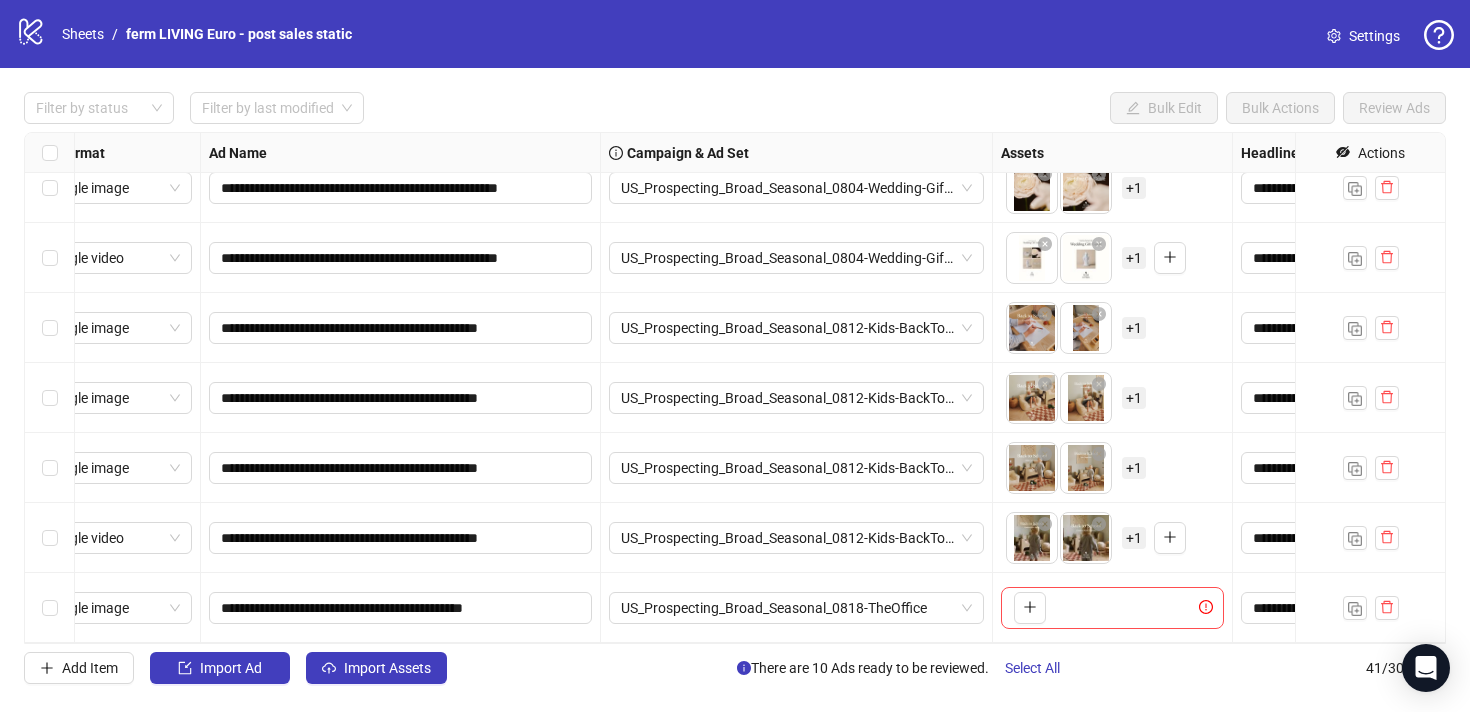 scroll, scrollTop: 2400, scrollLeft: 46, axis: both 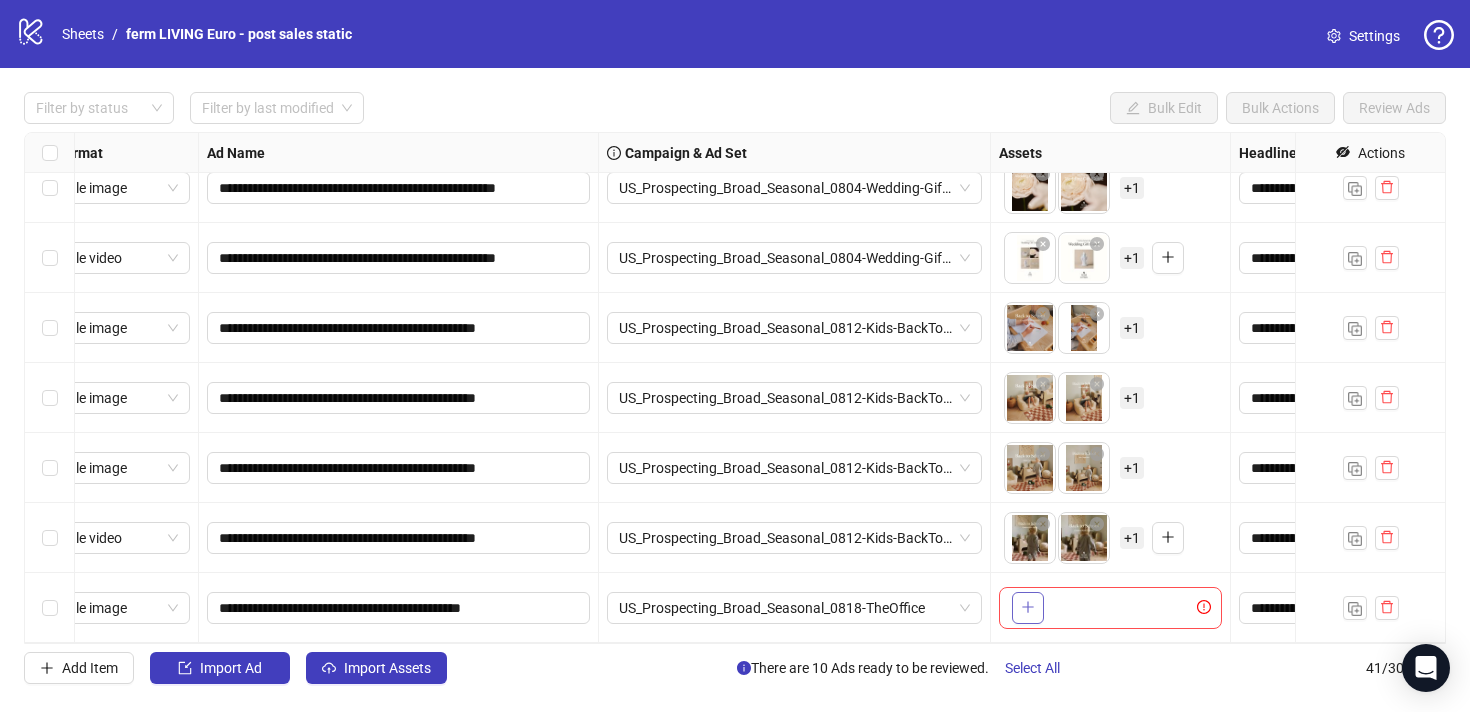 click 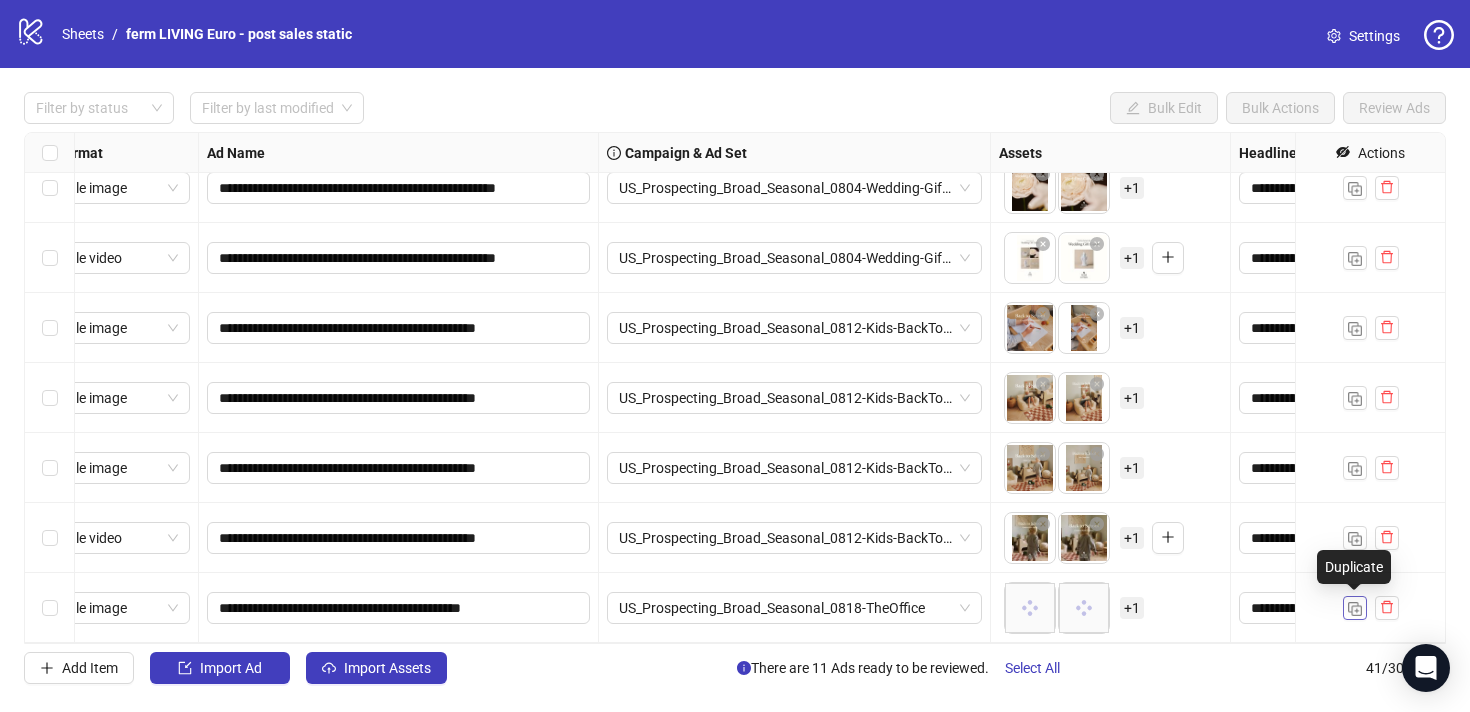 click at bounding box center (1355, 609) 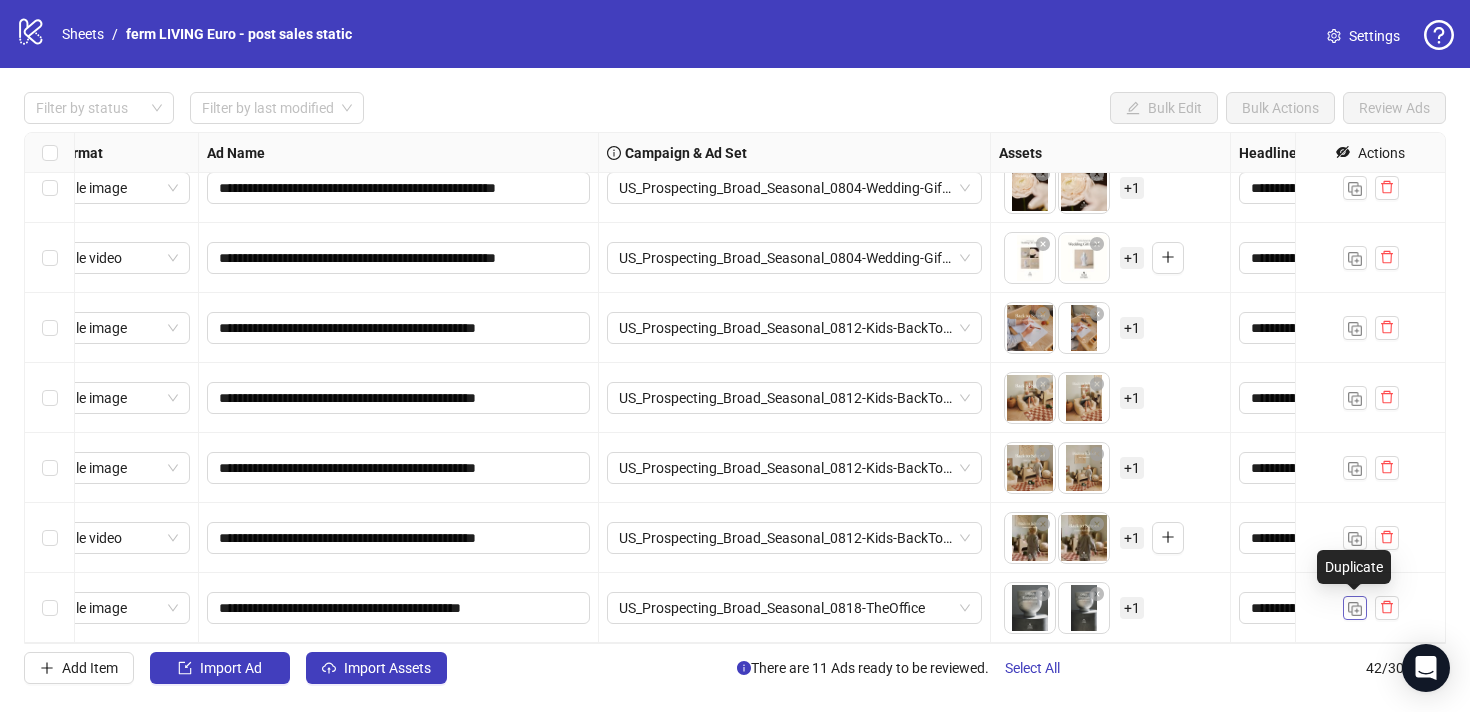 click at bounding box center (1355, 609) 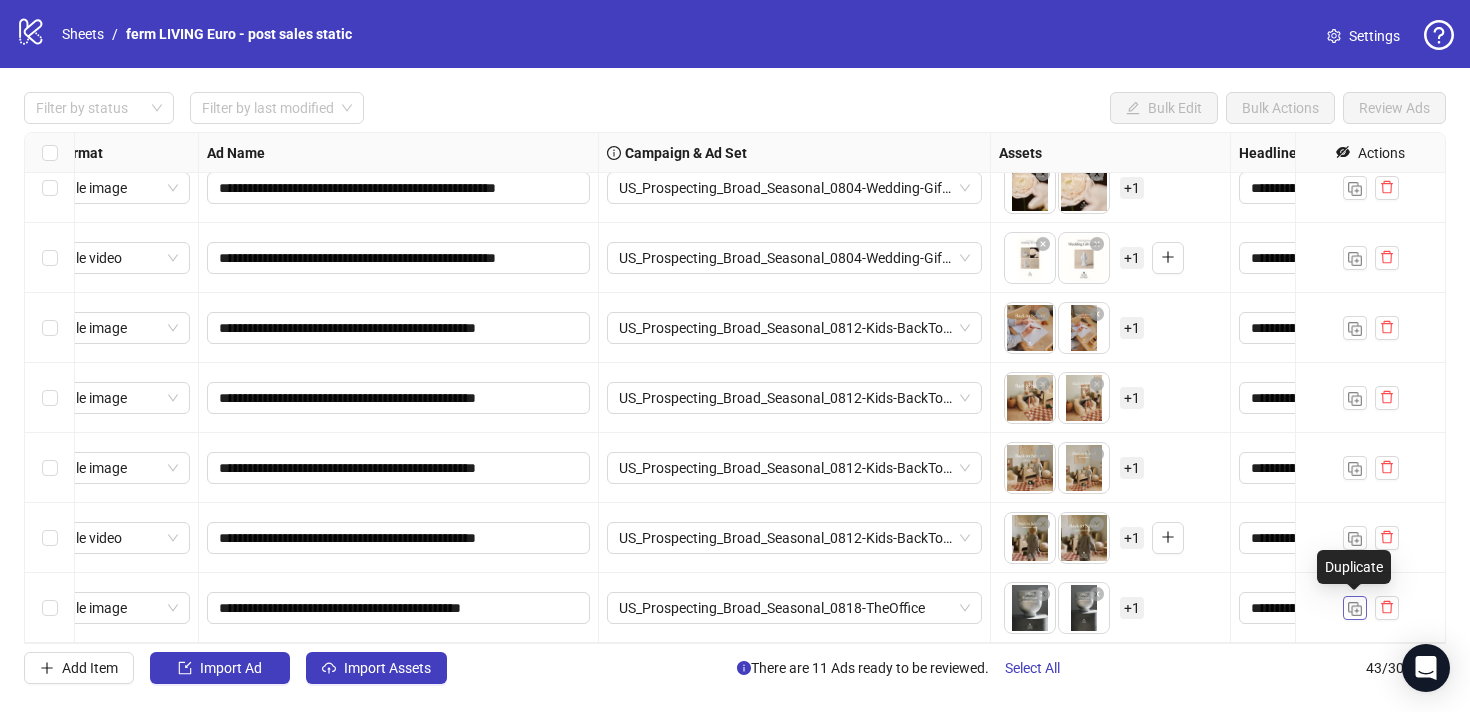 click at bounding box center (1355, 609) 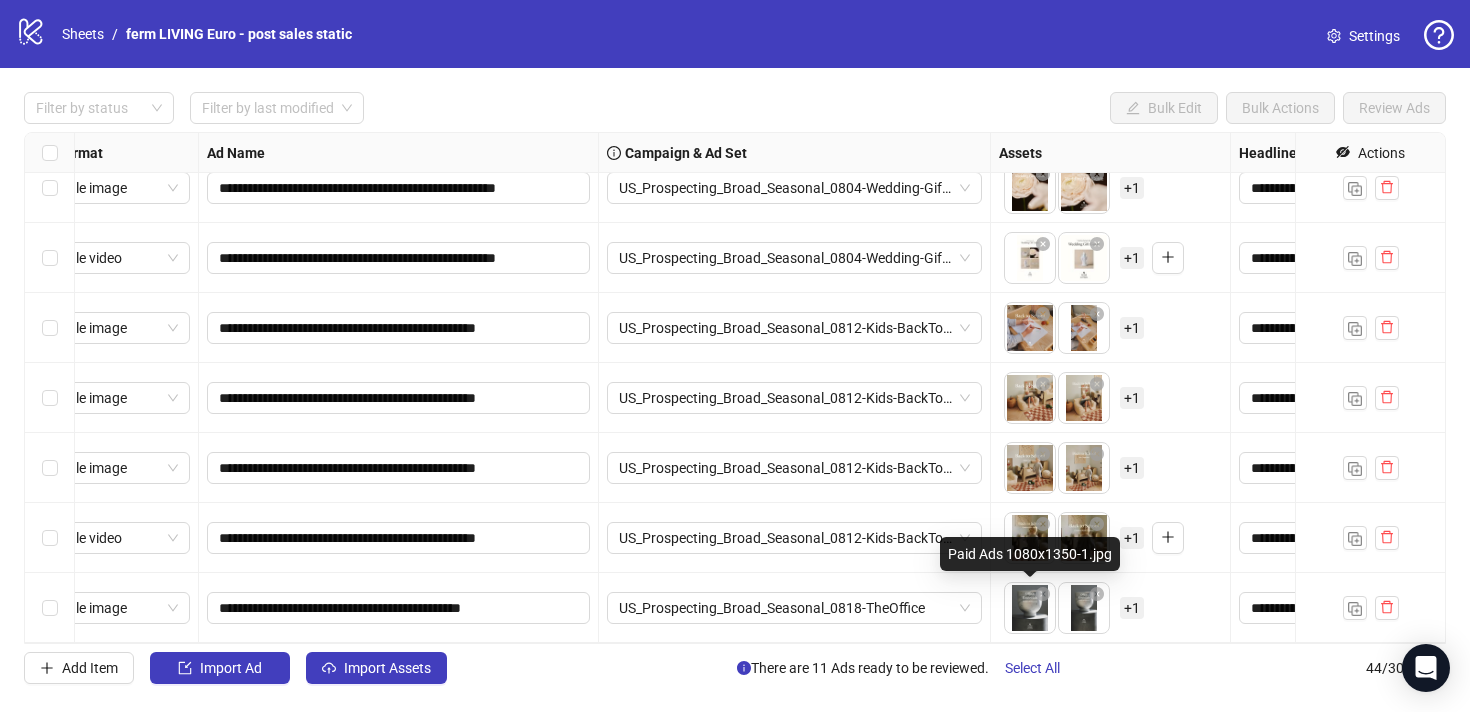 scroll, scrollTop: 2610, scrollLeft: 46, axis: both 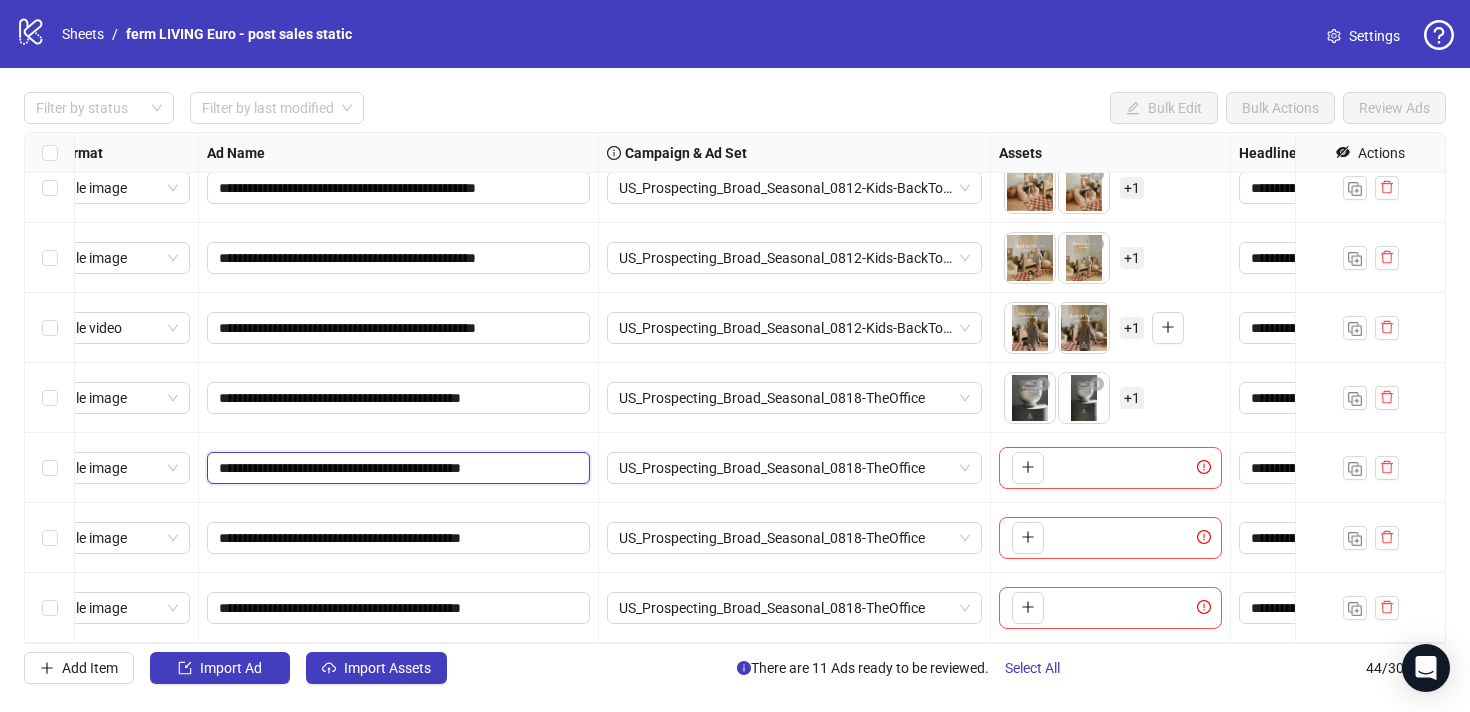 click on "**********" at bounding box center [396, 468] 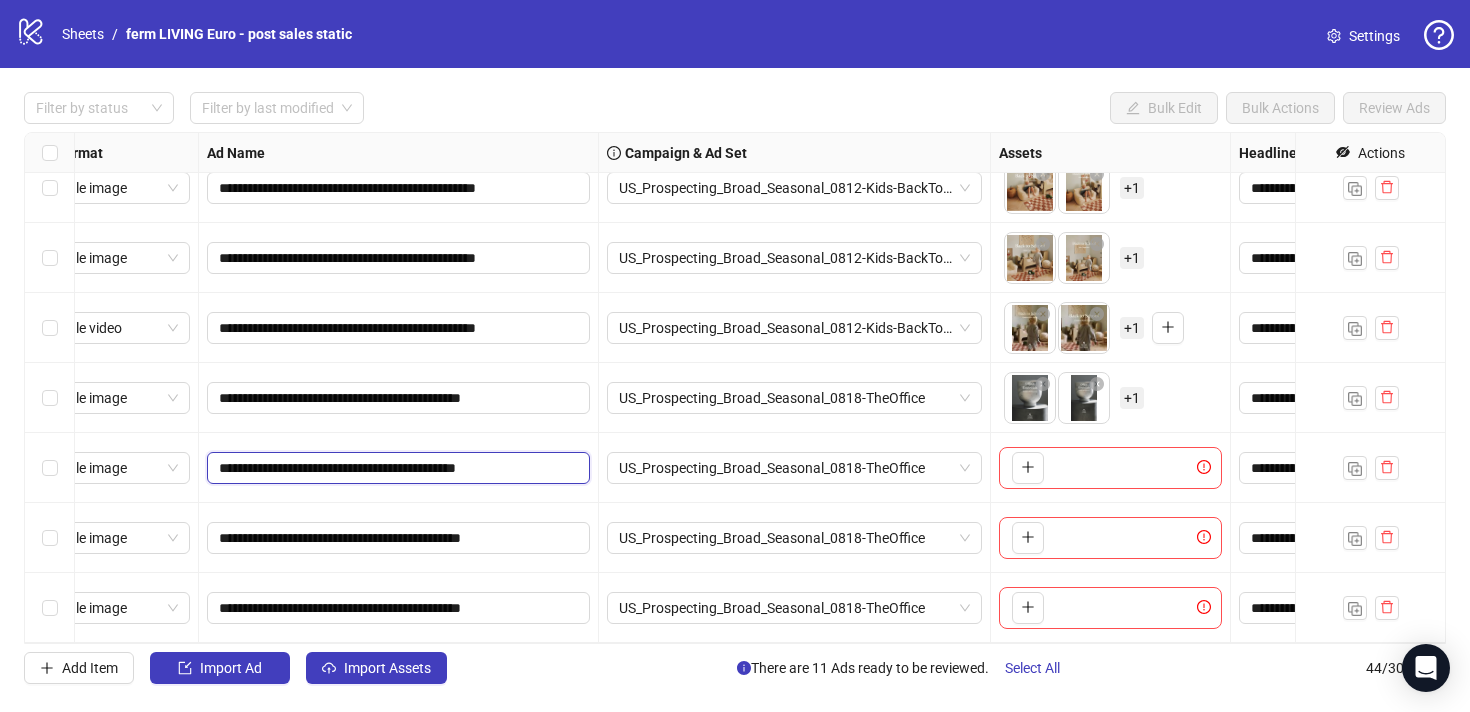 type on "**********" 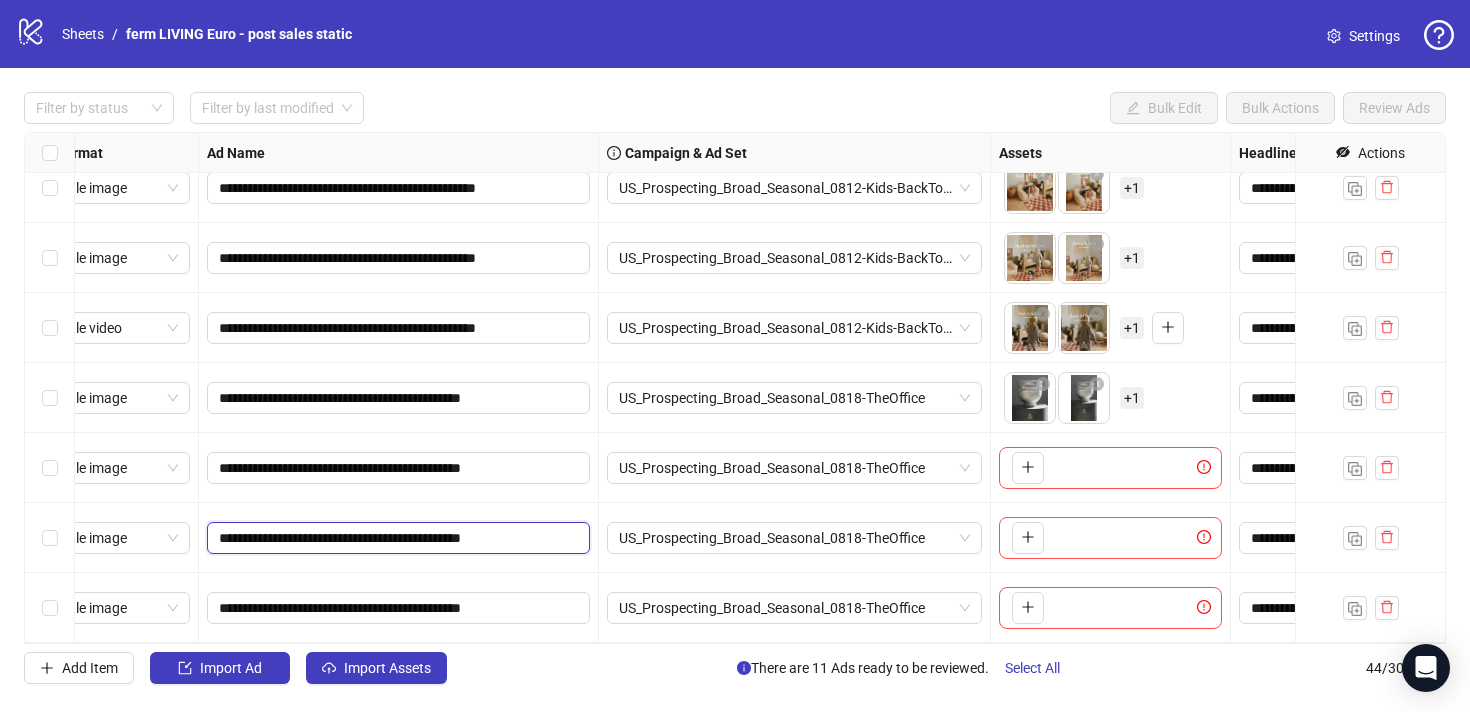 click on "**********" at bounding box center [396, 538] 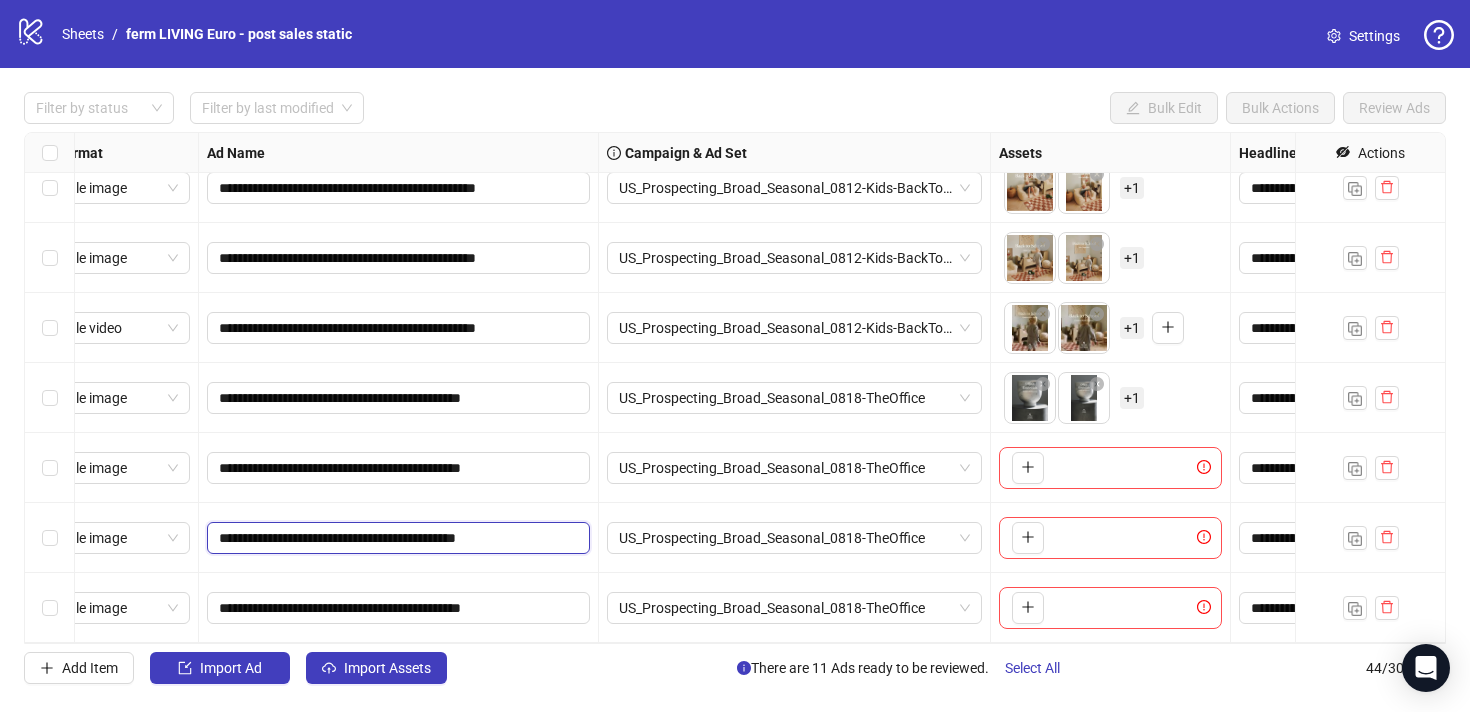 type on "**********" 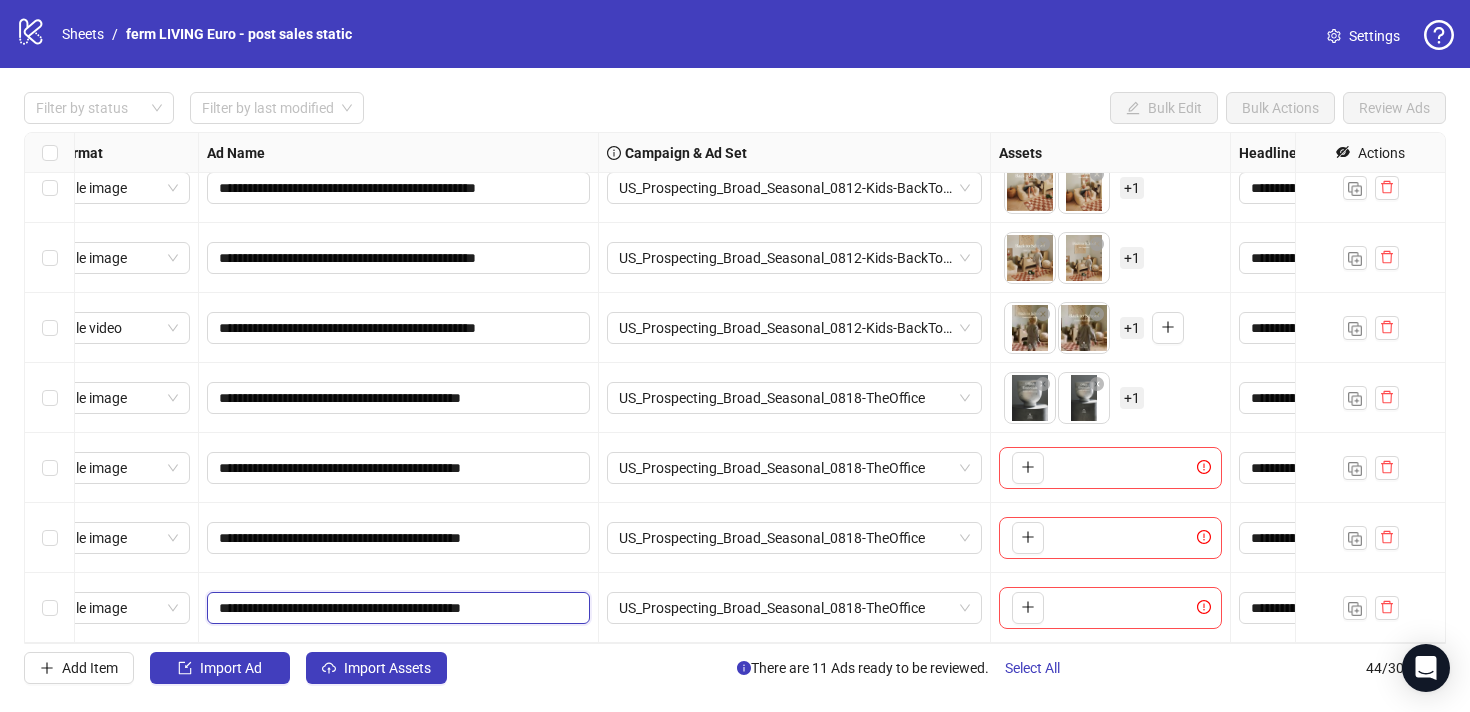 click on "**********" at bounding box center (396, 608) 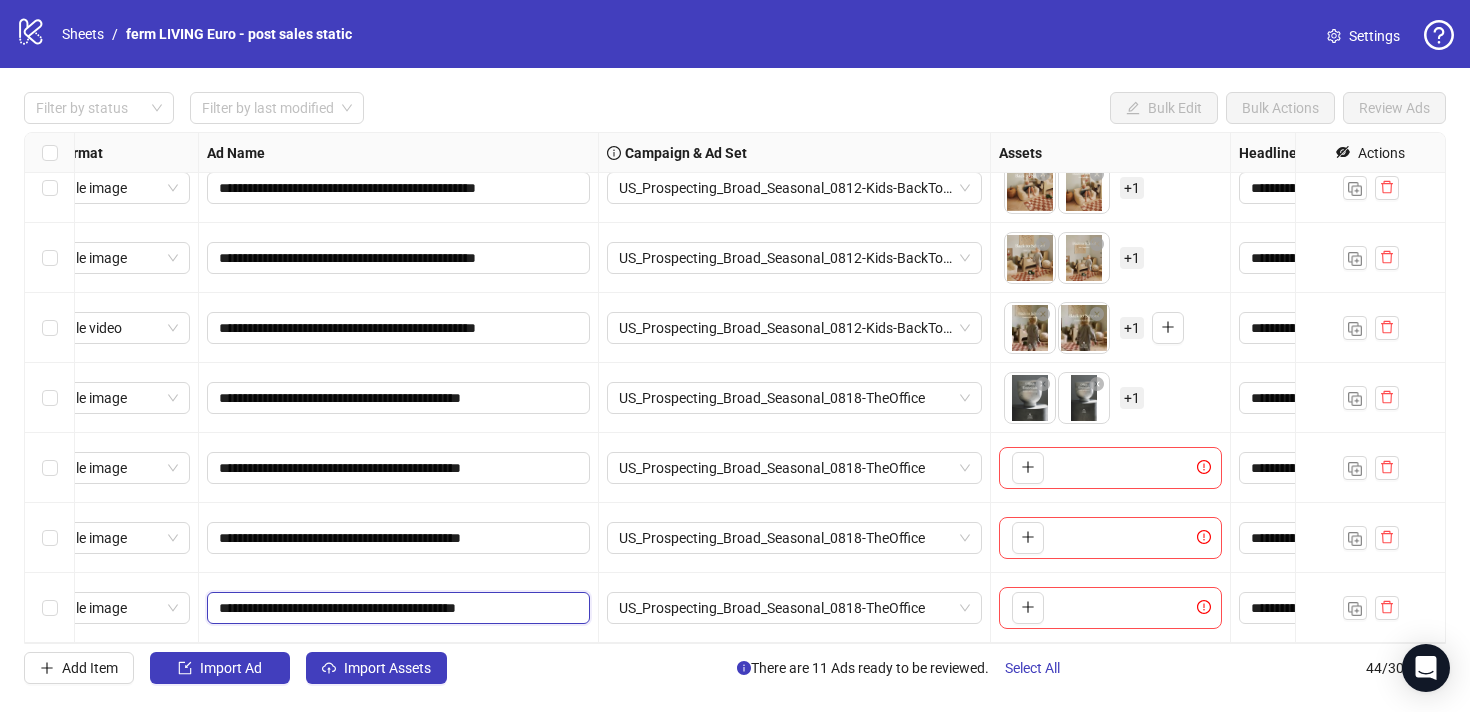 type on "**********" 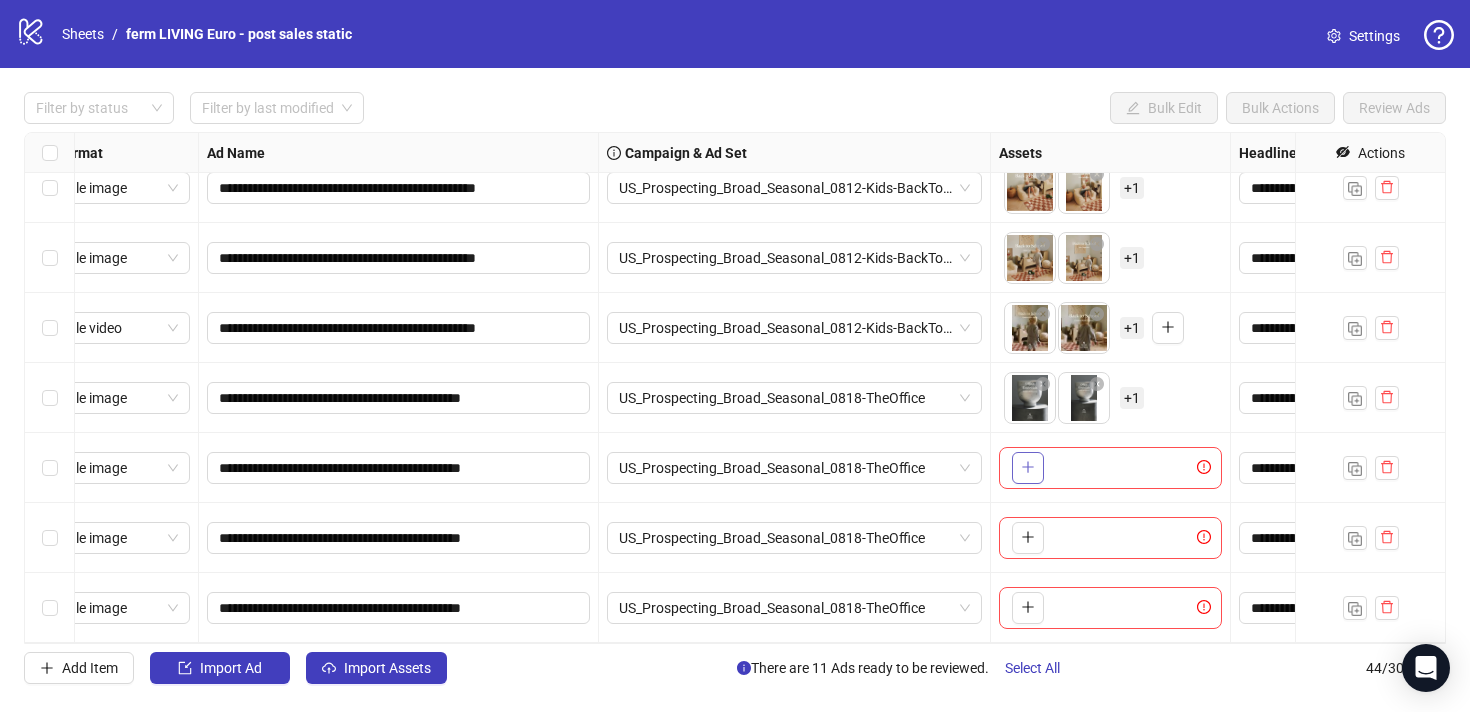 click 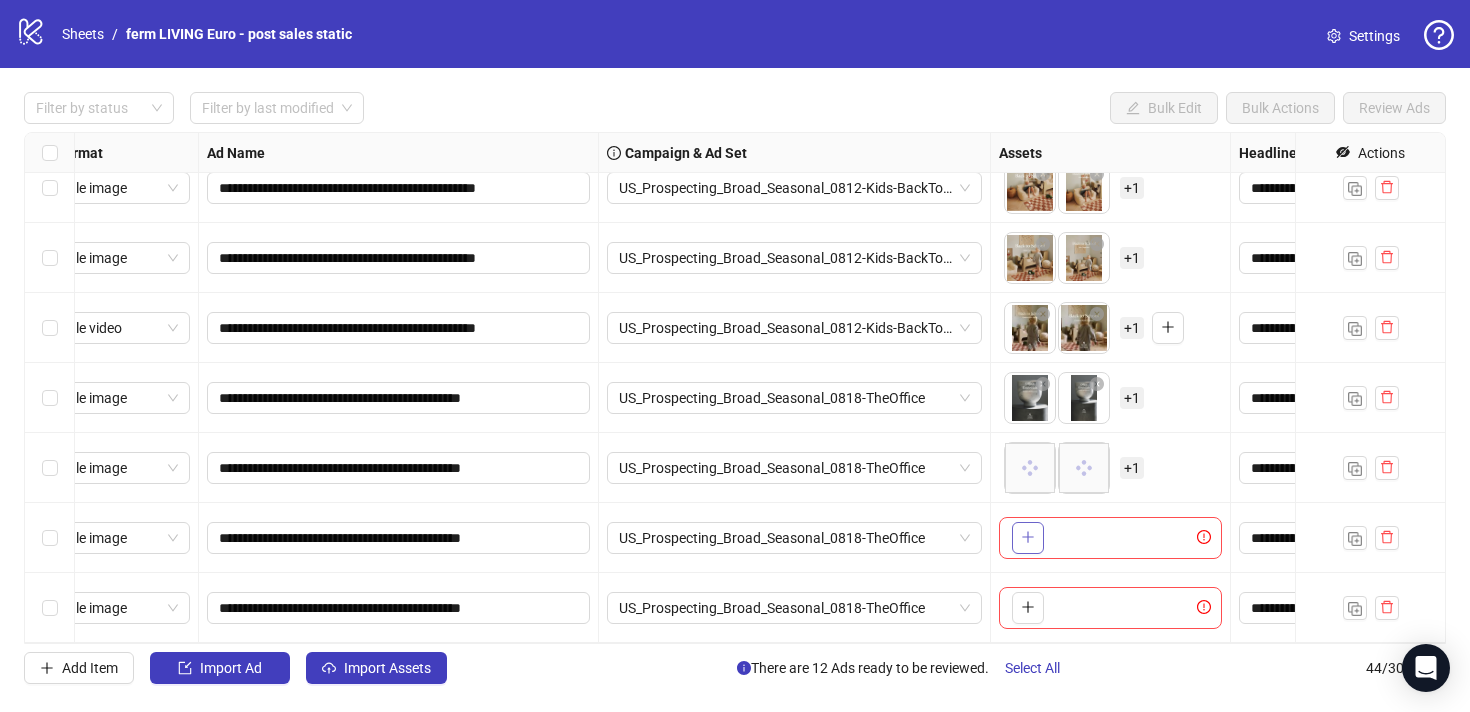 click at bounding box center [1028, 538] 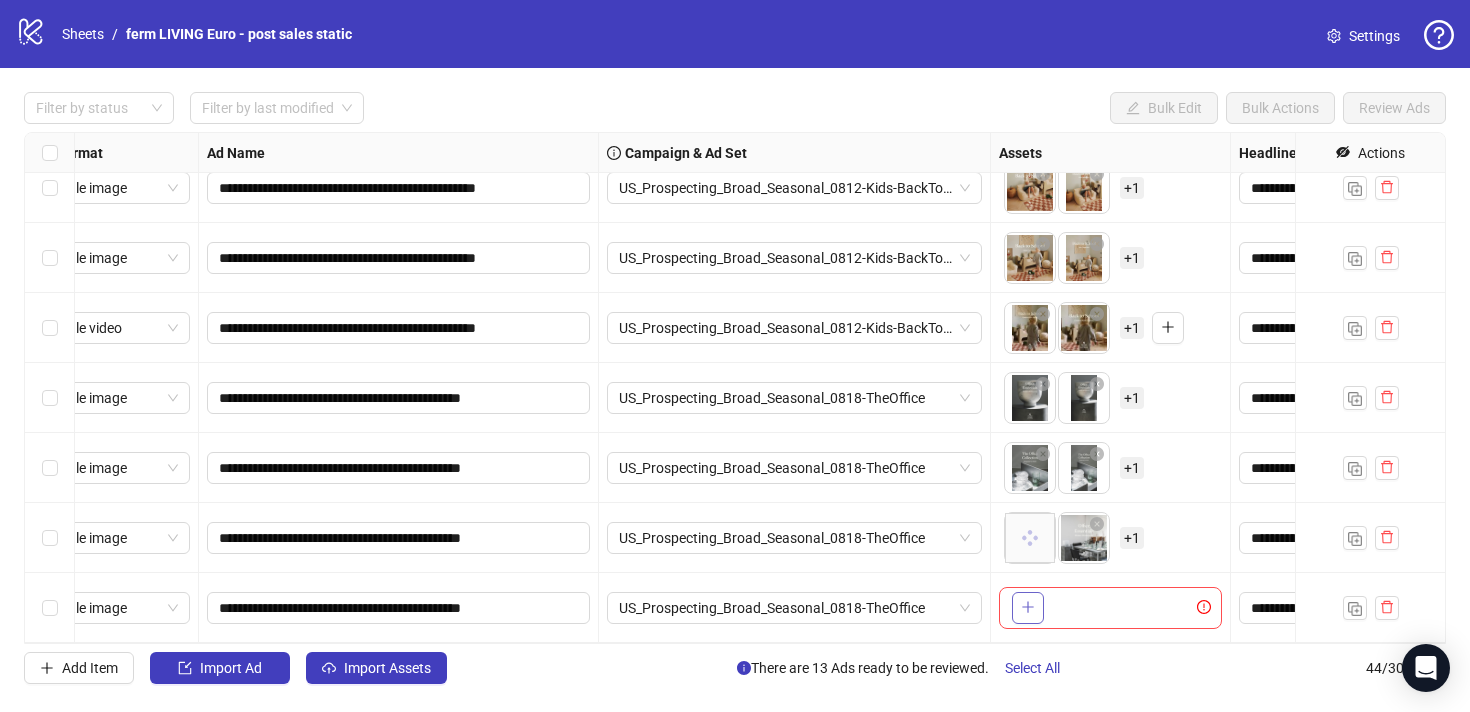 click 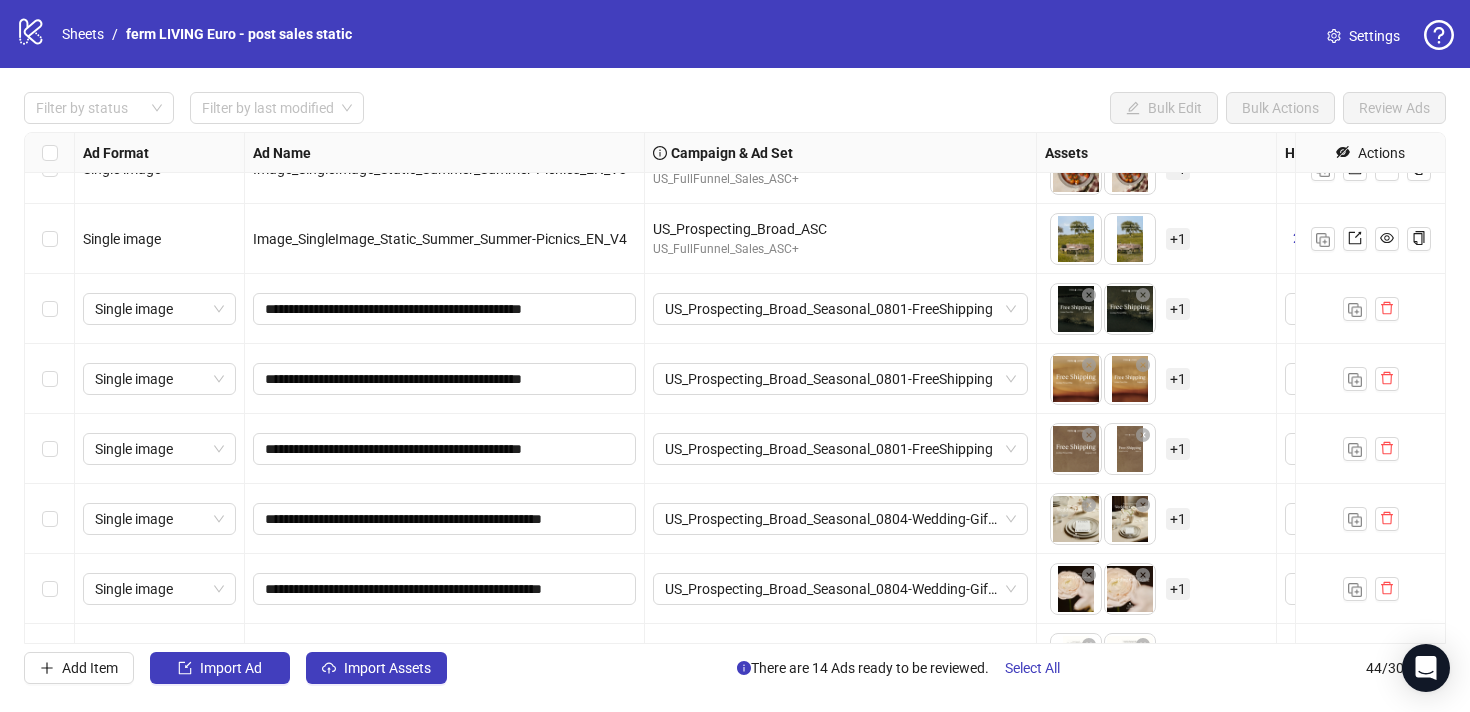 scroll, scrollTop: 1949, scrollLeft: 0, axis: vertical 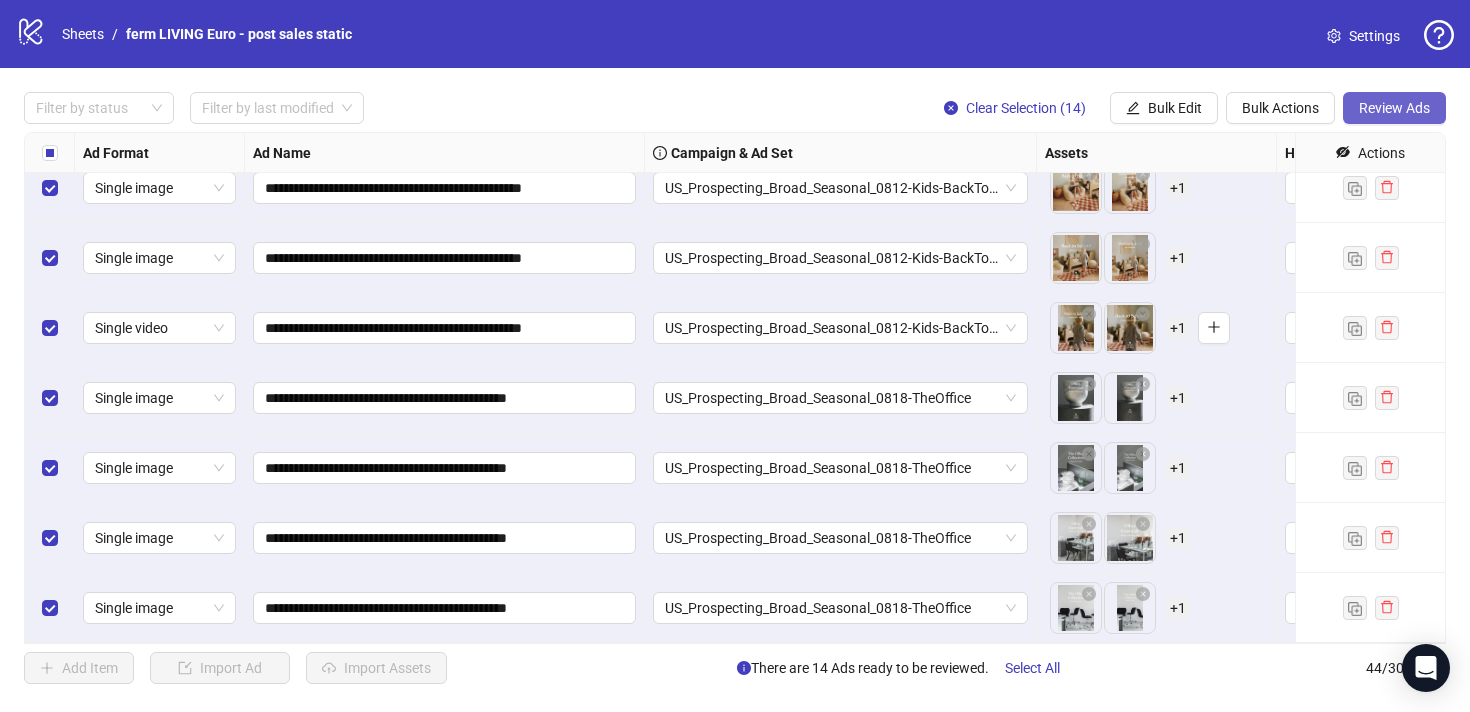 click on "Review Ads" at bounding box center [1394, 108] 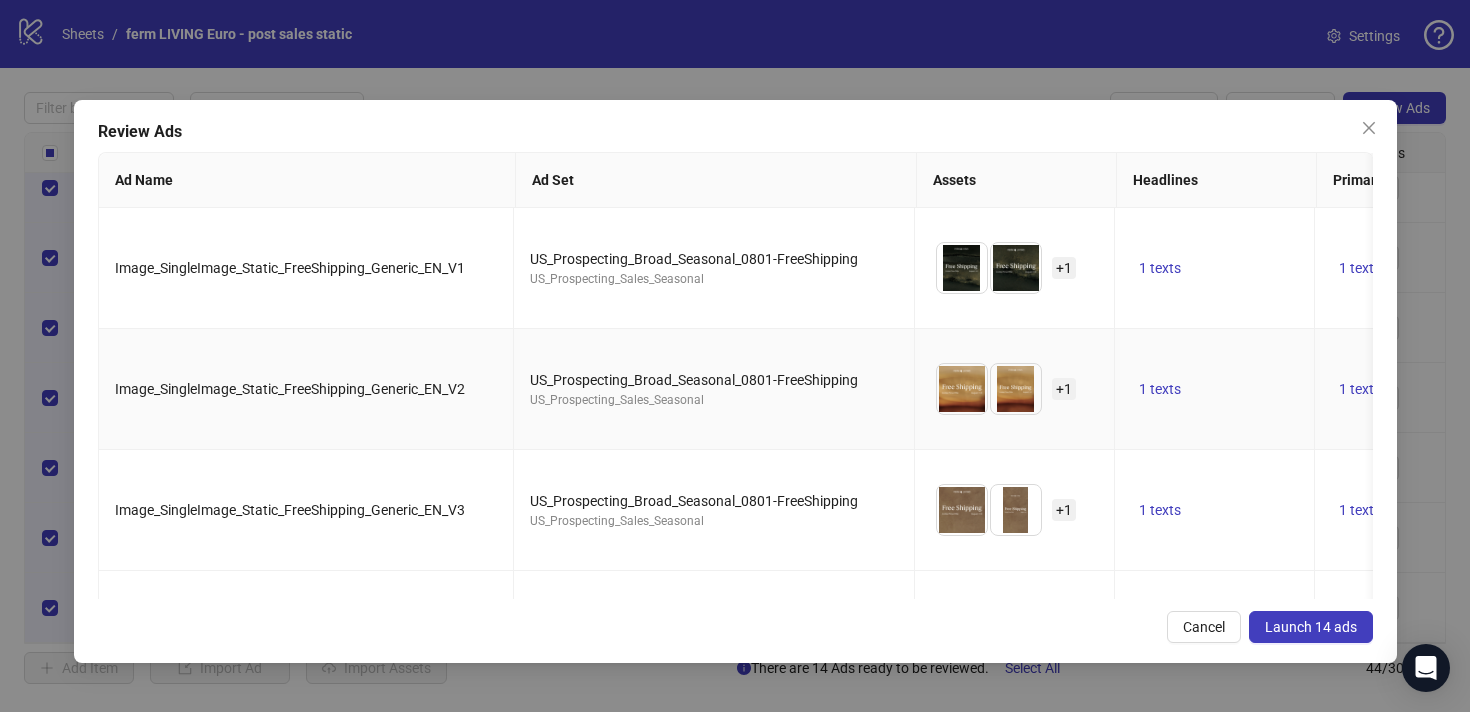 scroll, scrollTop: 0, scrollLeft: 10, axis: horizontal 